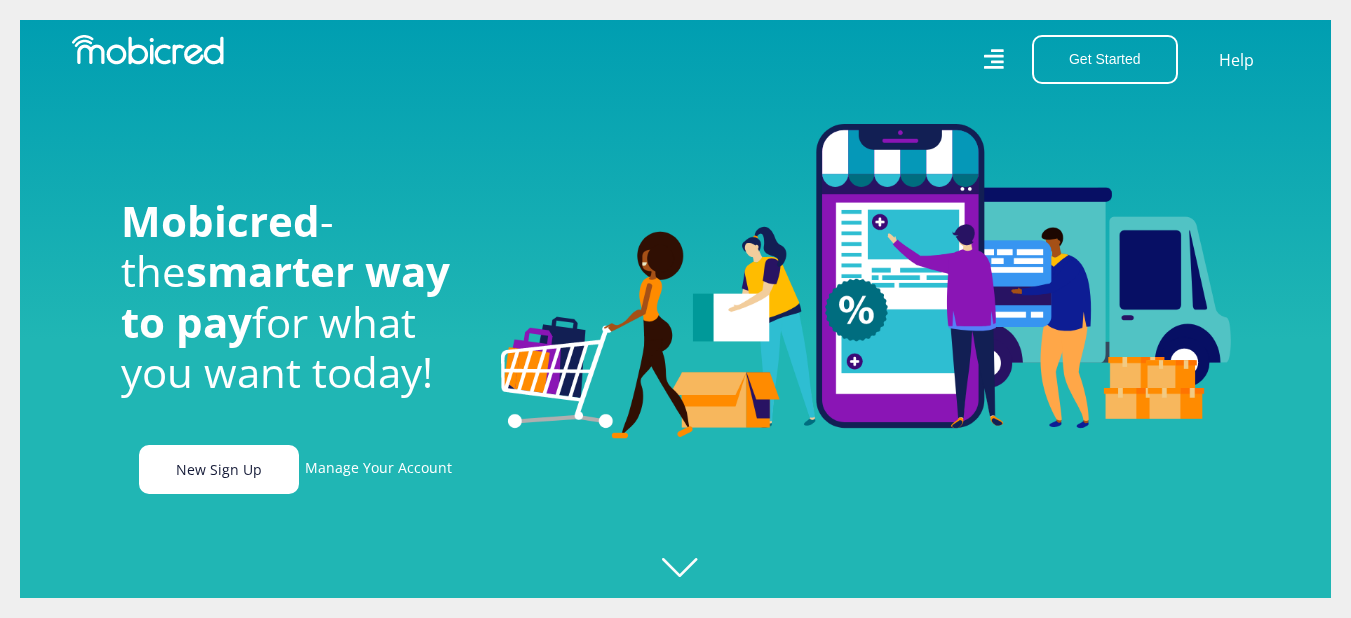scroll, scrollTop: 0, scrollLeft: 0, axis: both 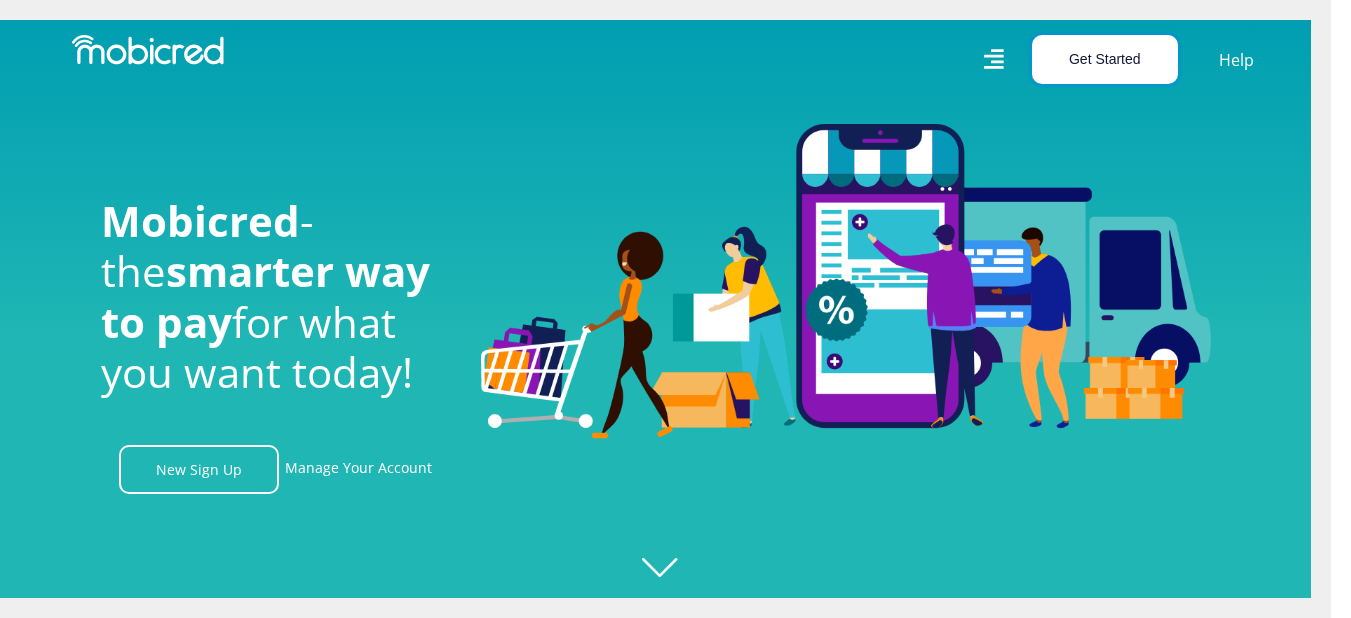 click on "Get Started" at bounding box center [1105, 59] 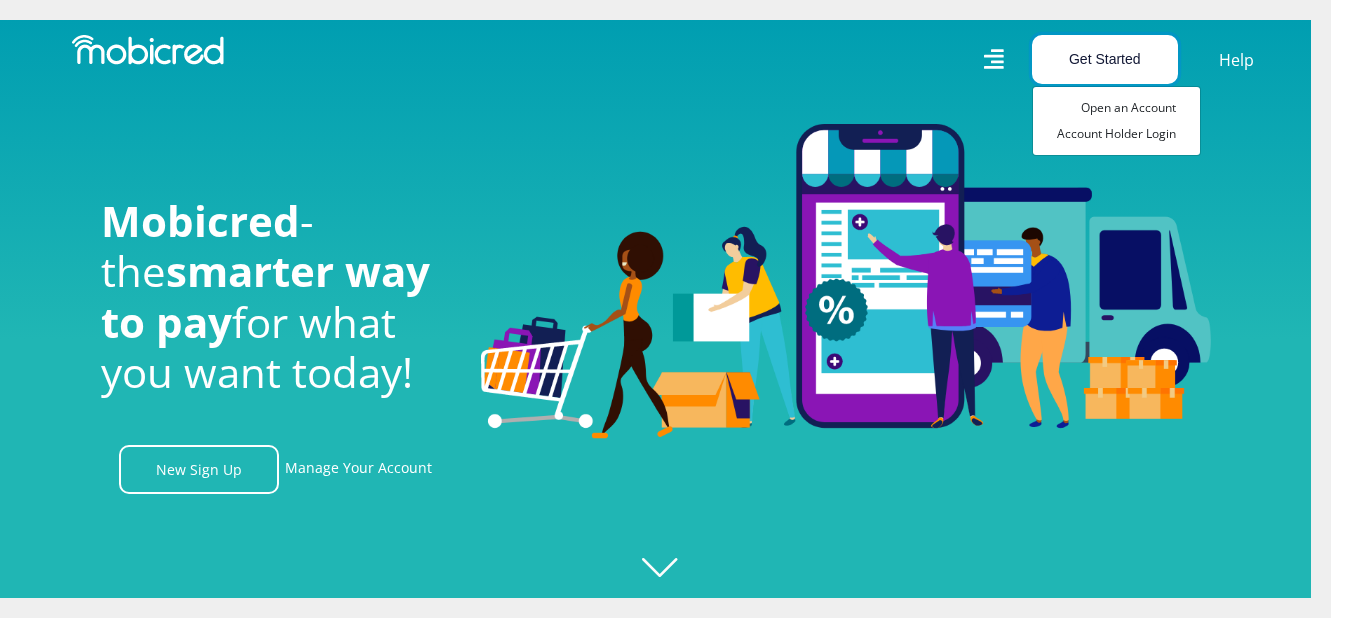 scroll, scrollTop: 0, scrollLeft: 2565, axis: horizontal 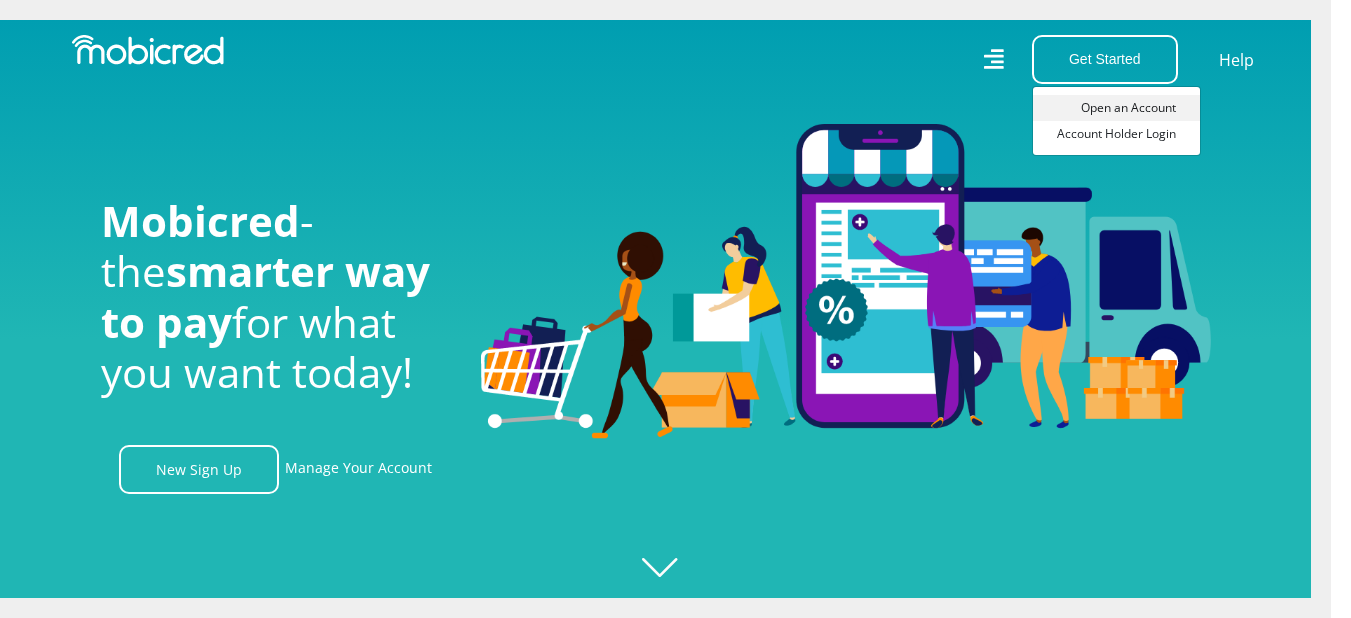 click on "Open an Account" at bounding box center (1116, 108) 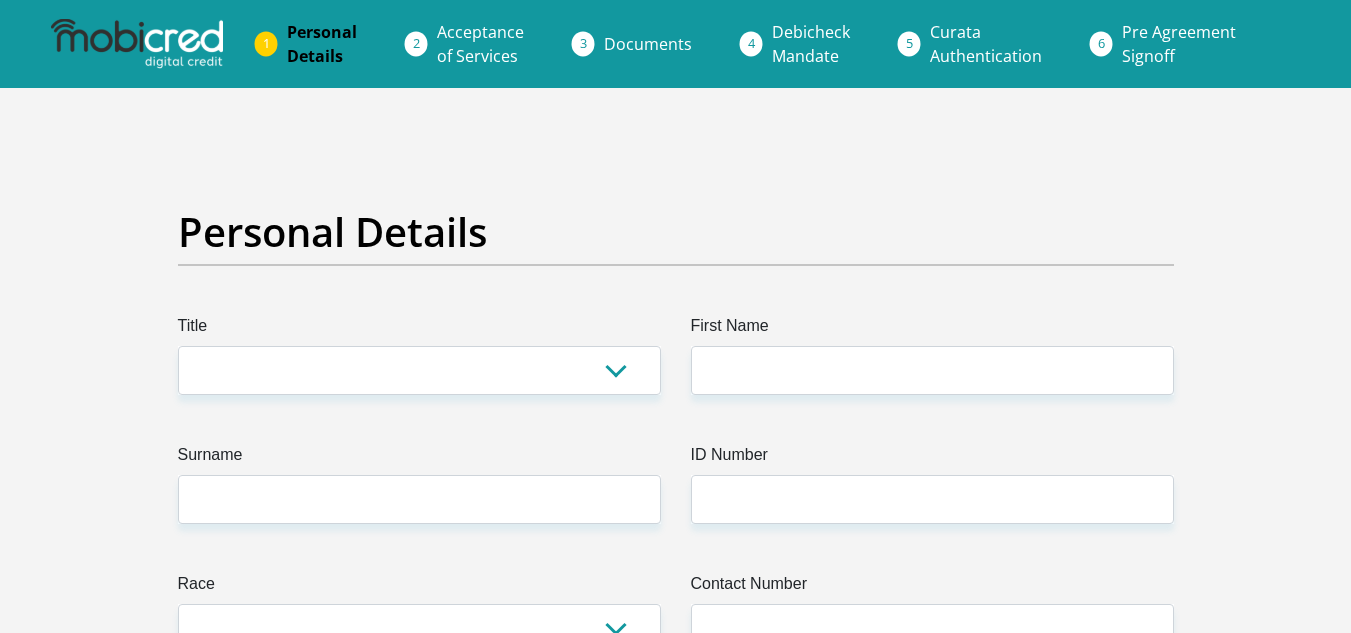 scroll, scrollTop: 0, scrollLeft: 0, axis: both 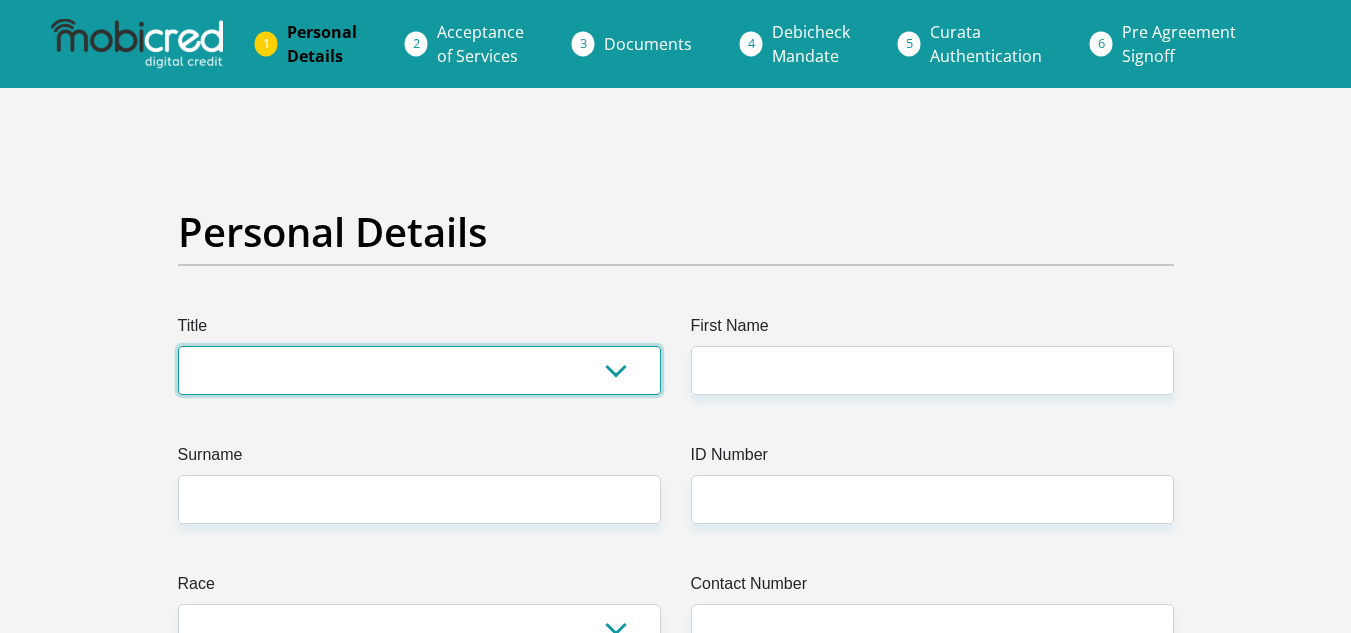 click on "Mr
Ms
Mrs
Dr
Other" at bounding box center [419, 370] 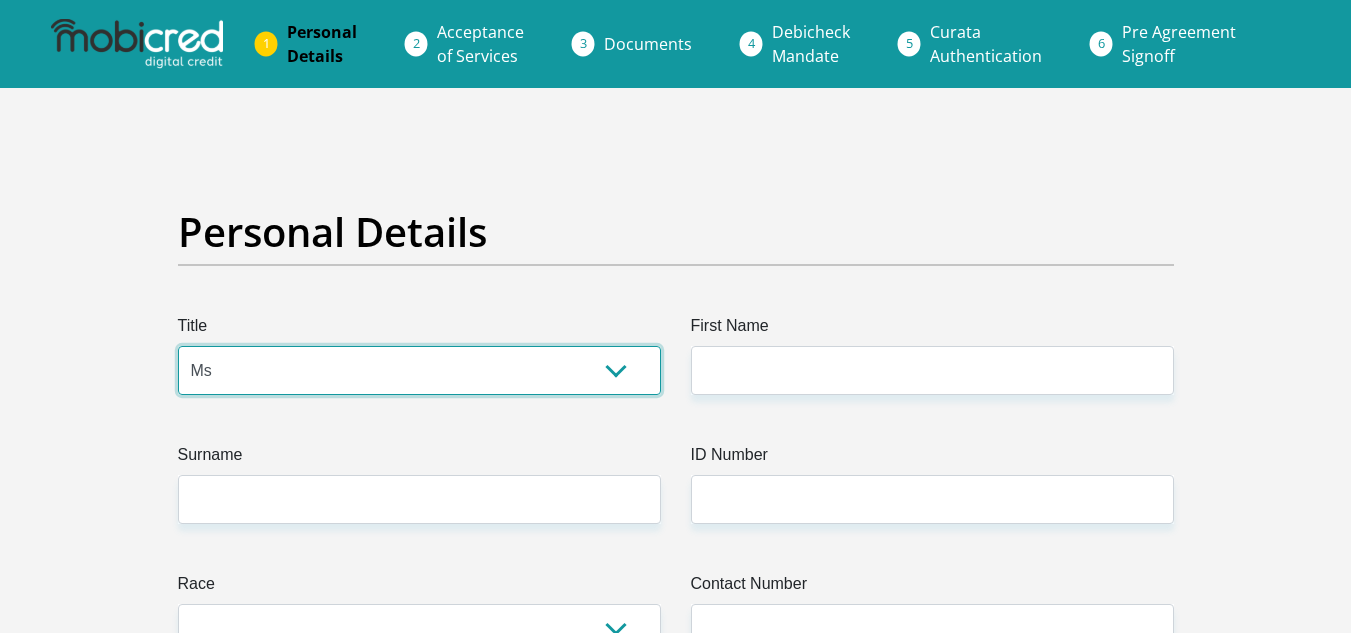 click on "Mr
Ms
Mrs
Dr
Other" at bounding box center [419, 370] 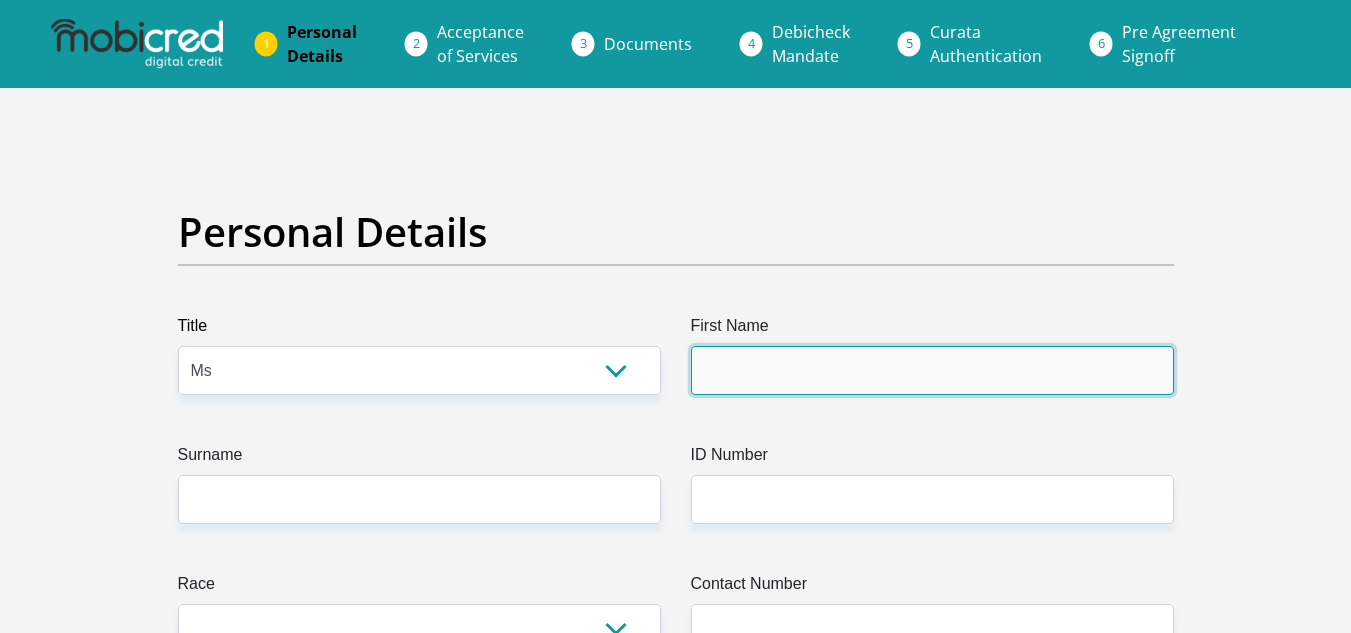 click on "First Name" at bounding box center (932, 370) 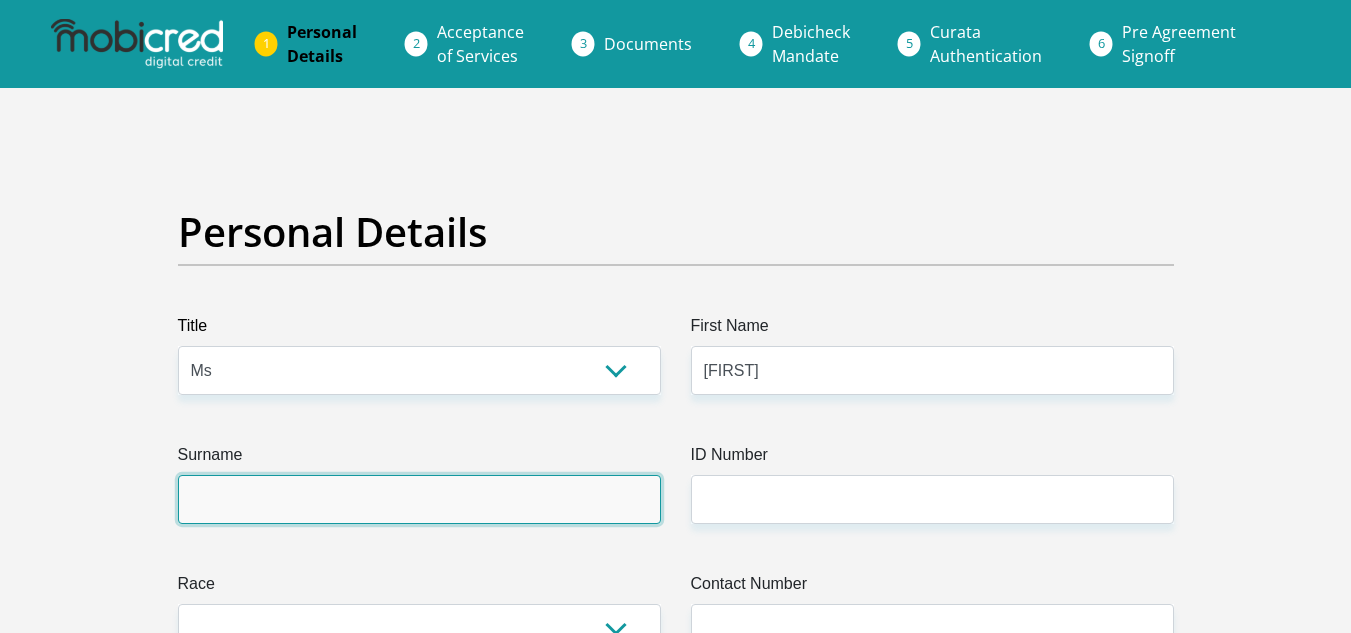type on "[LAST]" 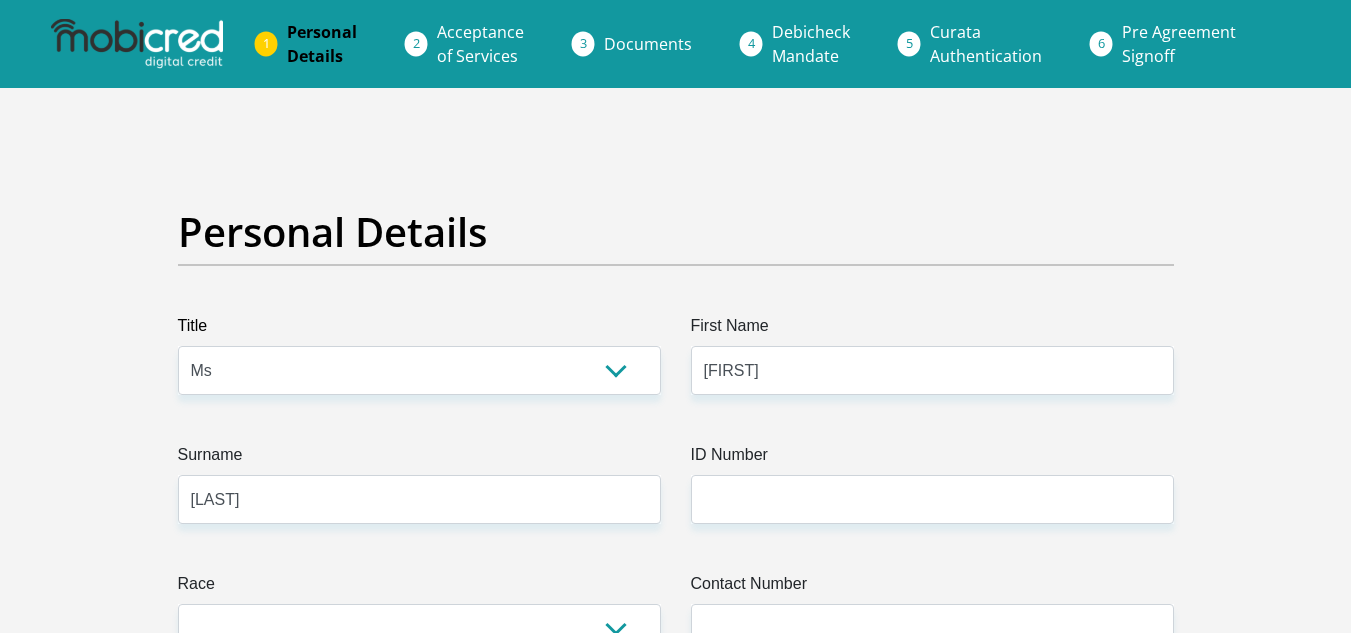 select on "ZAF" 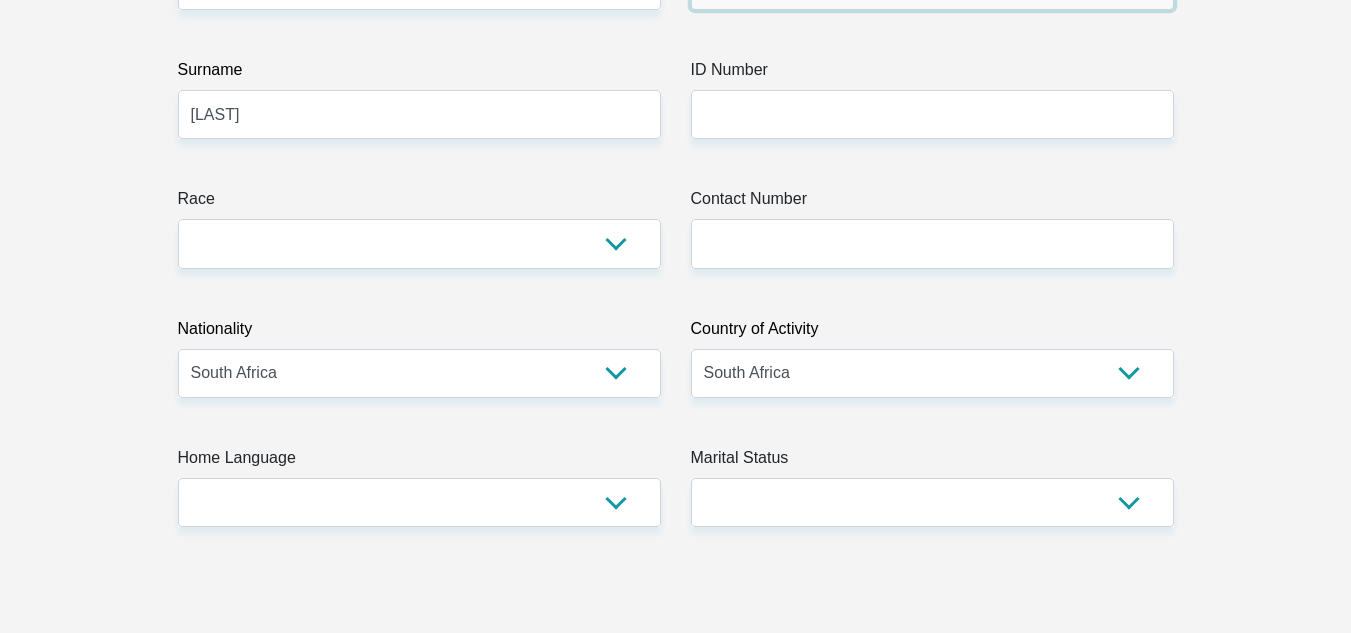 scroll, scrollTop: 400, scrollLeft: 0, axis: vertical 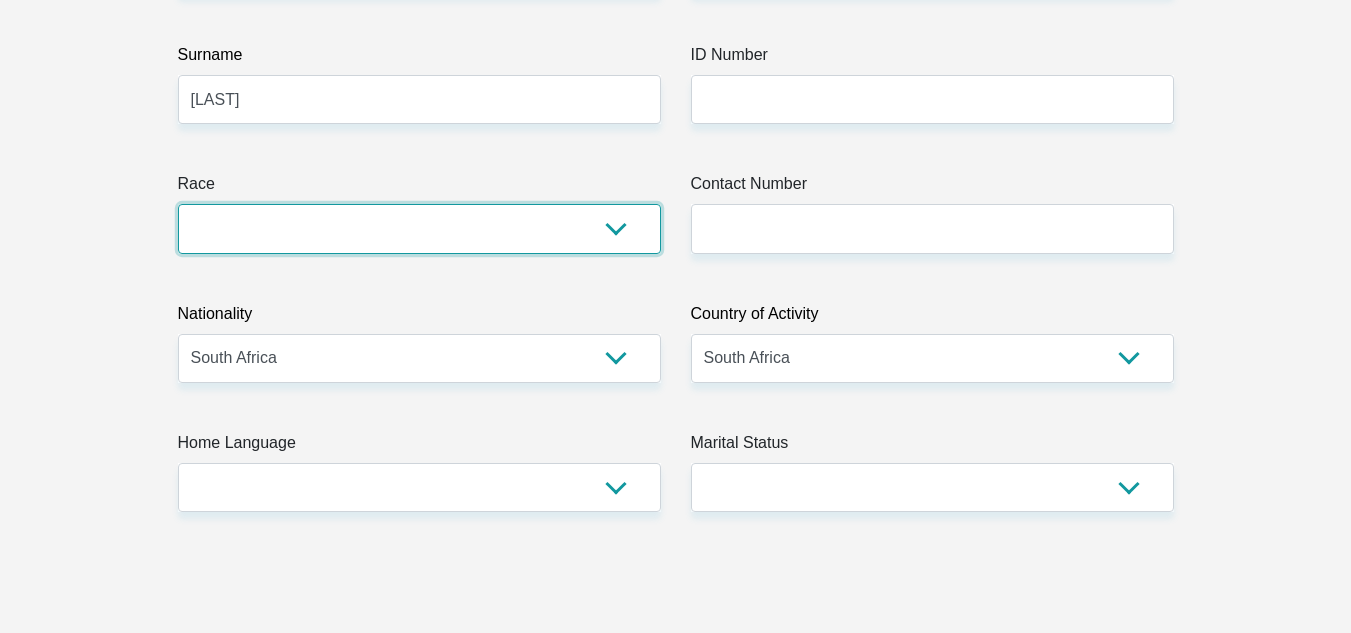click on "Black
Coloured
Indian
White
Other" at bounding box center [419, 228] 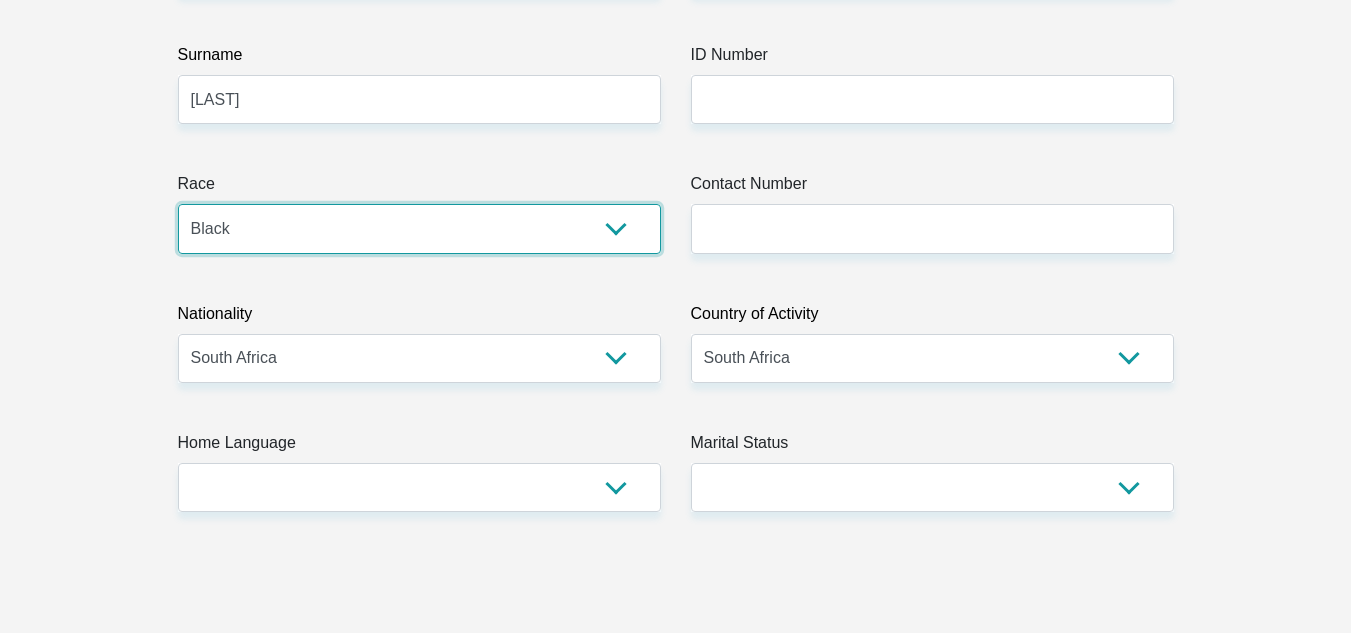 click on "Black
Coloured
Indian
White
Other" at bounding box center (419, 228) 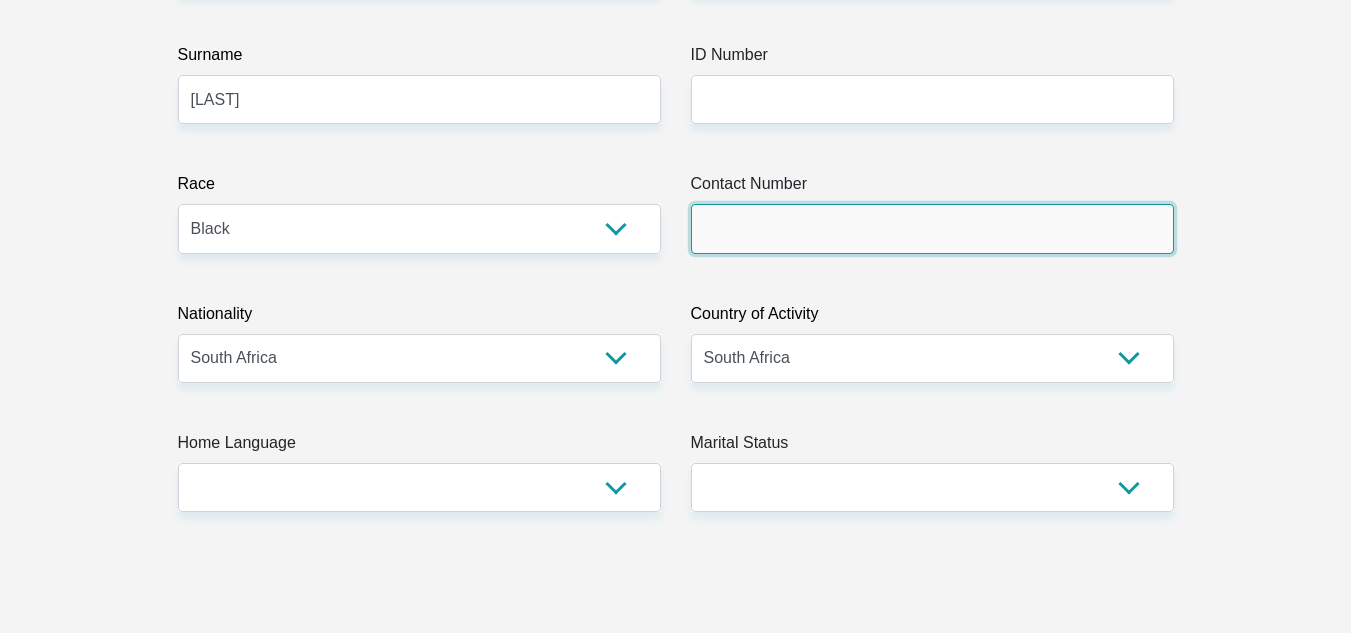 click on "Contact Number" at bounding box center (932, 228) 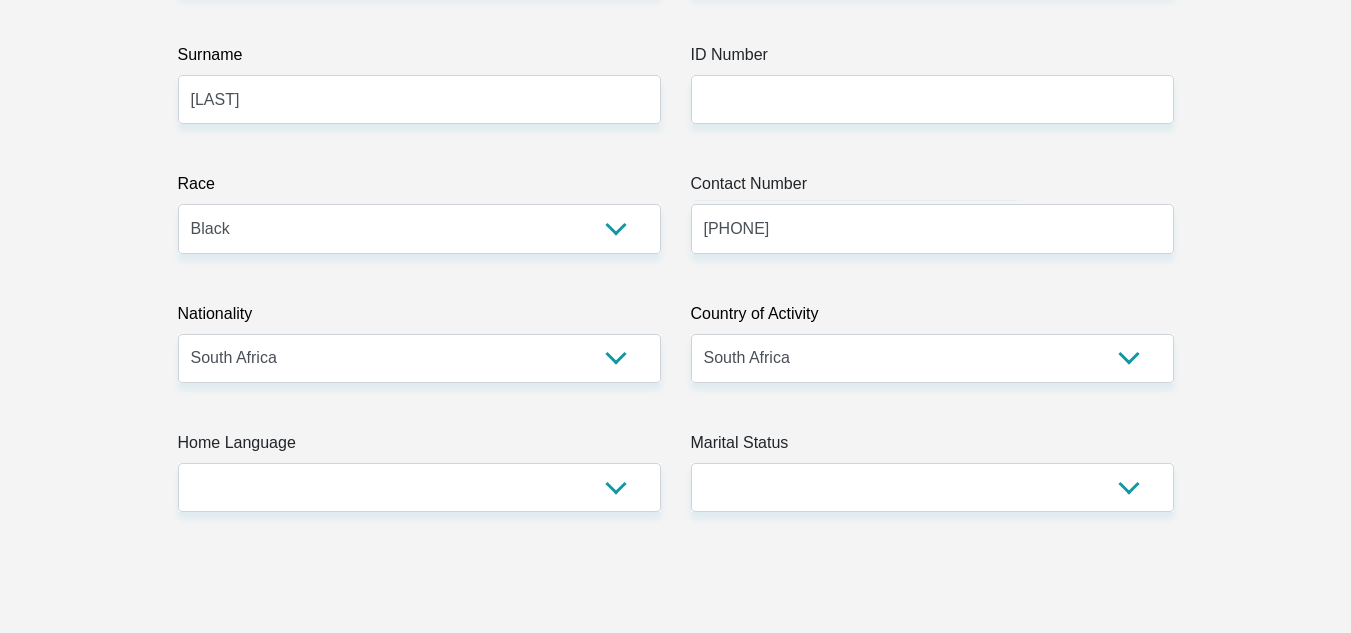 type on "building" 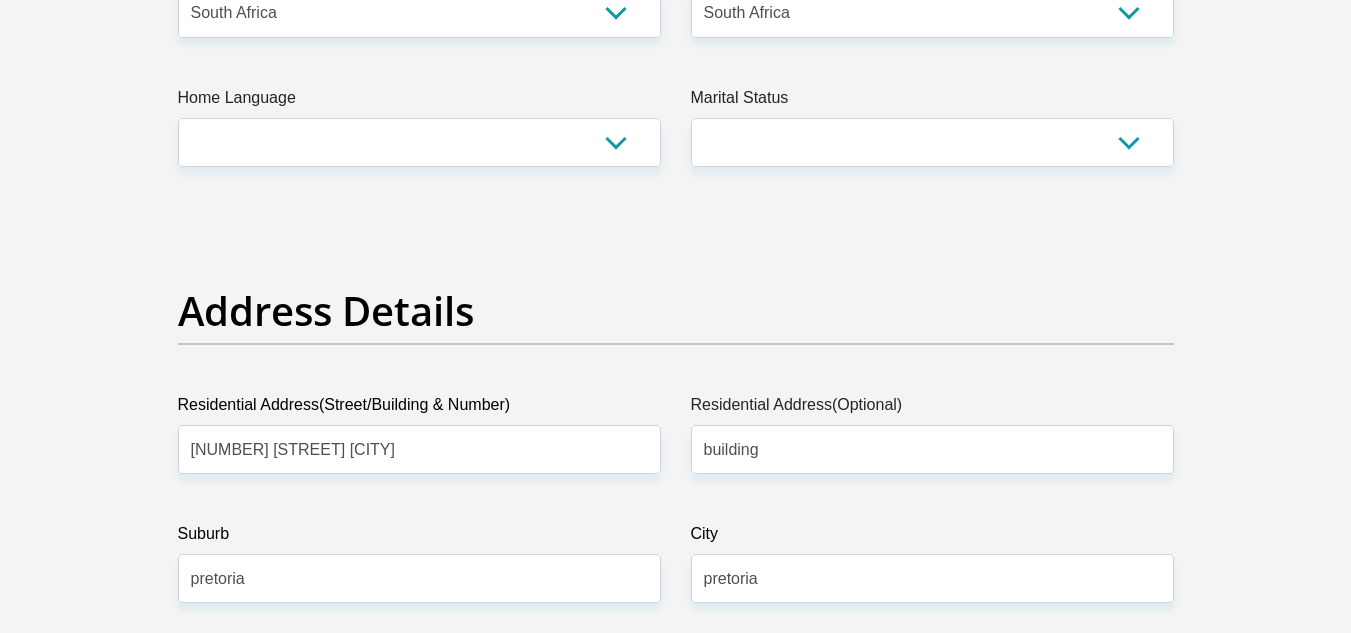 scroll, scrollTop: 800, scrollLeft: 0, axis: vertical 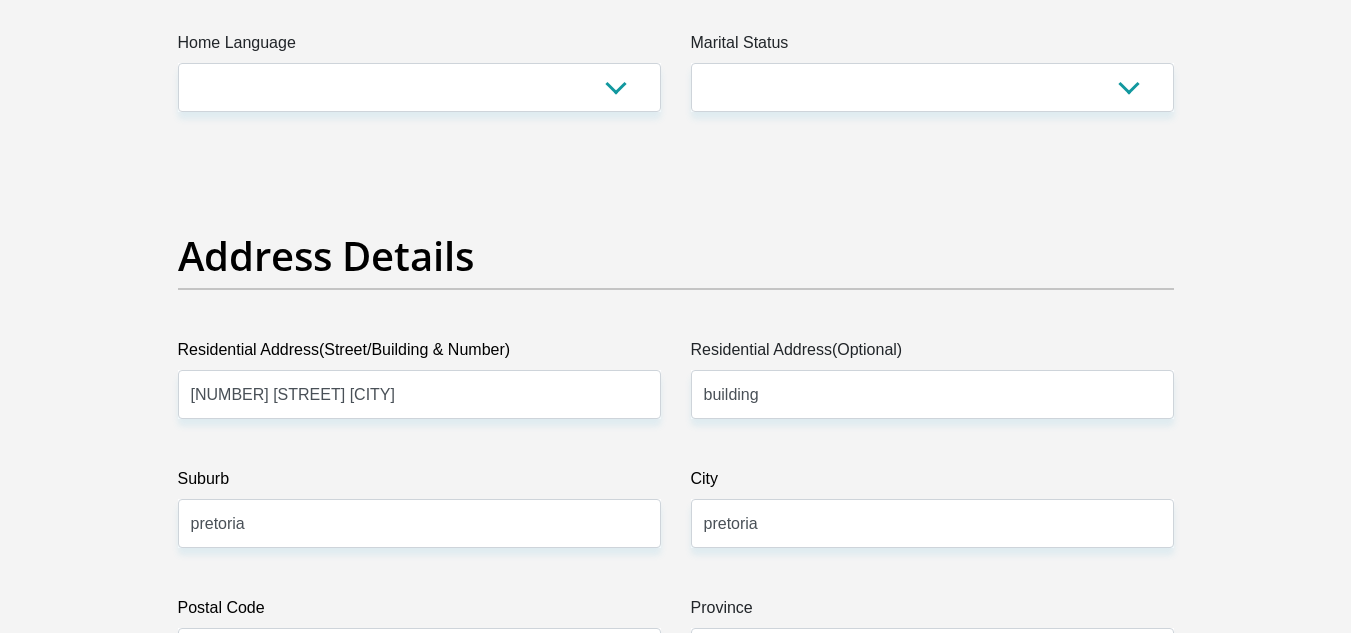 click on "Title
Mr
Ms
Mrs
Dr
Other
First Name
Keabetswe
Surname
Temane
ID Number
Please input valid ID number
Race
Black
Coloured
Indian
White
Other
Contact Number
0724267682
Please input valid contact number
Nationality
South Africa
Afghanistan
Aland Islands" at bounding box center [676, 2767] 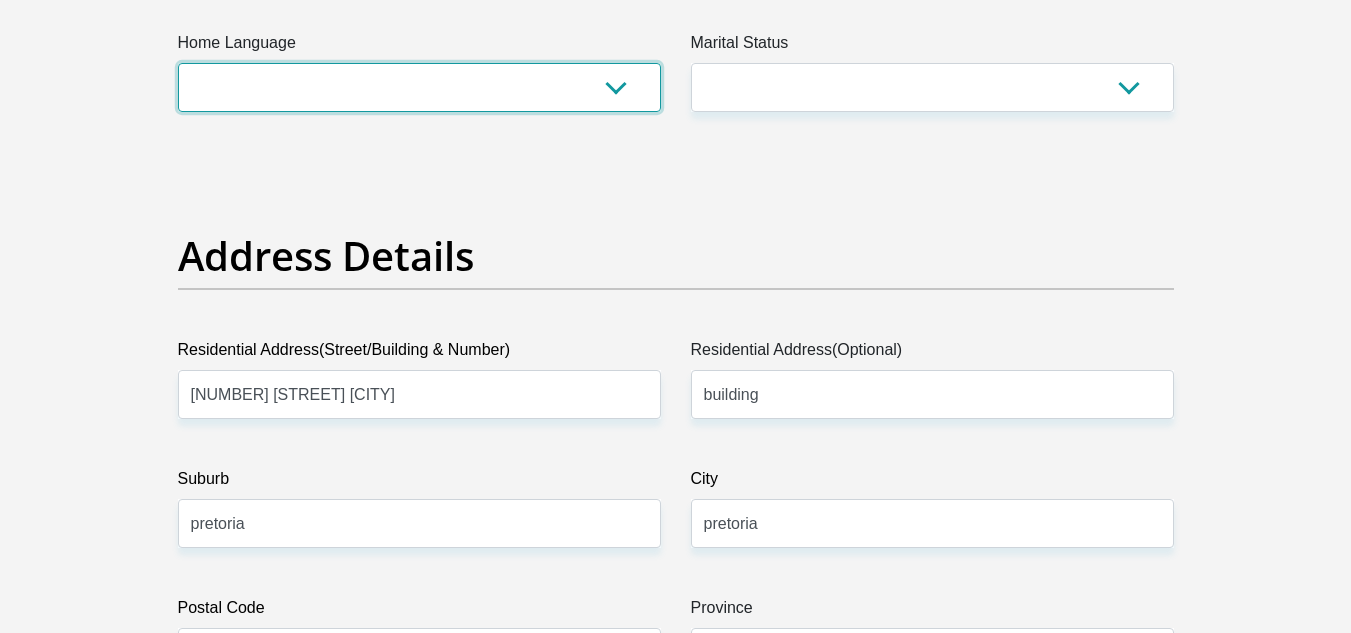 click on "Afrikaans
English
Sepedi
South Ndebele
Southern Sotho
Swati
Tsonga
Tswana
Venda
Xhosa
Zulu
Other" at bounding box center (419, 87) 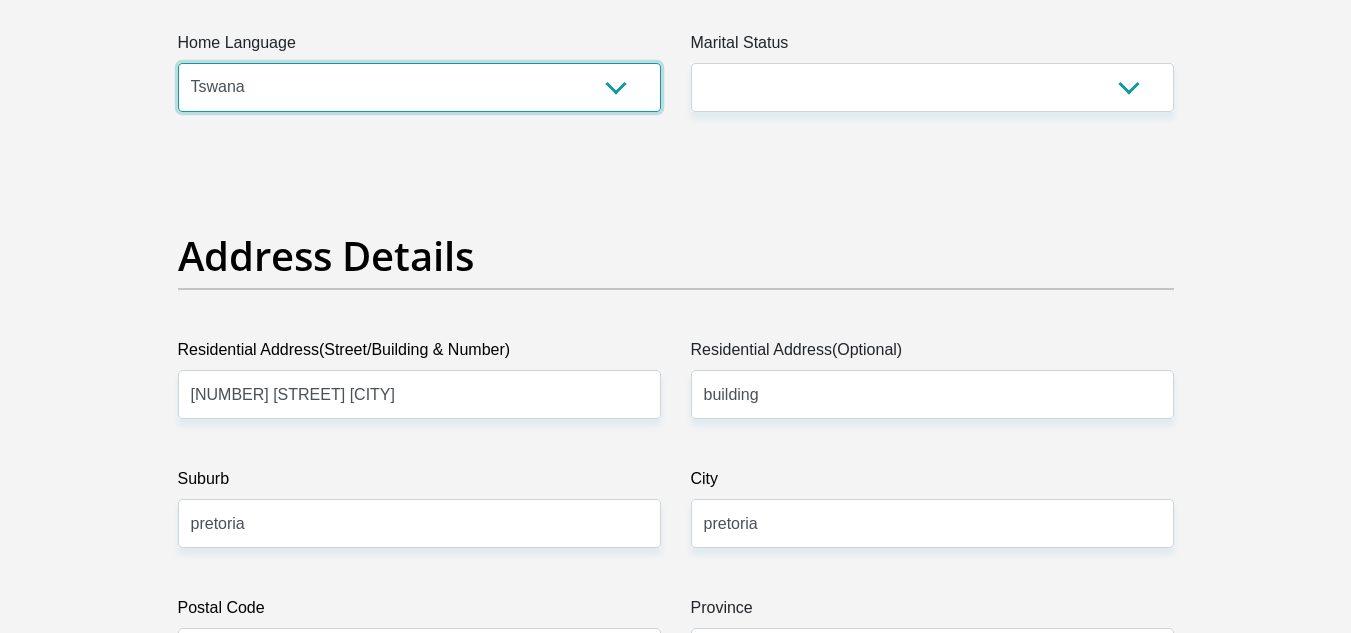 click on "Afrikaans
English
Sepedi
South Ndebele
Southern Sotho
Swati
Tsonga
Tswana
Venda
Xhosa
Zulu
Other" at bounding box center (419, 87) 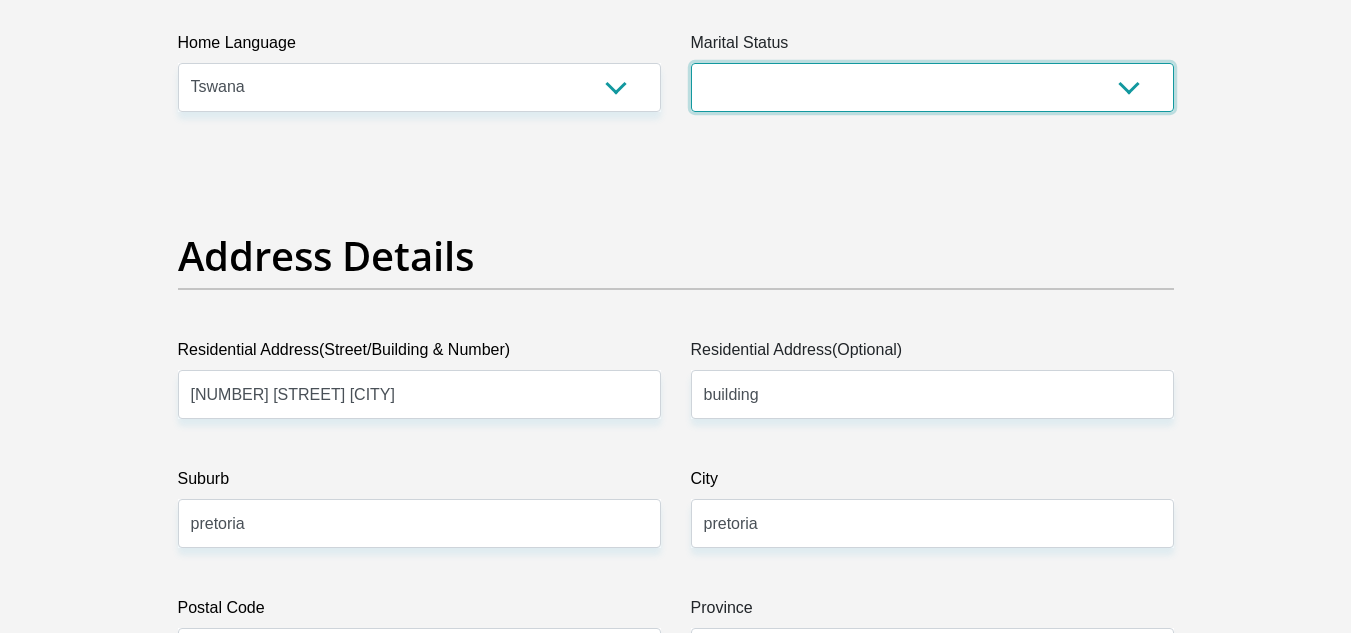 click on "Married ANC
Single
Divorced
Widowed
Married COP or Customary Law" at bounding box center [932, 87] 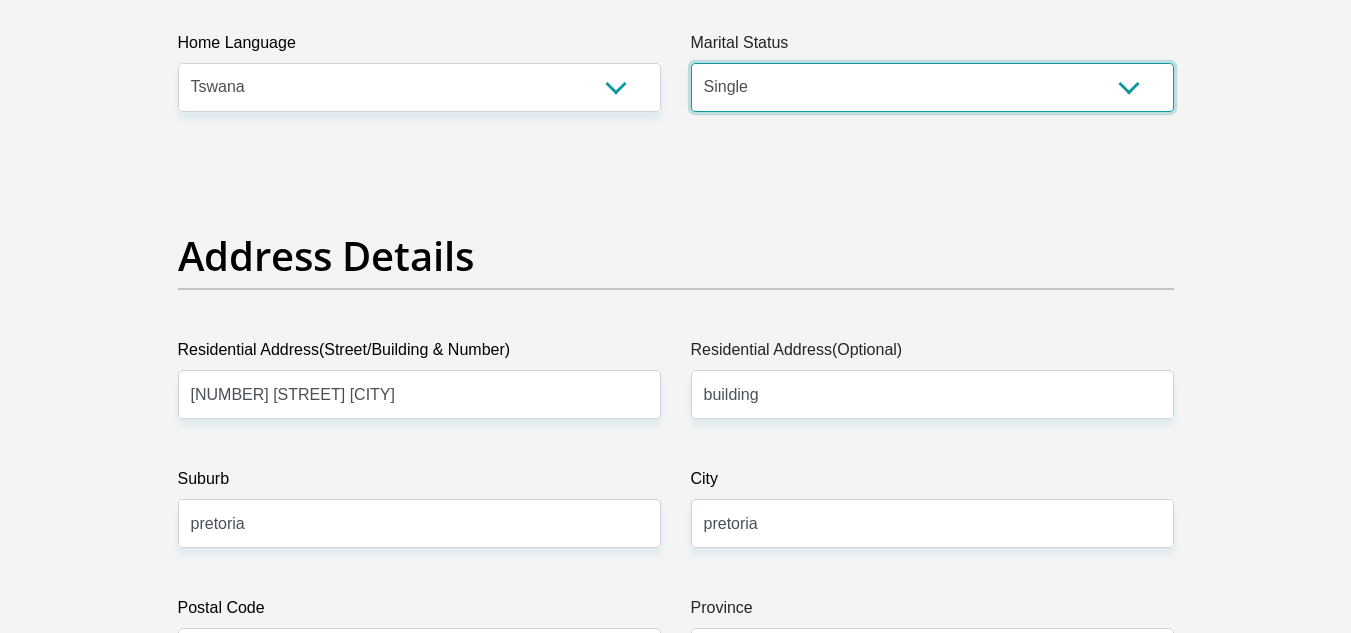 click on "Married ANC
Single
Divorced
Widowed
Married COP or Customary Law" at bounding box center [932, 87] 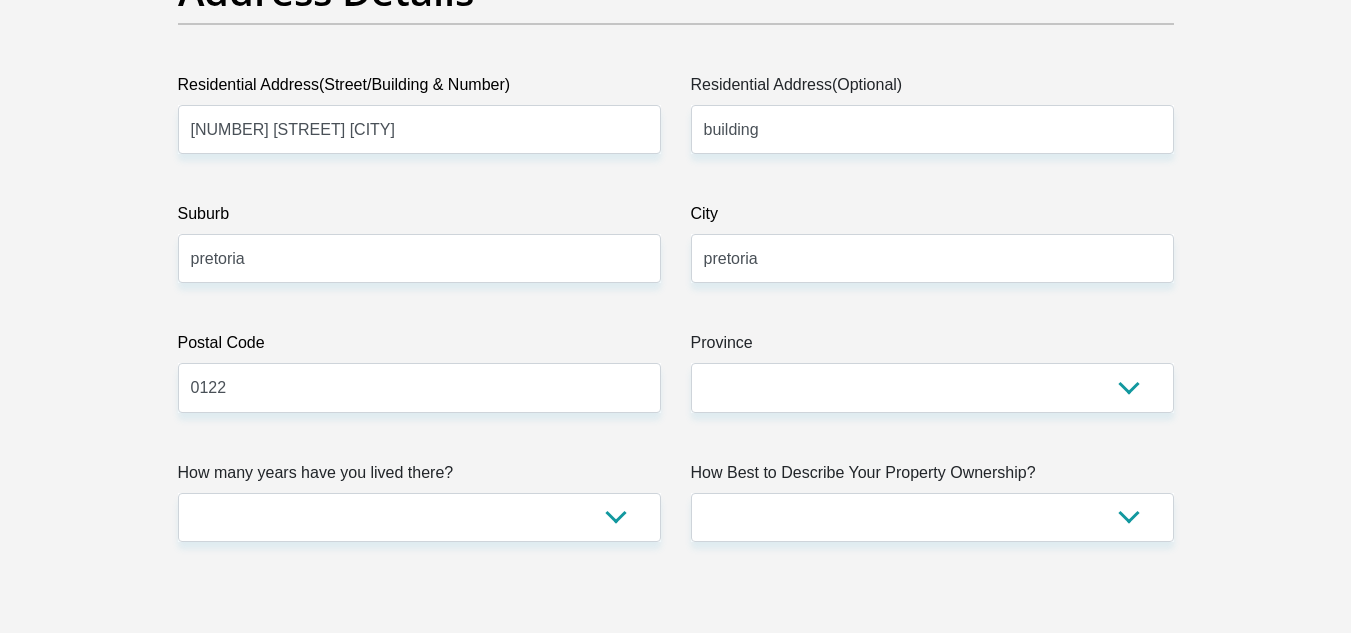 scroll, scrollTop: 1100, scrollLeft: 0, axis: vertical 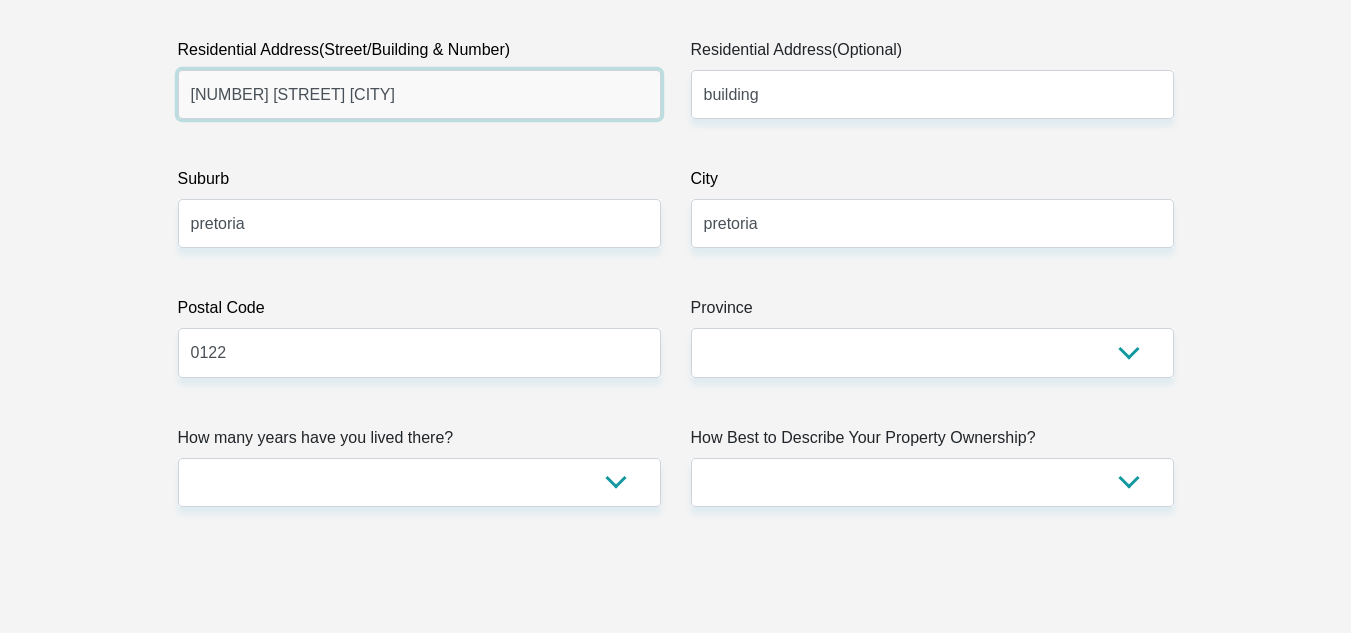 click on "182 SEESA Watermeyer Street Silverton" at bounding box center [419, 94] 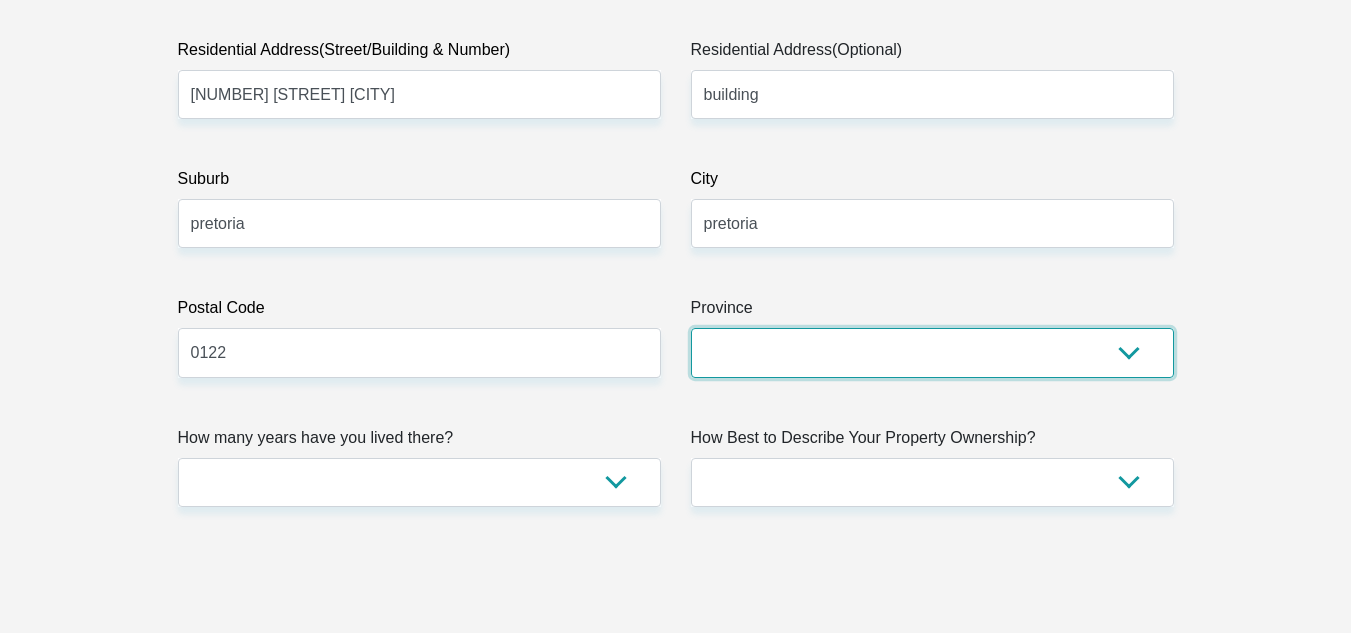 click on "Eastern Cape
Free State
Gauteng
KwaZulu-Natal
Limpopo
Mpumalanga
Northern Cape
North West
Western Cape" at bounding box center [932, 352] 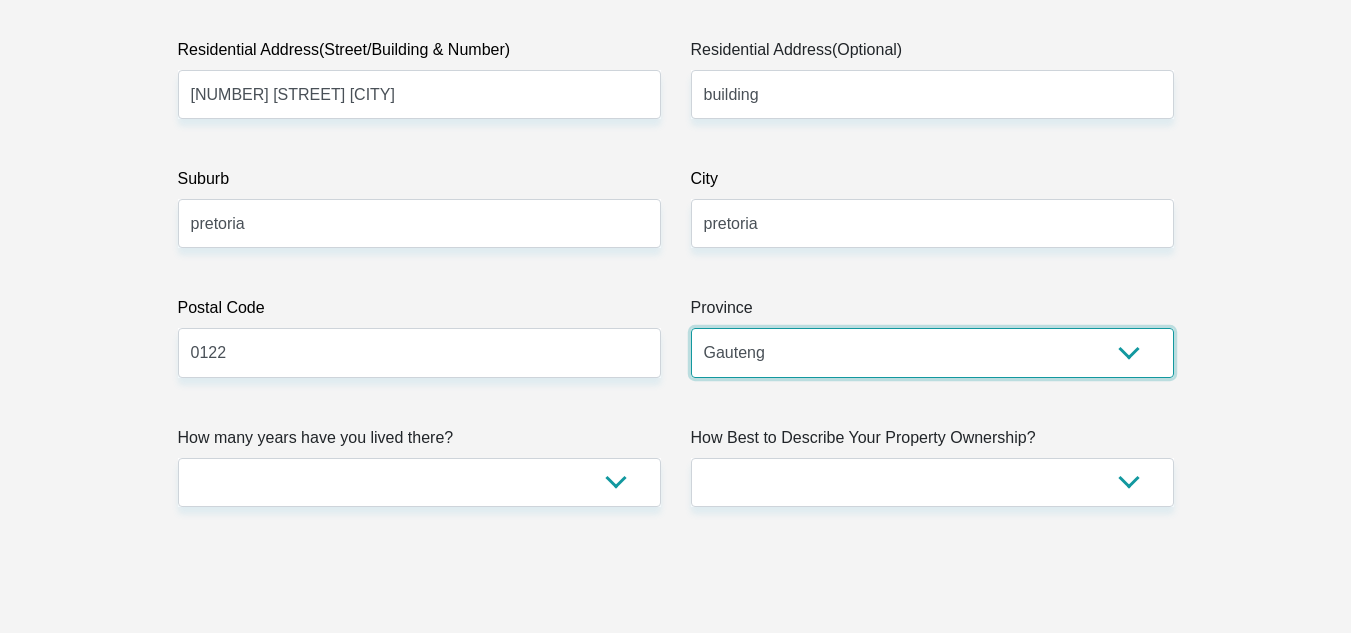 click on "Eastern Cape
Free State
Gauteng
KwaZulu-Natal
Limpopo
Mpumalanga
Northern Cape
North West
Western Cape" at bounding box center [932, 352] 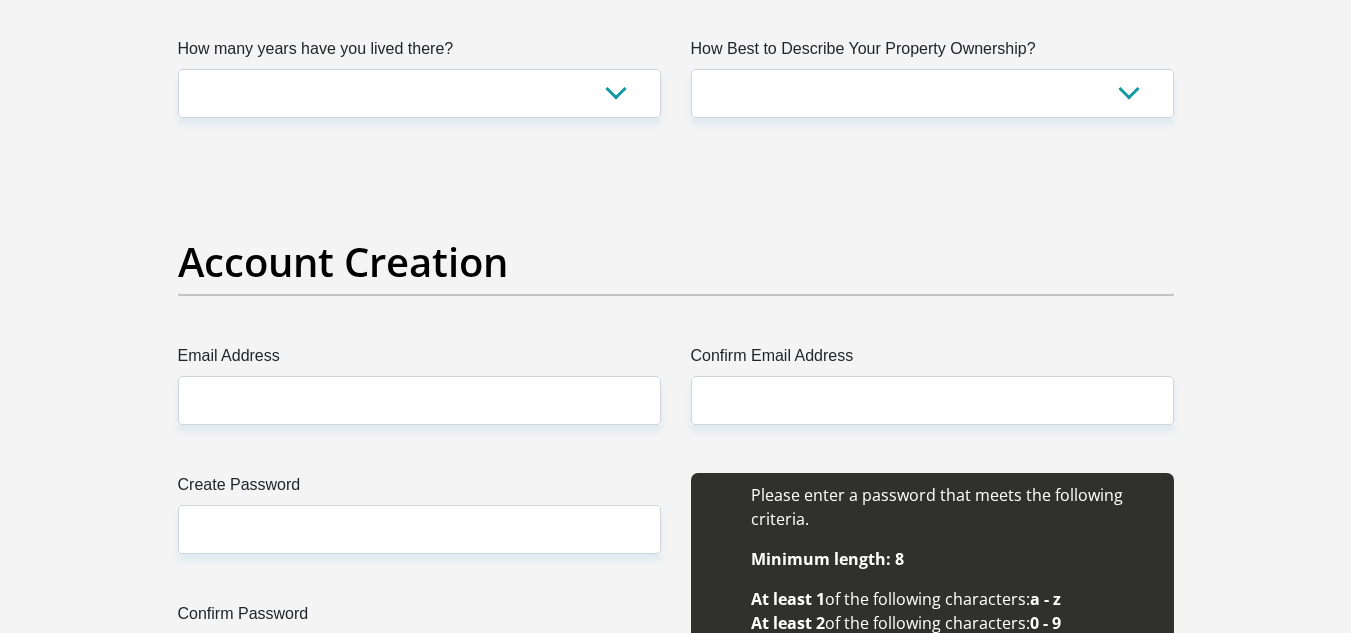 scroll, scrollTop: 1500, scrollLeft: 0, axis: vertical 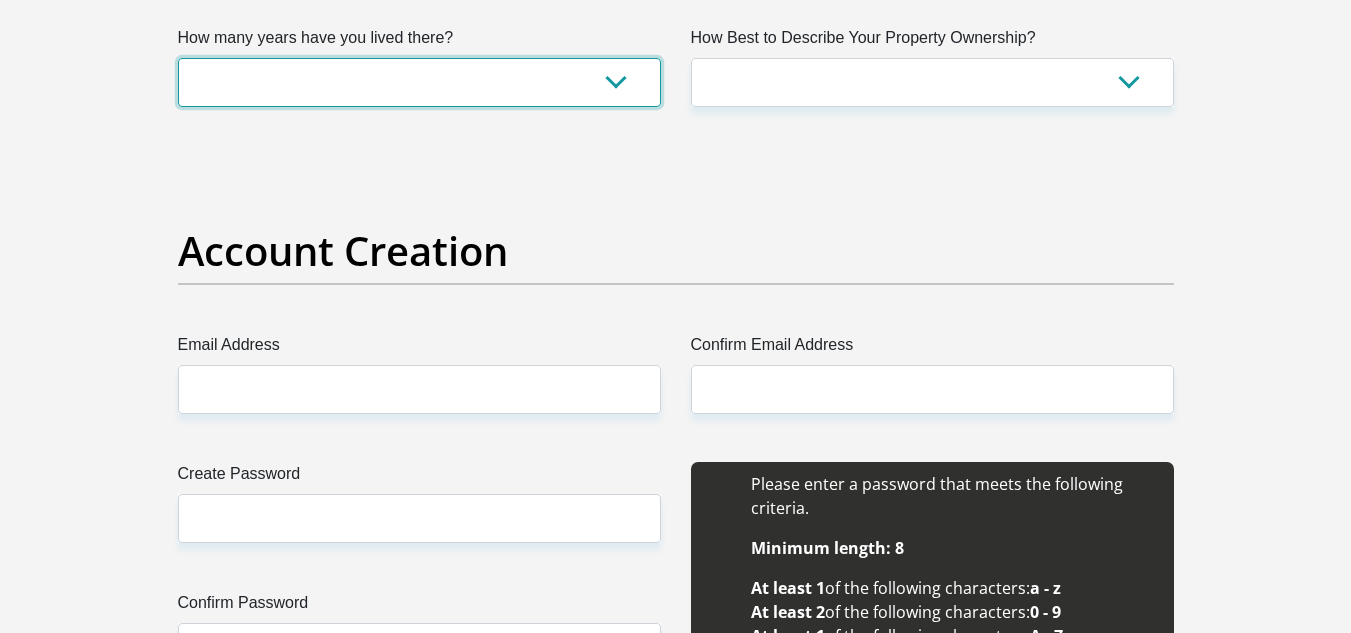 click on "less than 1 year
1-3 years
3-5 years
5+ years" at bounding box center (419, 82) 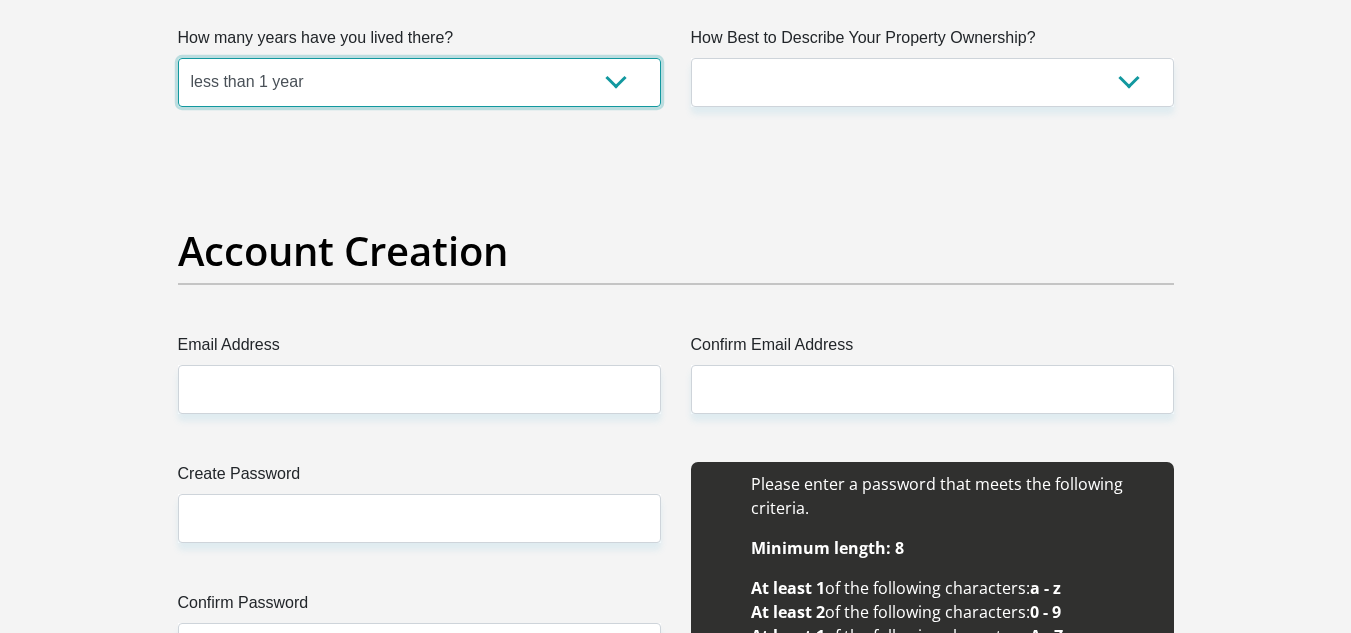 click on "less than 1 year
1-3 years
3-5 years
5+ years" at bounding box center (419, 82) 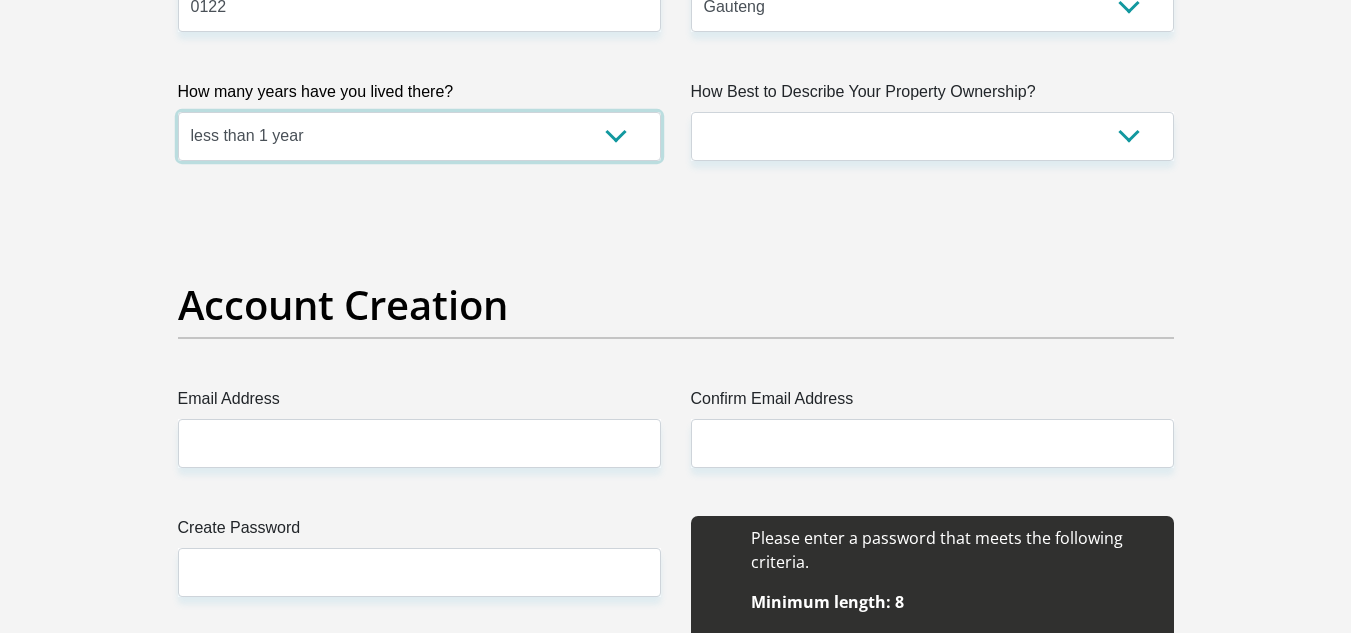 scroll, scrollTop: 1400, scrollLeft: 0, axis: vertical 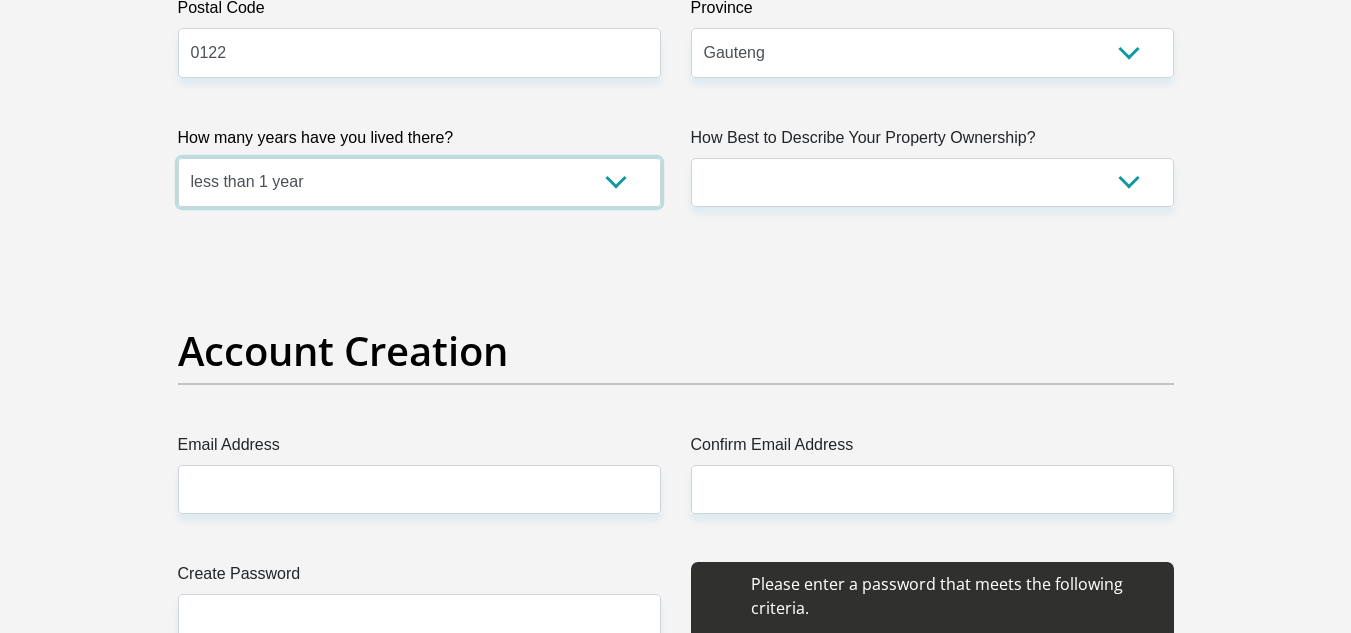 click on "less than 1 year
1-3 years
3-5 years
5+ years" at bounding box center (419, 182) 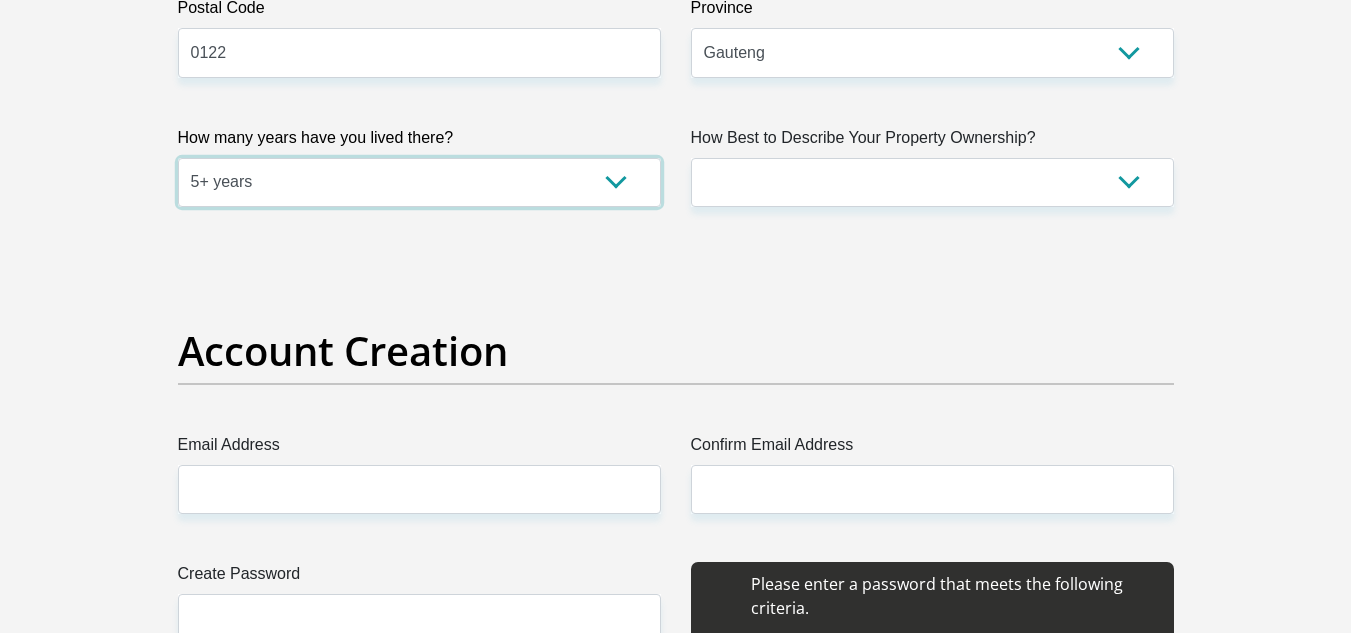 click on "less than 1 year
1-3 years
3-5 years
5+ years" at bounding box center [419, 182] 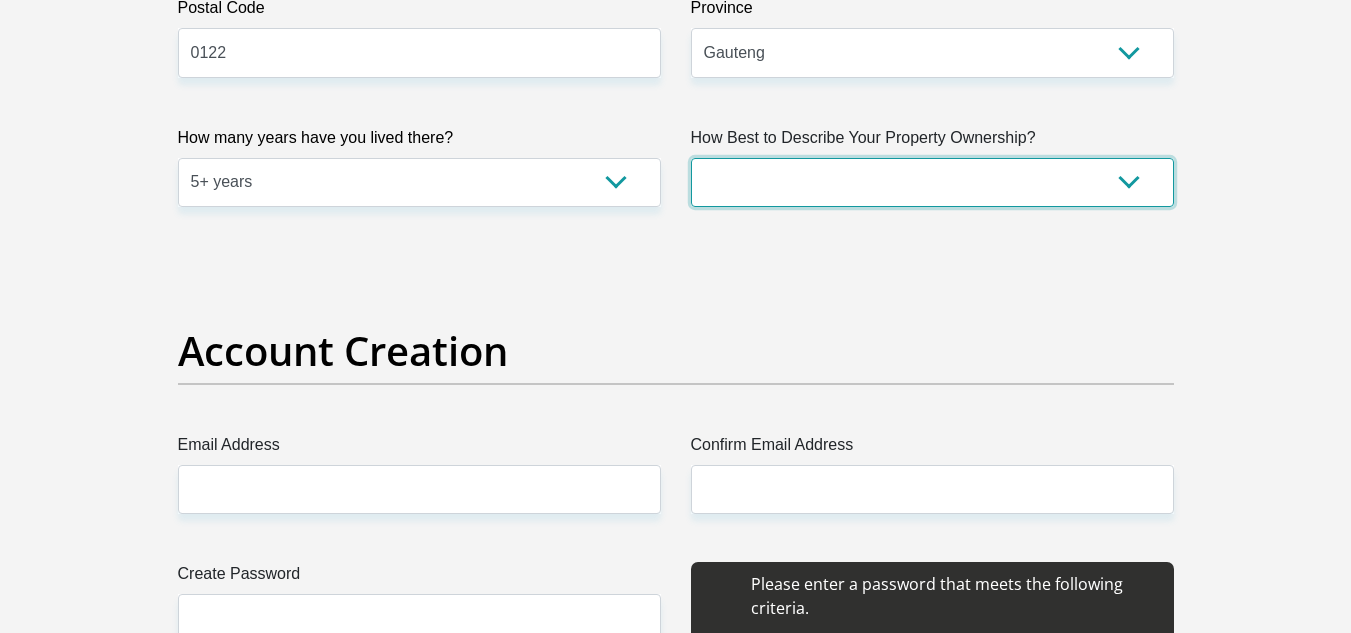 click on "Owned
Rented
Family Owned
Company Dwelling" at bounding box center (932, 182) 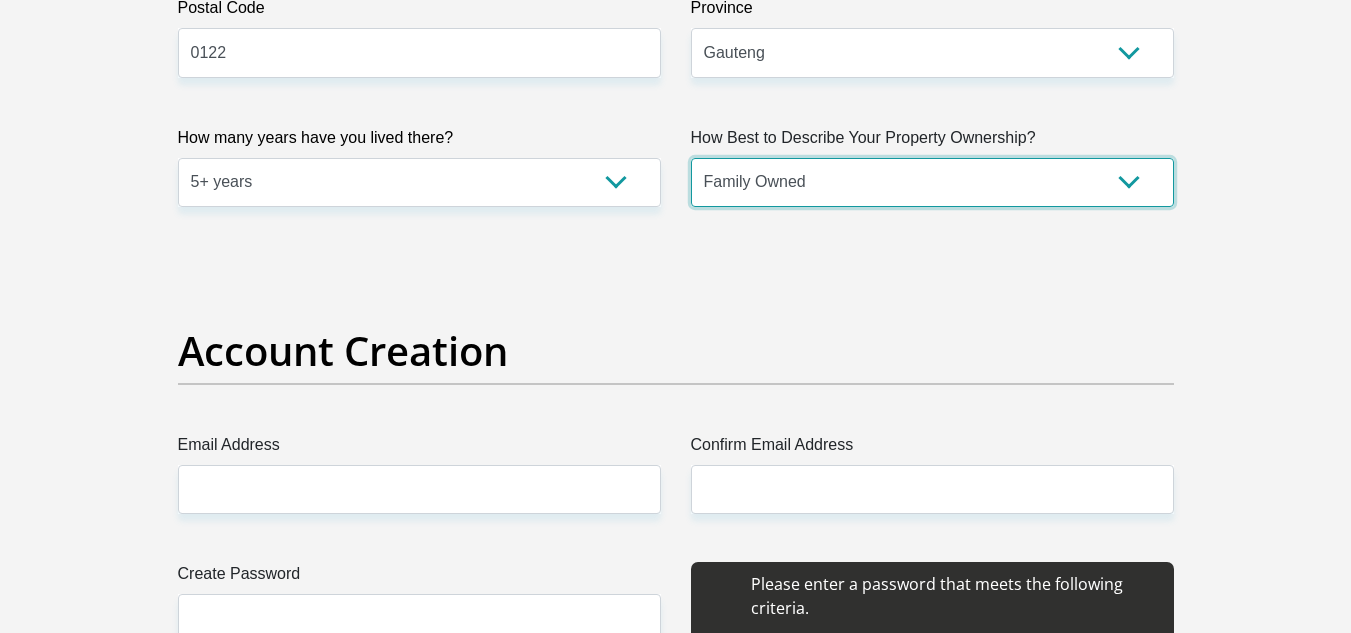 click on "Owned
Rented
Family Owned
Company Dwelling" at bounding box center [932, 182] 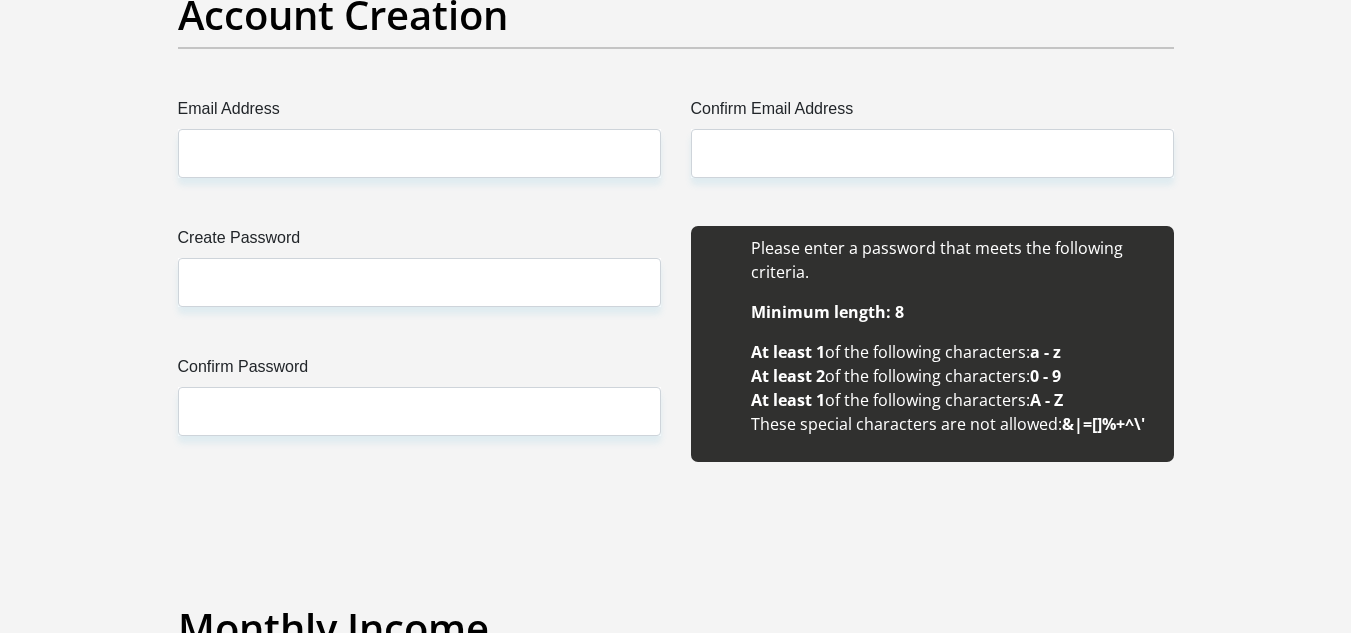 scroll, scrollTop: 1800, scrollLeft: 0, axis: vertical 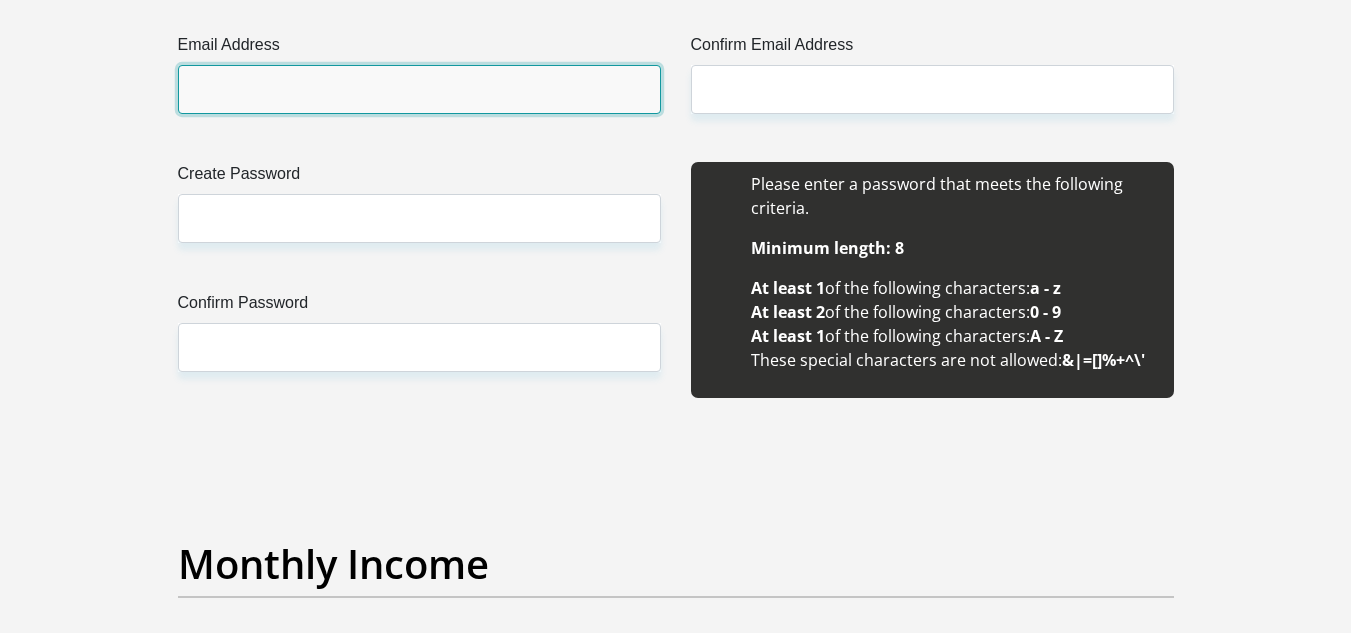 drag, startPoint x: 319, startPoint y: 88, endPoint x: 333, endPoint y: 93, distance: 14.866069 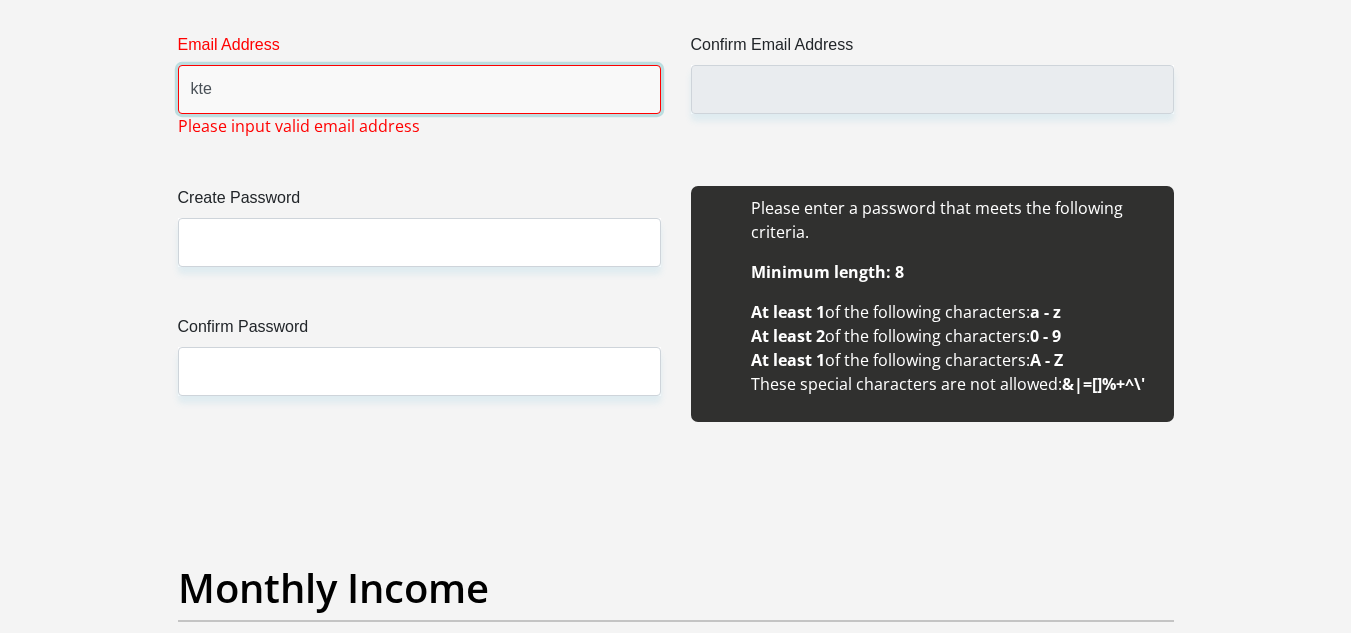 type on "ktemane40@gmail.com" 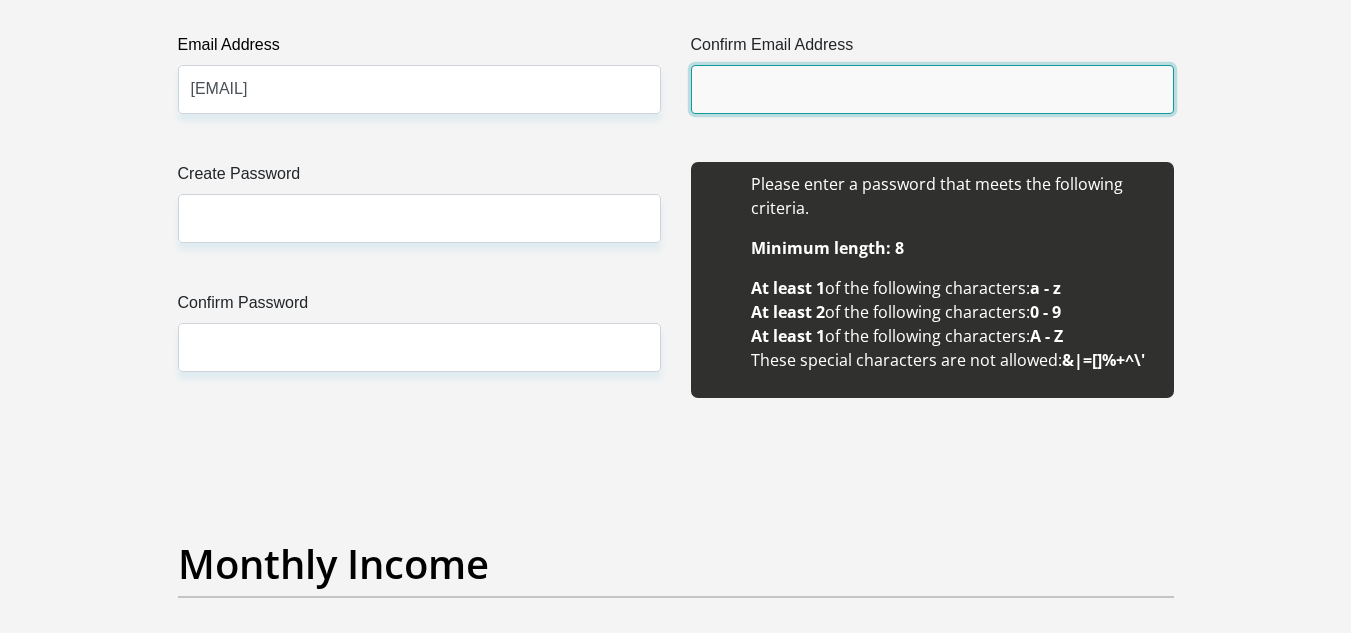 click on "Confirm Email Address" at bounding box center (932, 89) 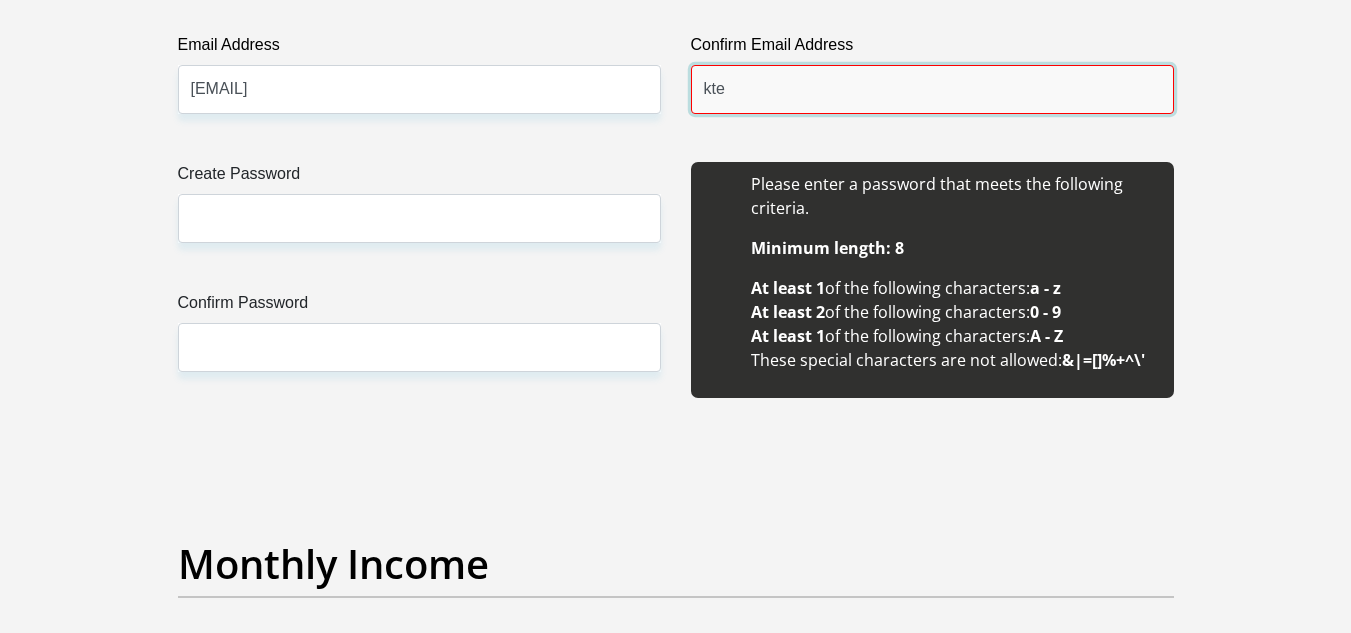 type on "ktemane40@gmail.com" 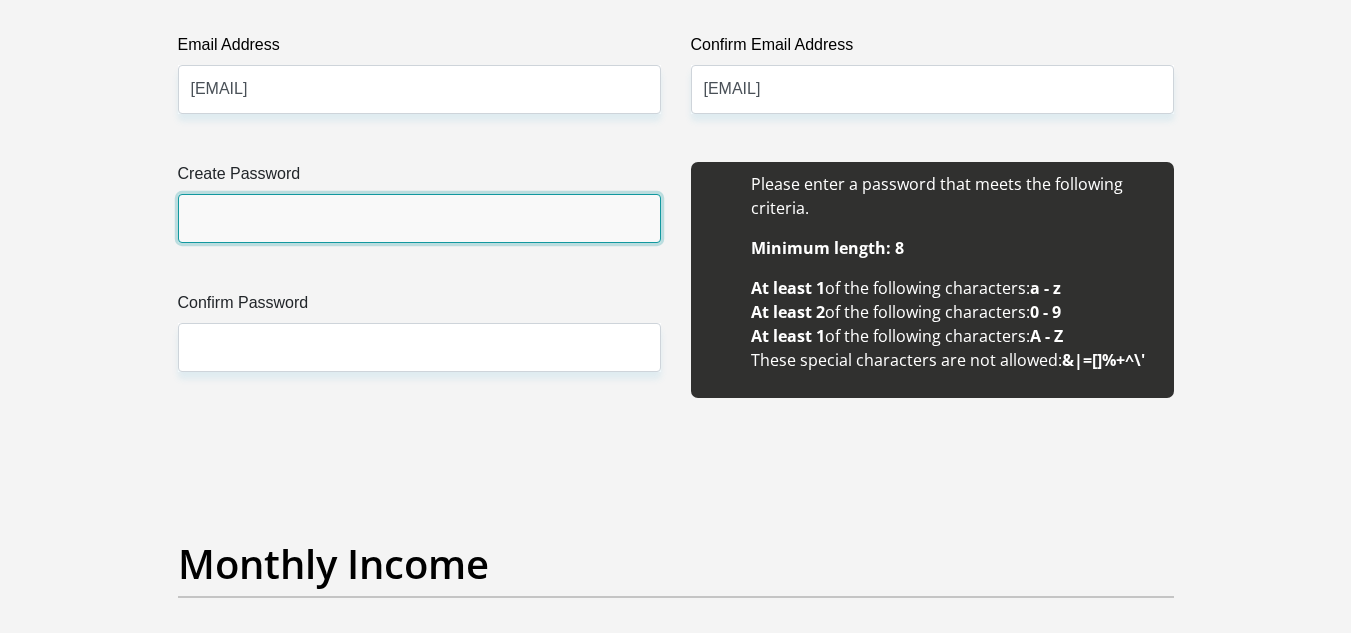 click on "Create Password" at bounding box center (419, 218) 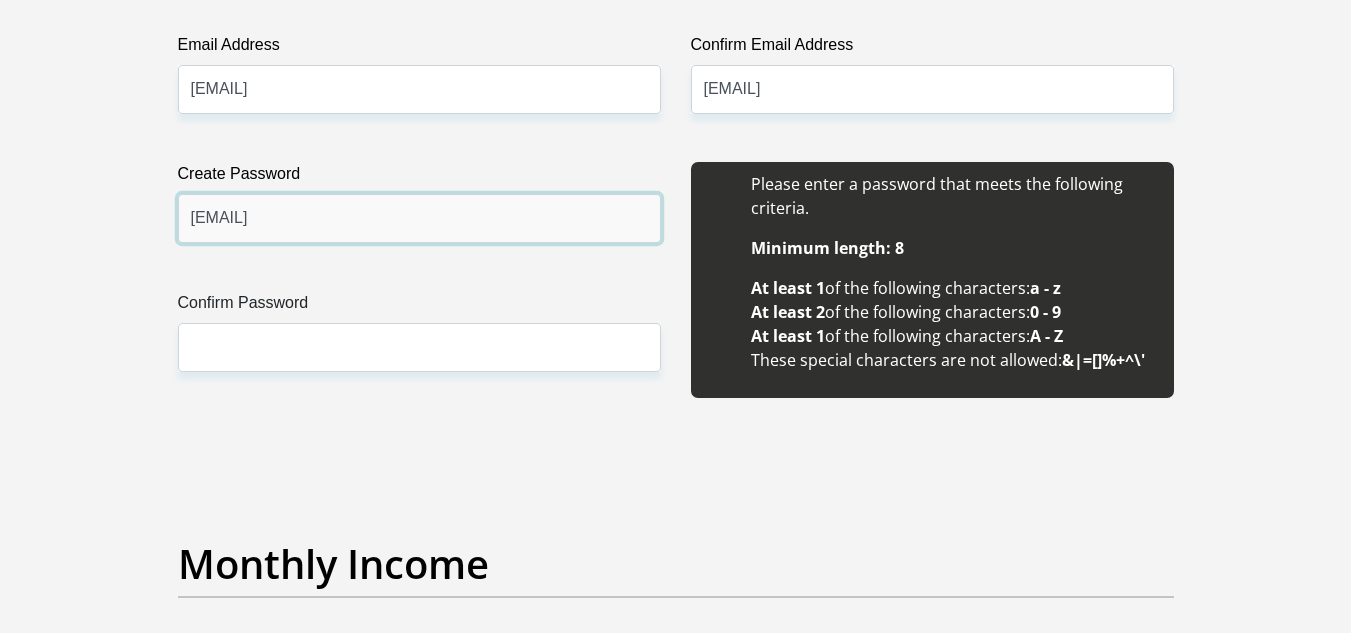 type on "Opelong@04" 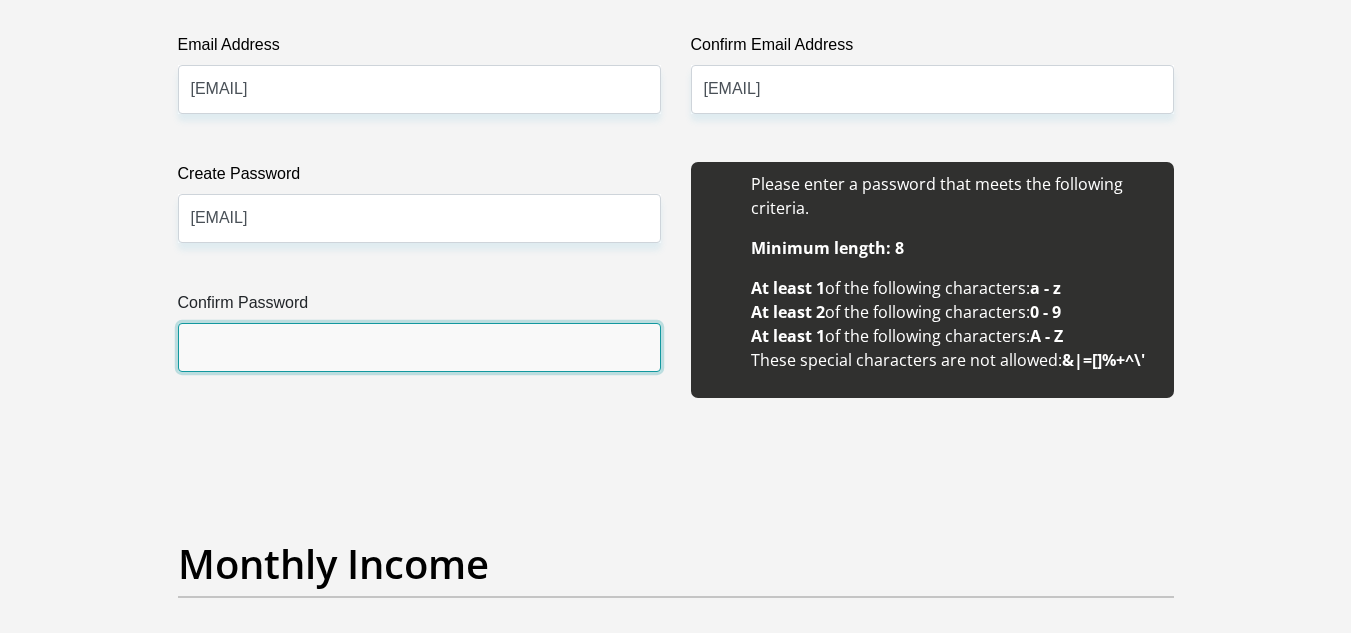 click on "Confirm Password" at bounding box center (419, 347) 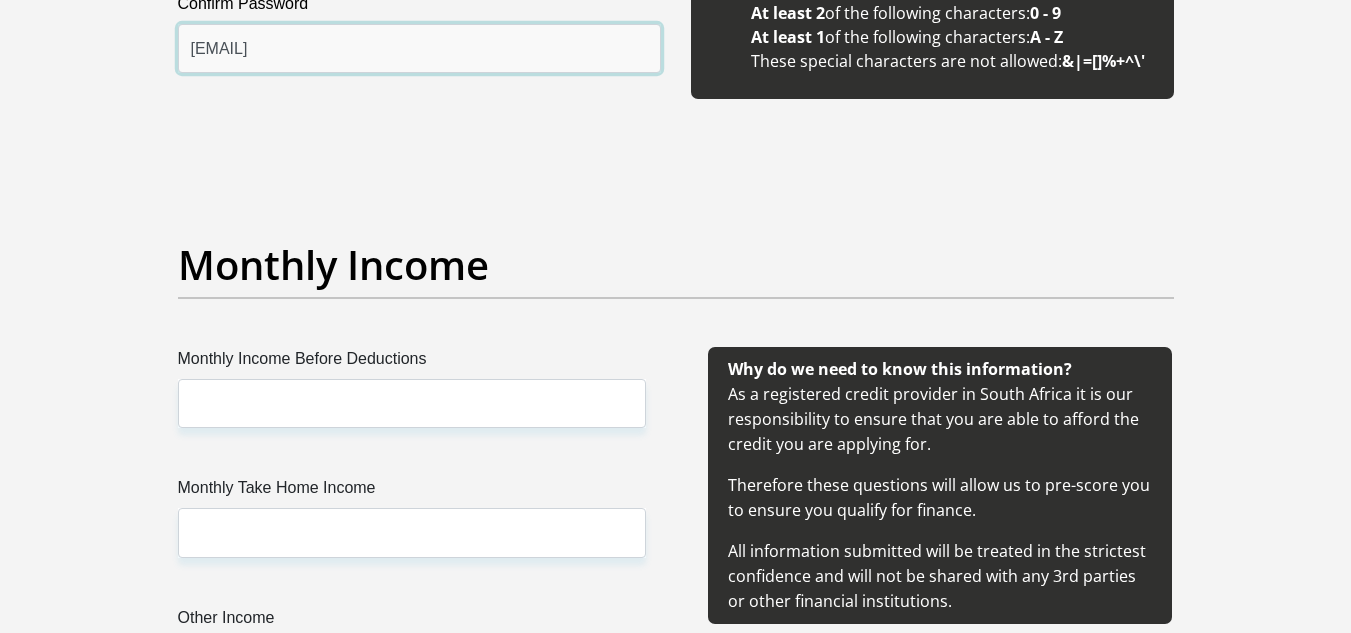 scroll, scrollTop: 2146, scrollLeft: 0, axis: vertical 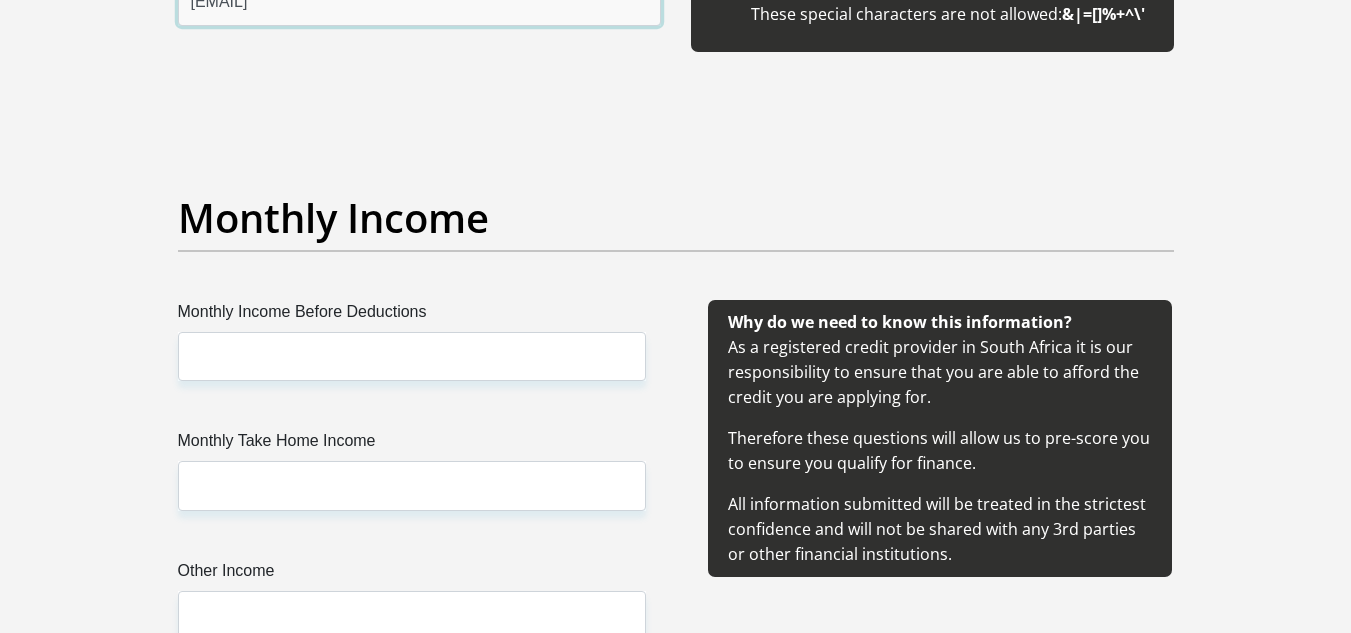 type on "Opelong@04" 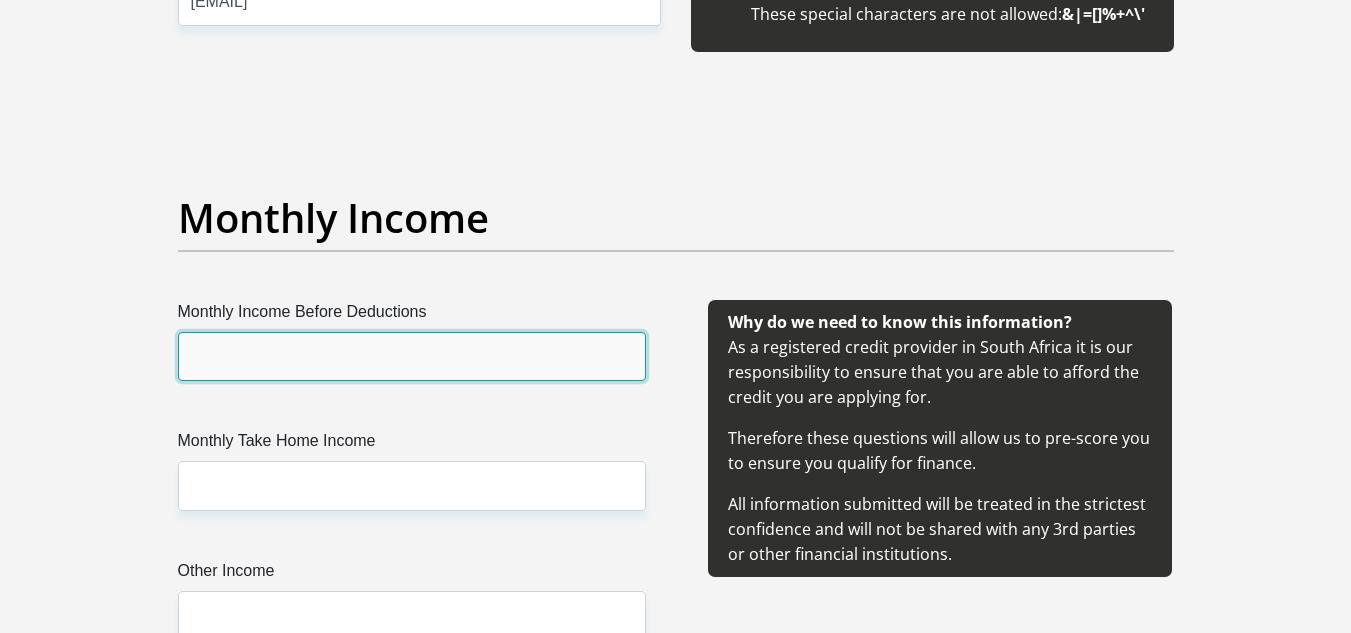 click on "Monthly Income Before Deductions" at bounding box center (412, 356) 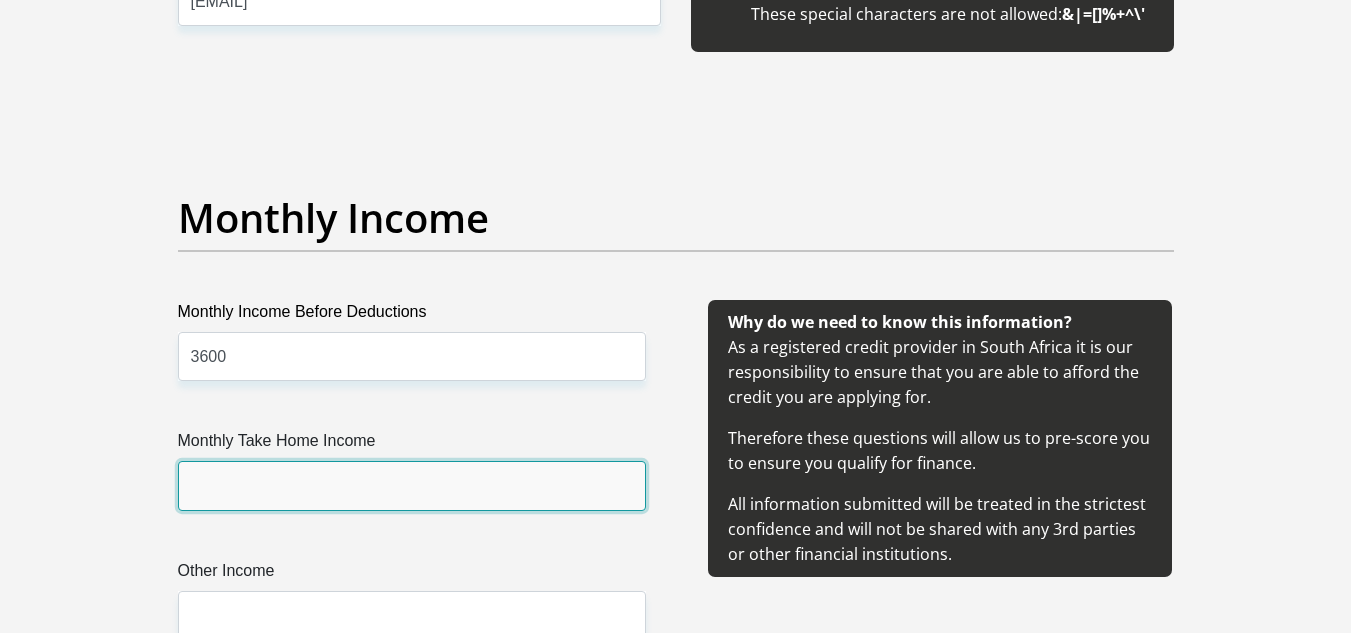 click on "Monthly Take Home Income" at bounding box center [412, 485] 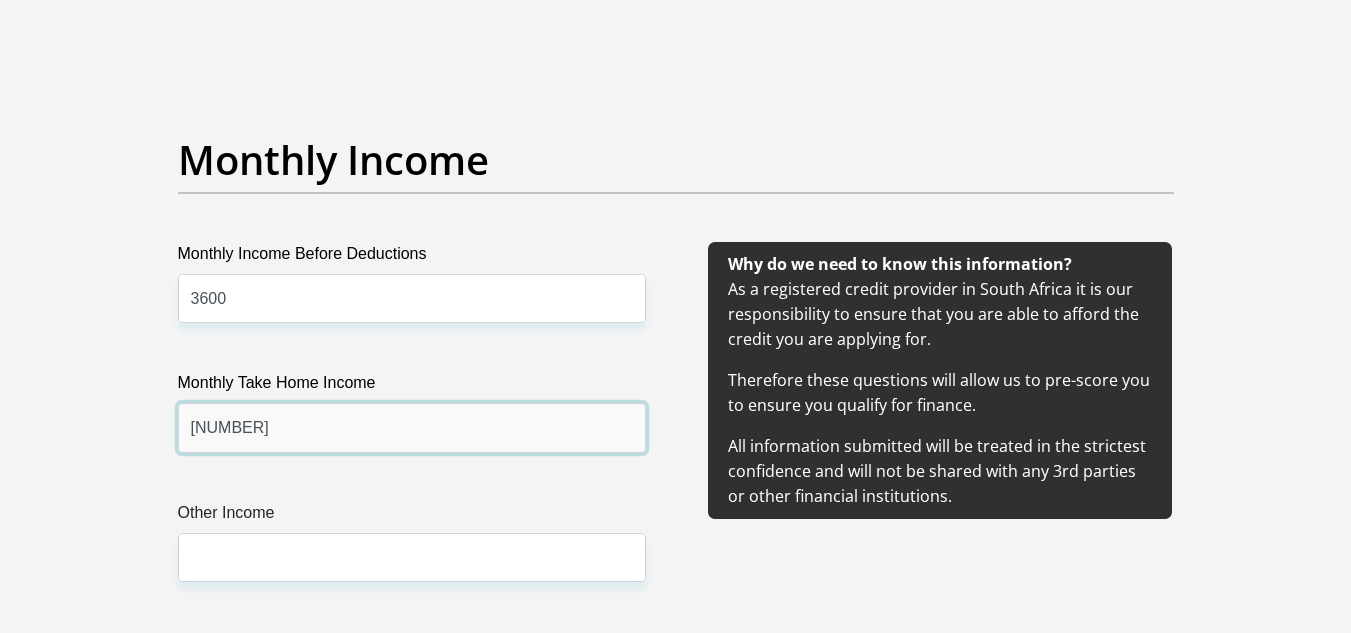scroll, scrollTop: 2205, scrollLeft: 0, axis: vertical 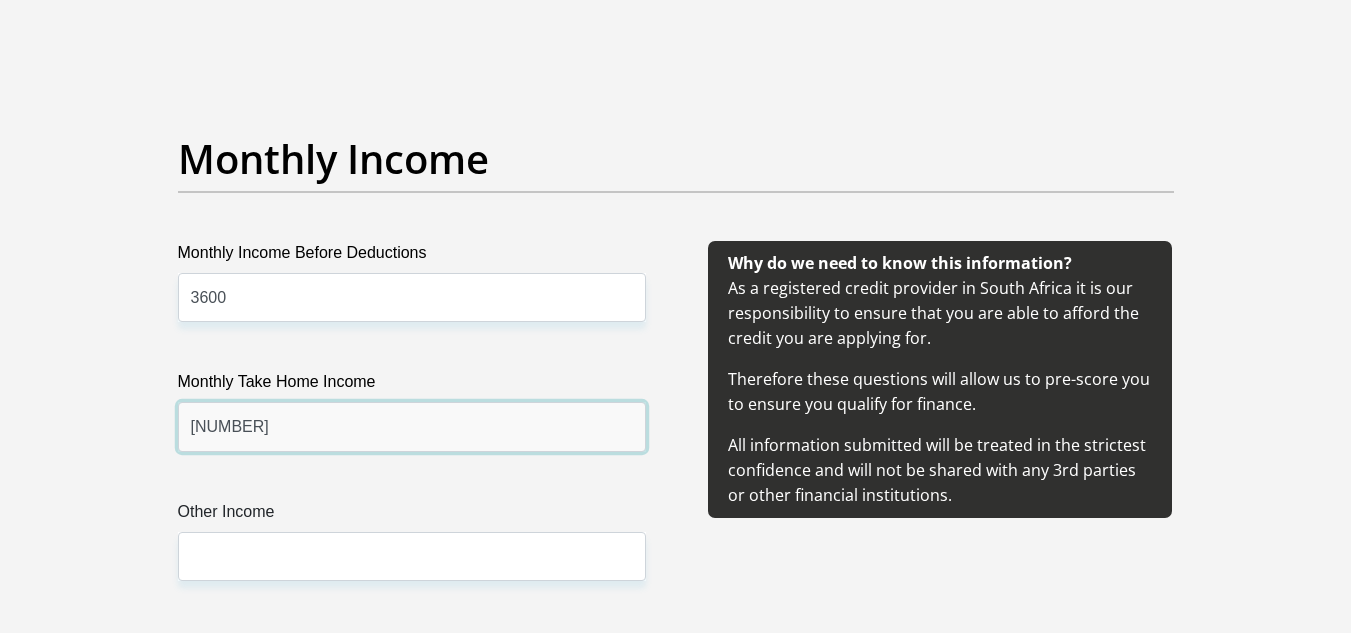 type on "3567" 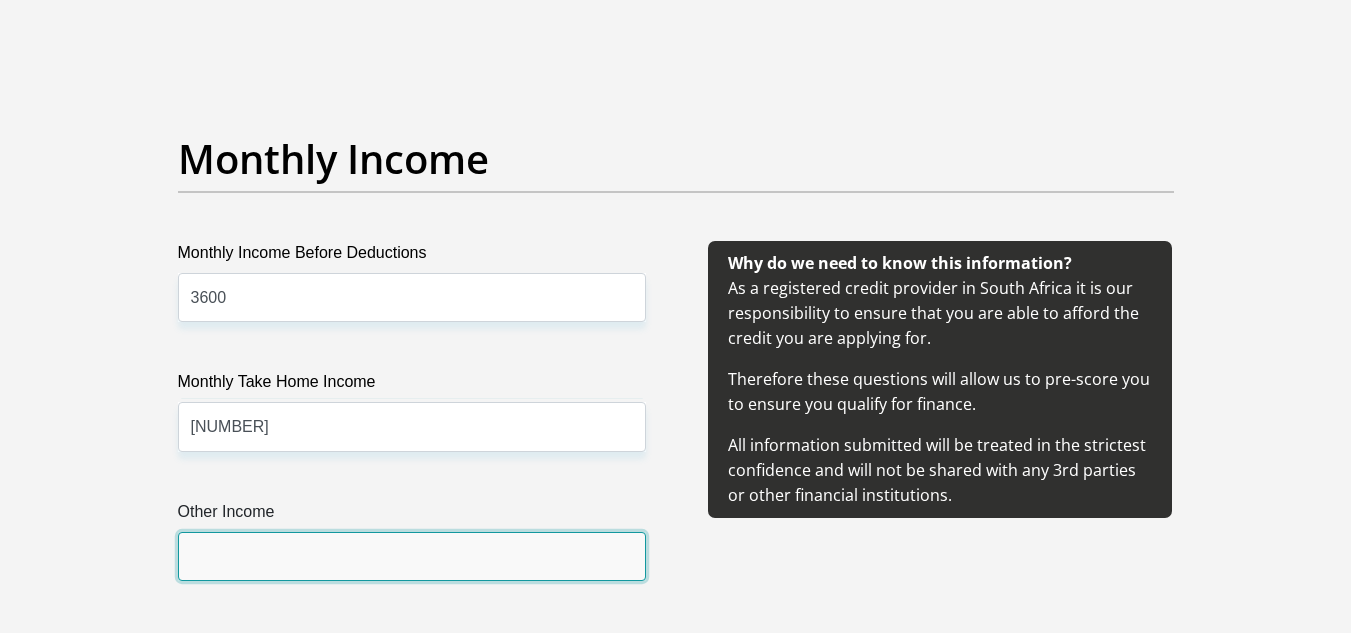 click on "Other Income" at bounding box center [412, 556] 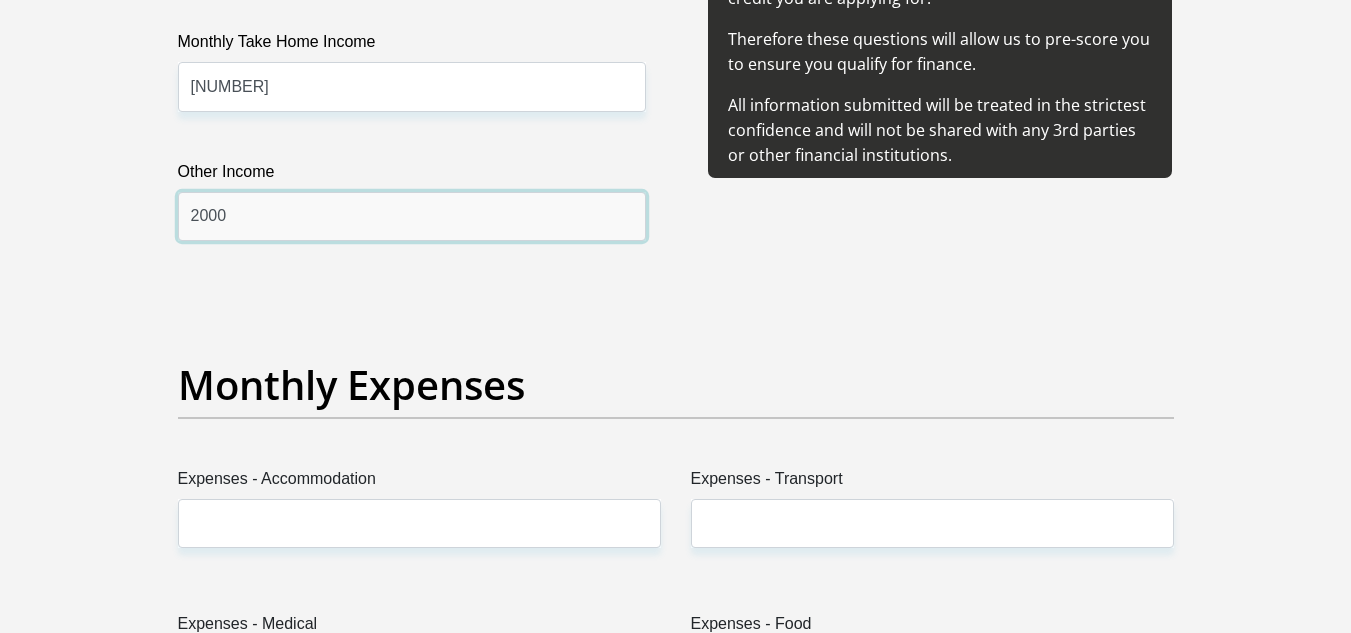 scroll, scrollTop: 2564, scrollLeft: 0, axis: vertical 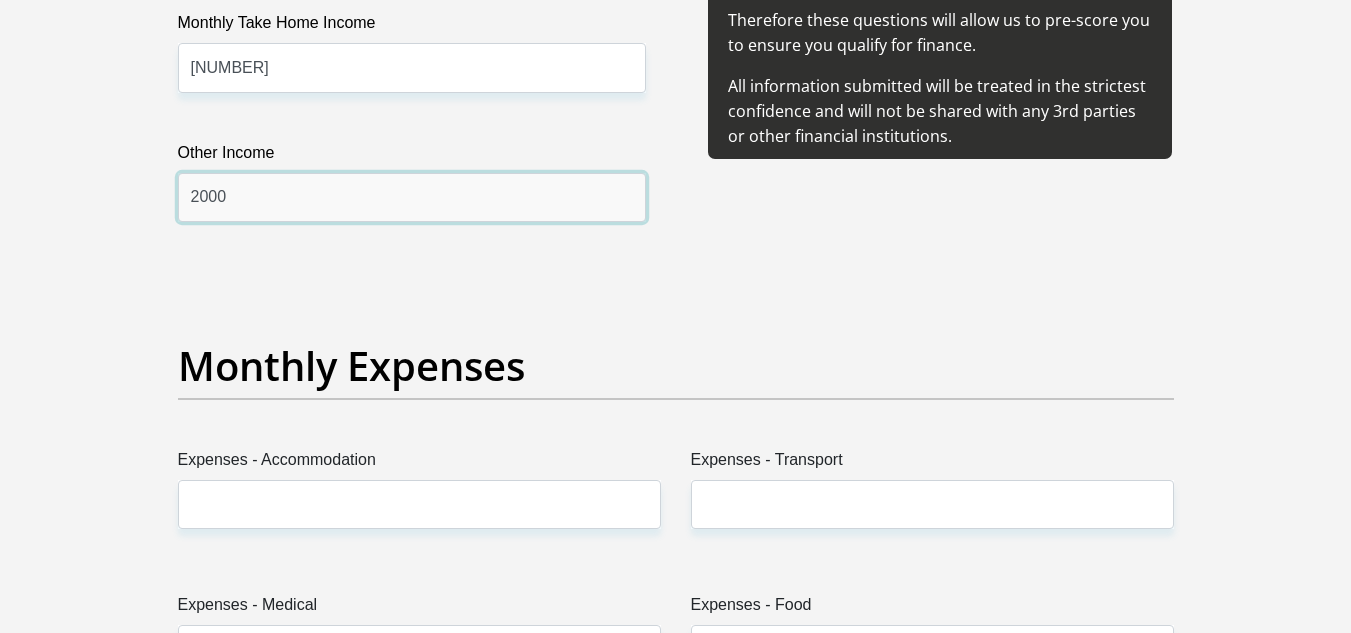 type on "2000" 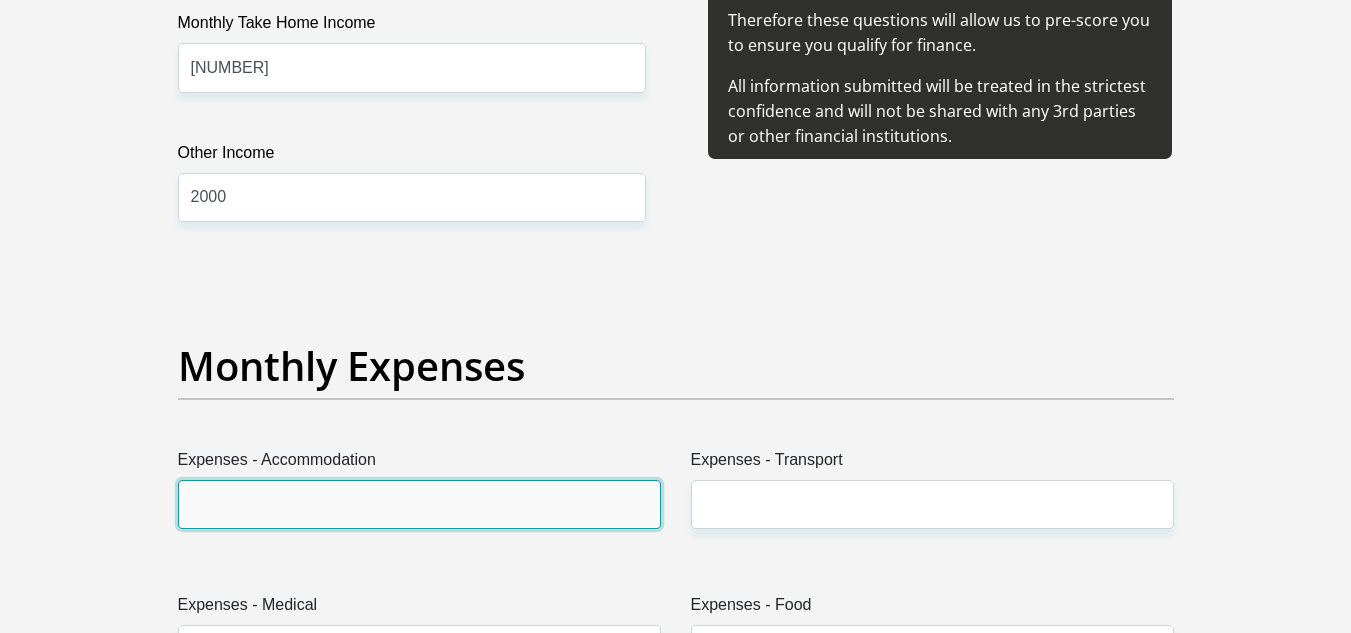 click on "Expenses - Accommodation" at bounding box center (419, 504) 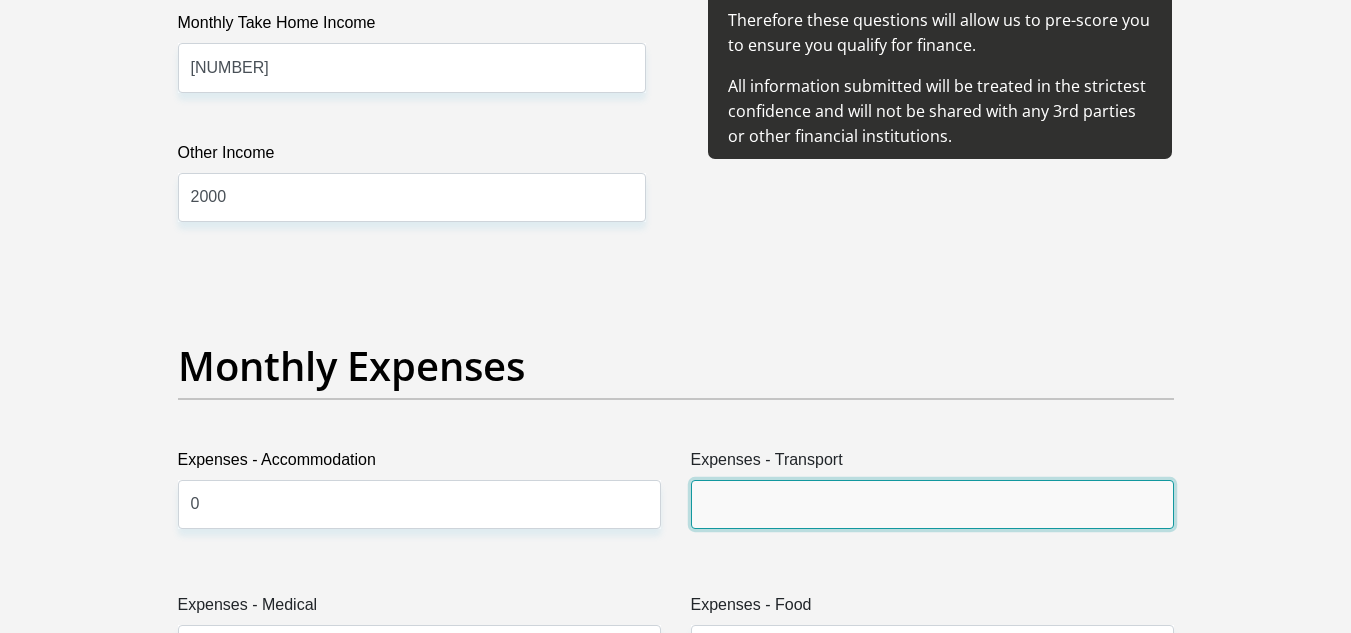 click on "Expenses - Transport" at bounding box center (932, 504) 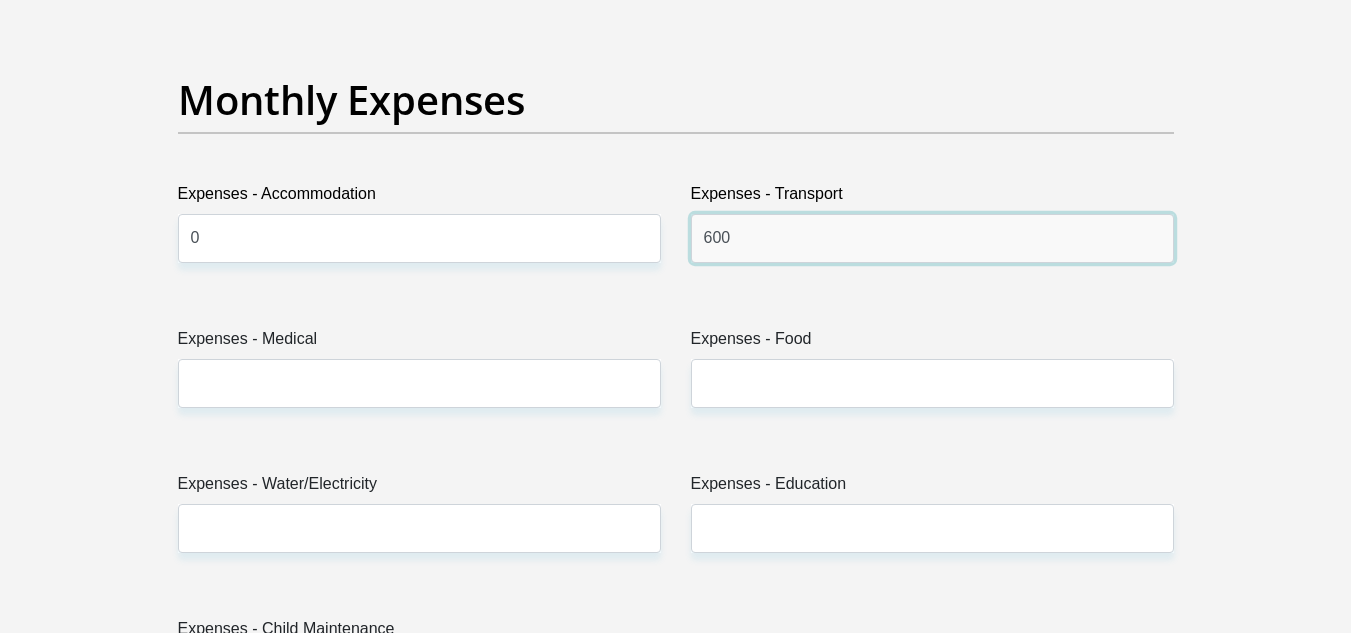 scroll, scrollTop: 2831, scrollLeft: 0, axis: vertical 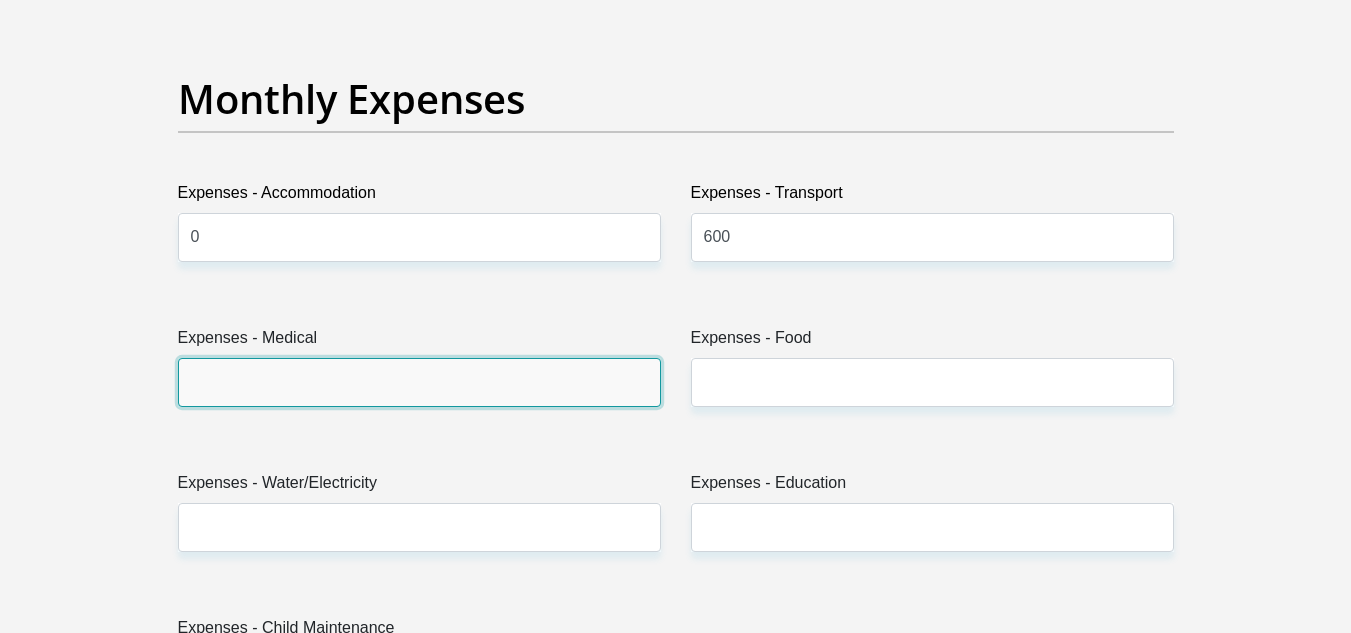 click on "Expenses - Medical" at bounding box center (419, 382) 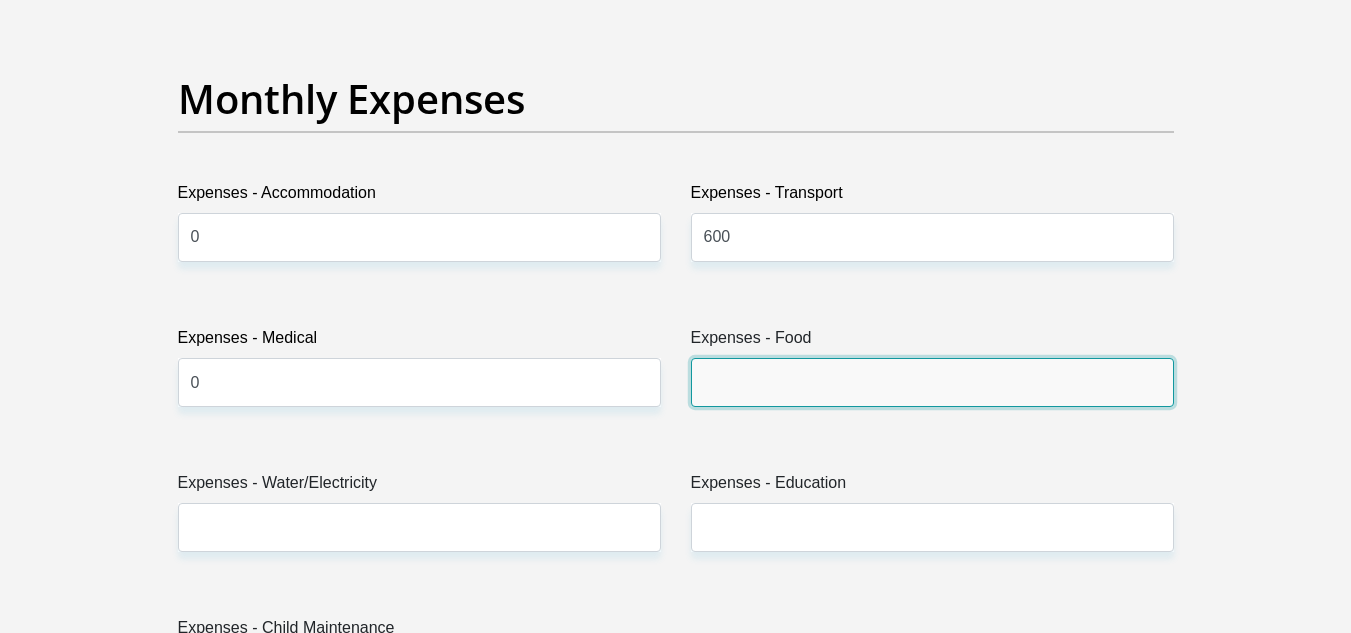 click on "Expenses - Food" at bounding box center (932, 382) 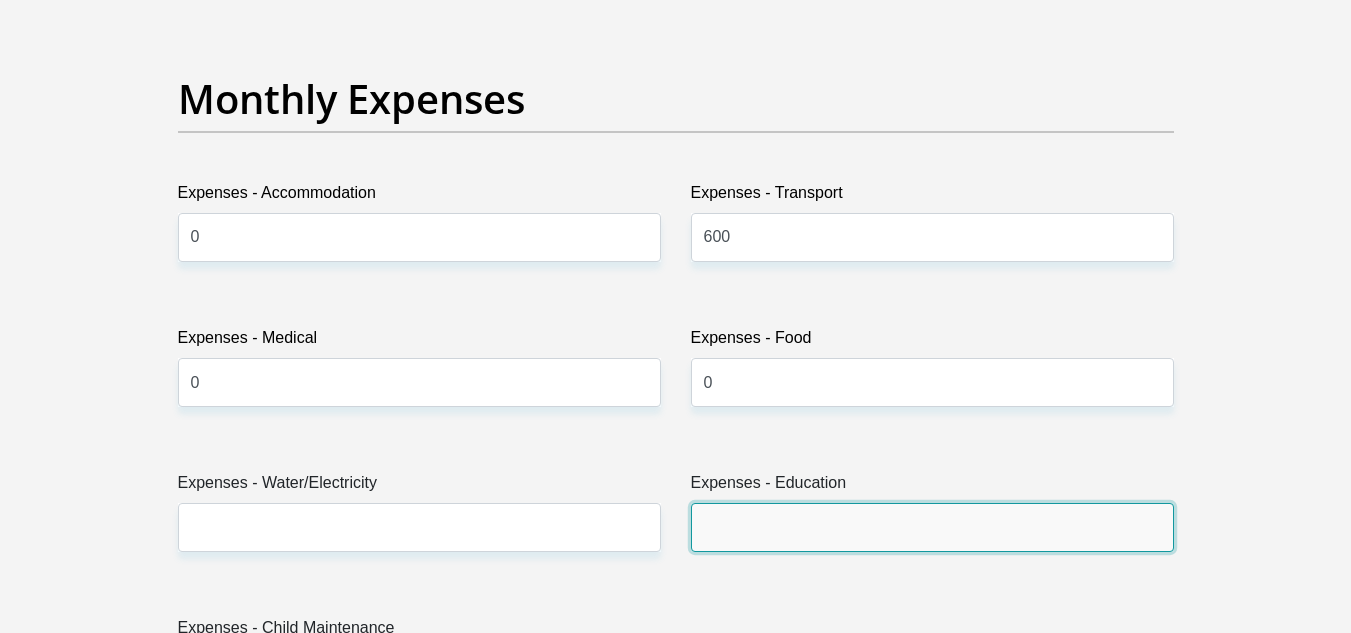 click on "Expenses - Education" at bounding box center (932, 527) 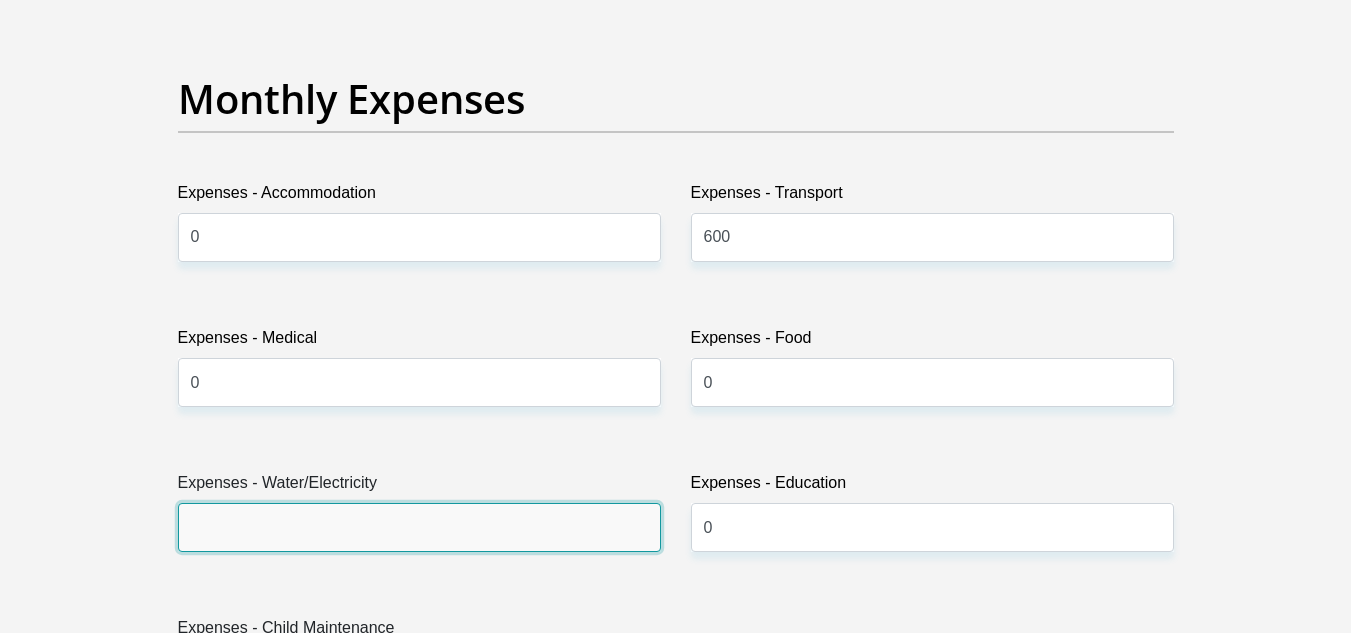 click on "Expenses - Water/Electricity" at bounding box center [419, 527] 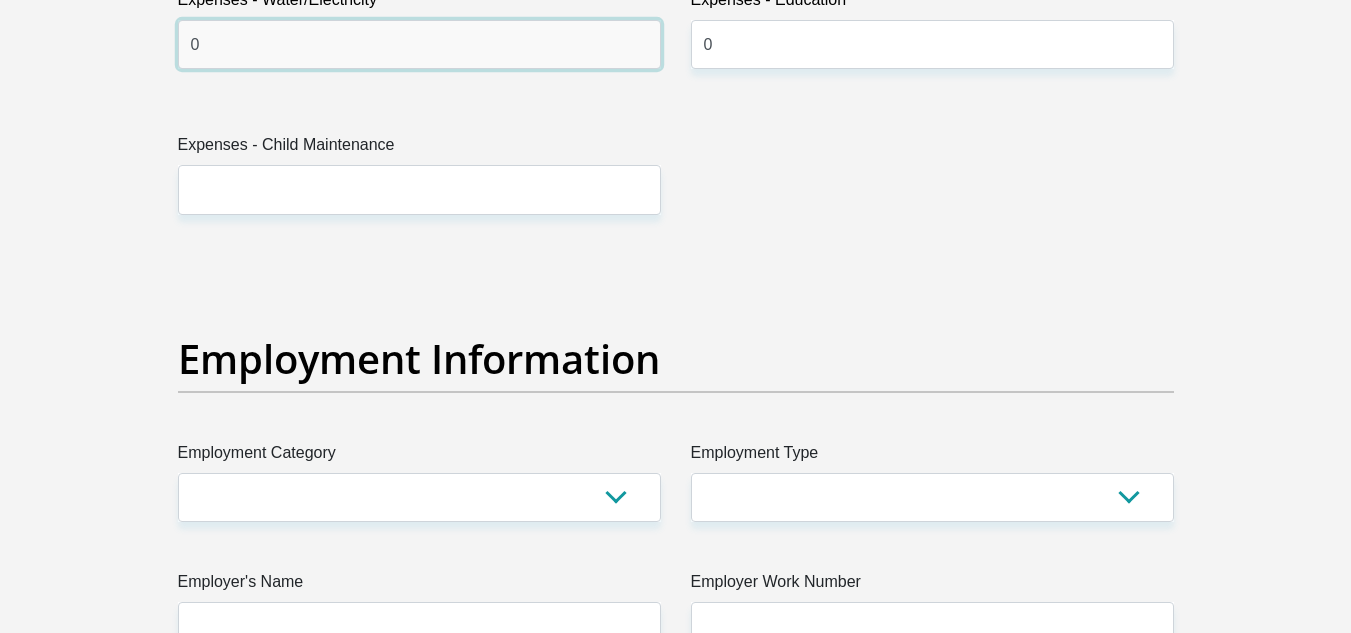 scroll, scrollTop: 3315, scrollLeft: 0, axis: vertical 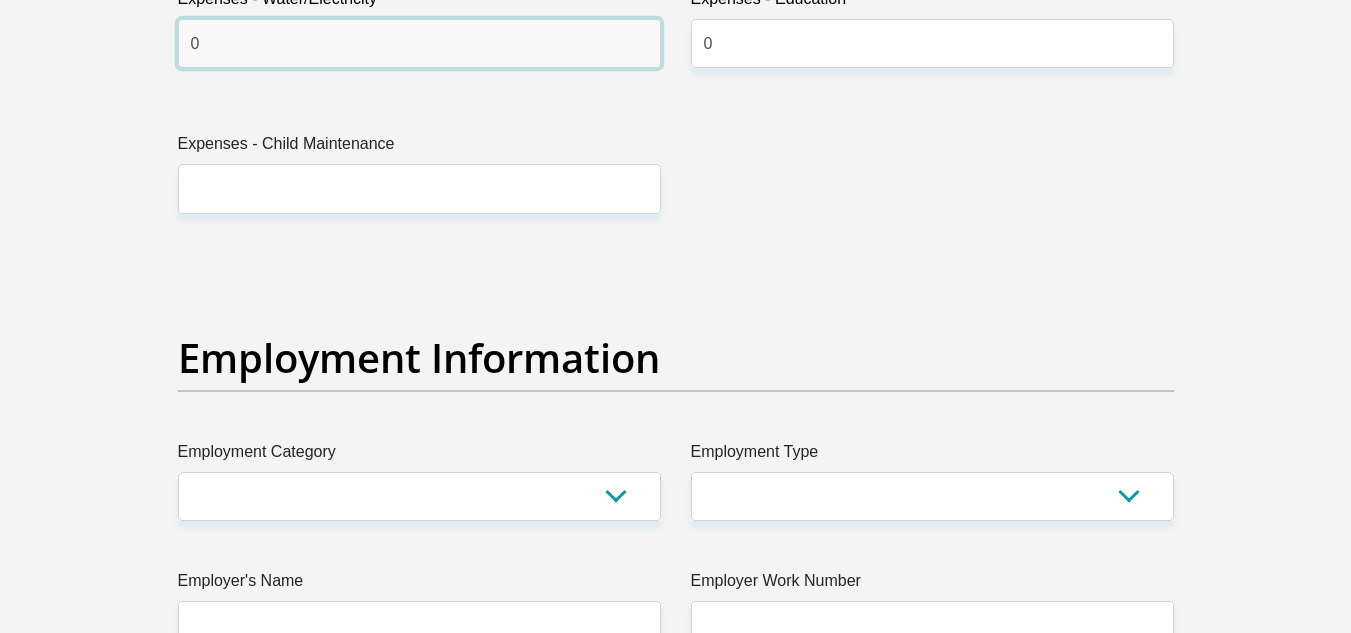 type on "0" 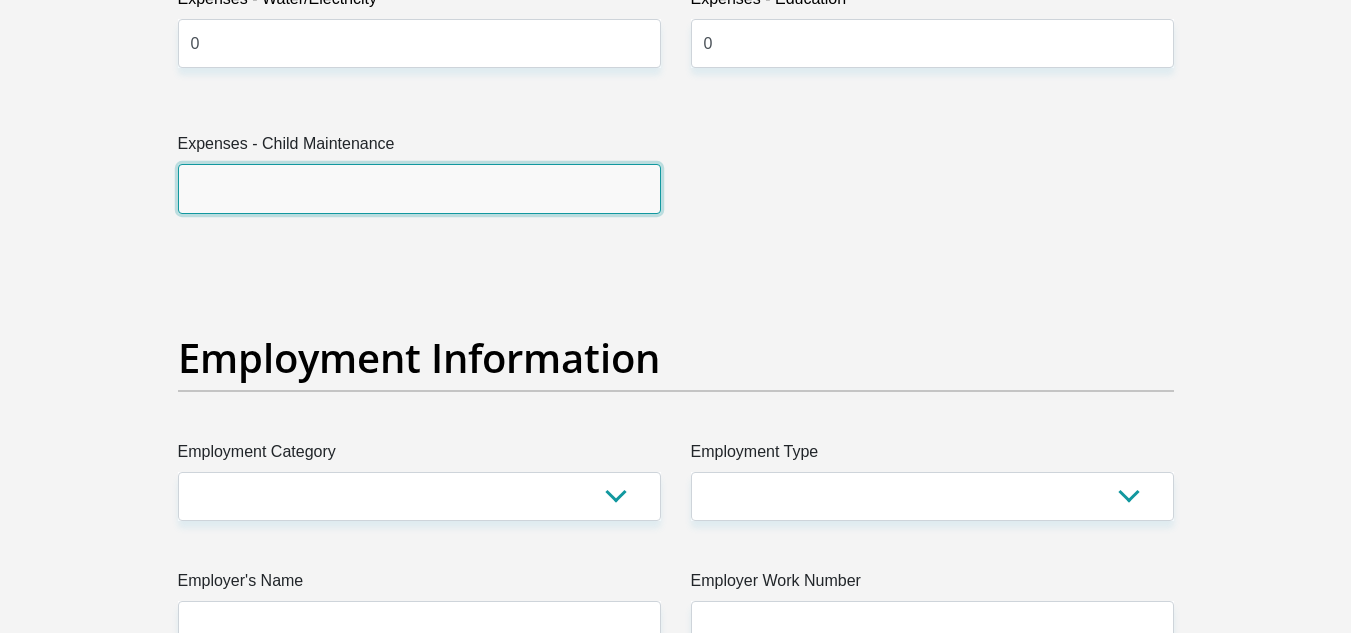 click on "Expenses - Child Maintenance" at bounding box center (419, 188) 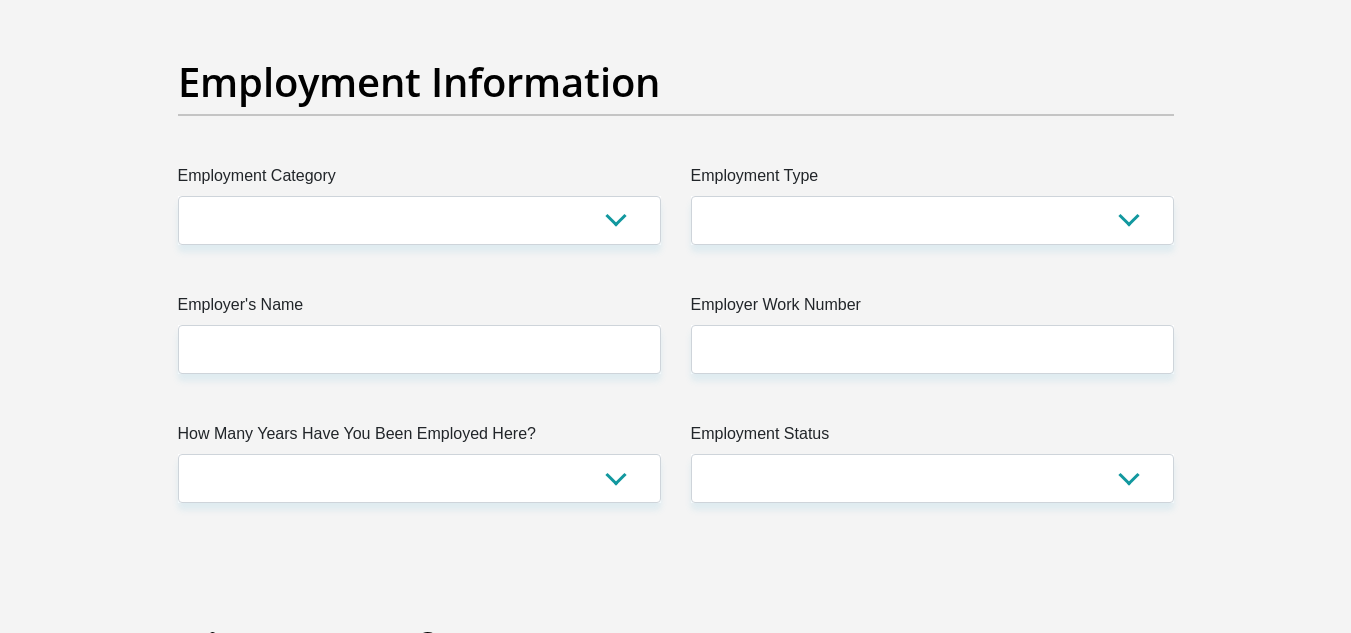 scroll, scrollTop: 3592, scrollLeft: 0, axis: vertical 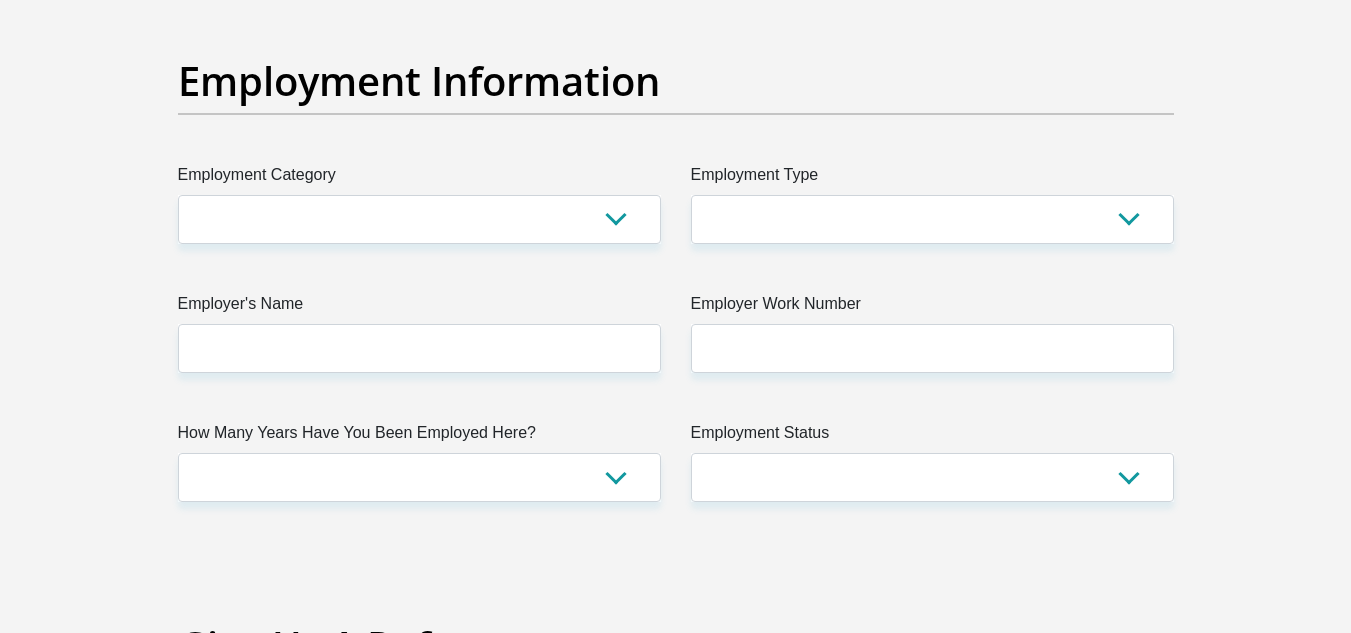 type on "0" 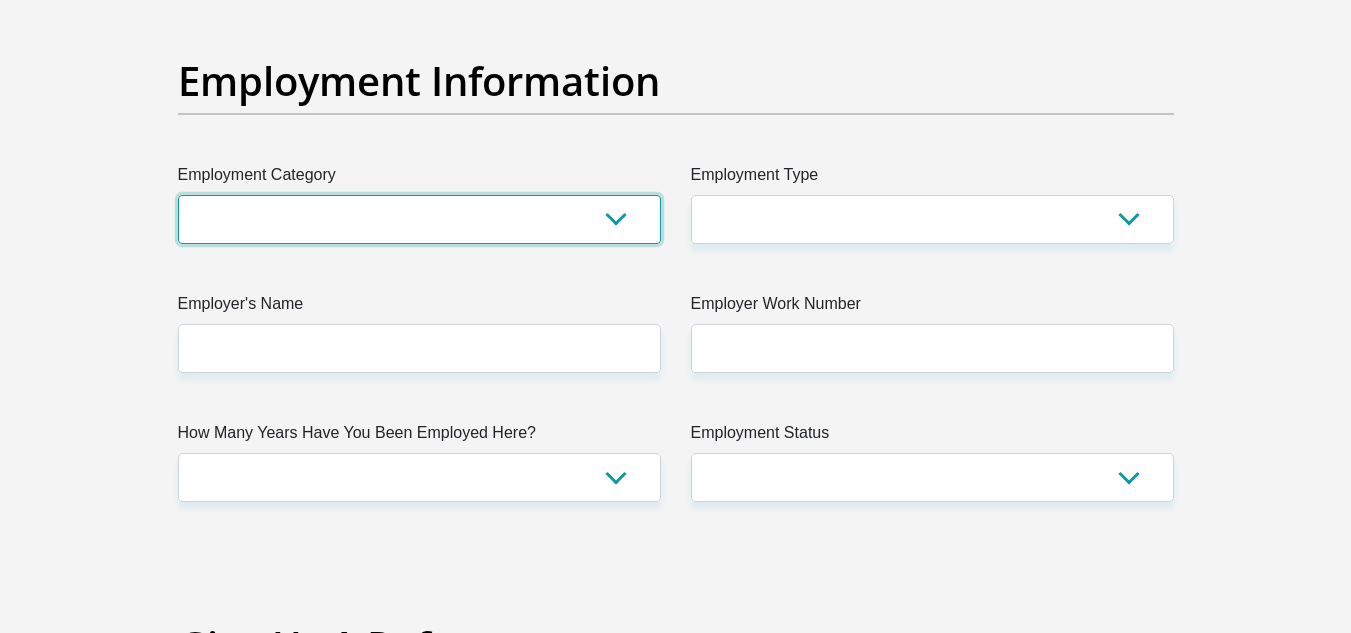 click on "AGRICULTURE
ALCOHOL & TOBACCO
CONSTRUCTION MATERIALS
METALLURGY
EQUIPMENT FOR RENEWABLE ENERGY
SPECIALIZED CONTRACTORS
CAR
GAMING (INCL. INTERNET
OTHER WHOLESALE
UNLICENSED PHARMACEUTICALS
CURRENCY EXCHANGE HOUSES
OTHER FINANCIAL INSTITUTIONS & INSURANCE
REAL ESTATE AGENTS
OIL & GAS
OTHER MATERIALS (E.G. IRON ORE)
PRECIOUS STONES & PRECIOUS METALS
POLITICAL ORGANIZATIONS
RELIGIOUS ORGANIZATIONS(NOT SECTS)
ACTI. HAVING BUSINESS DEAL WITH PUBLIC ADMINISTRATION
LAUNDROMATS" at bounding box center [419, 219] 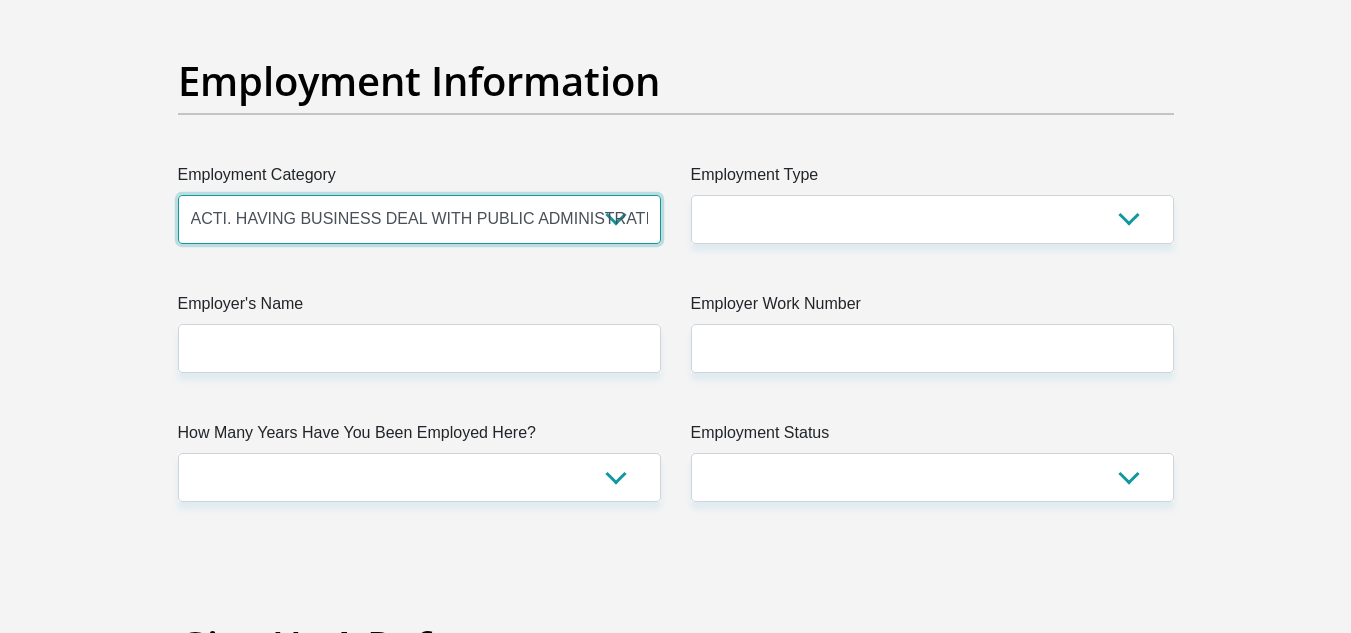click on "AGRICULTURE
ALCOHOL & TOBACCO
CONSTRUCTION MATERIALS
METALLURGY
EQUIPMENT FOR RENEWABLE ENERGY
SPECIALIZED CONTRACTORS
CAR
GAMING (INCL. INTERNET
OTHER WHOLESALE
UNLICENSED PHARMACEUTICALS
CURRENCY EXCHANGE HOUSES
OTHER FINANCIAL INSTITUTIONS & INSURANCE
REAL ESTATE AGENTS
OIL & GAS
OTHER MATERIALS (E.G. IRON ORE)
PRECIOUS STONES & PRECIOUS METALS
POLITICAL ORGANIZATIONS
RELIGIOUS ORGANIZATIONS(NOT SECTS)
ACTI. HAVING BUSINESS DEAL WITH PUBLIC ADMINISTRATION
LAUNDROMATS" at bounding box center (419, 219) 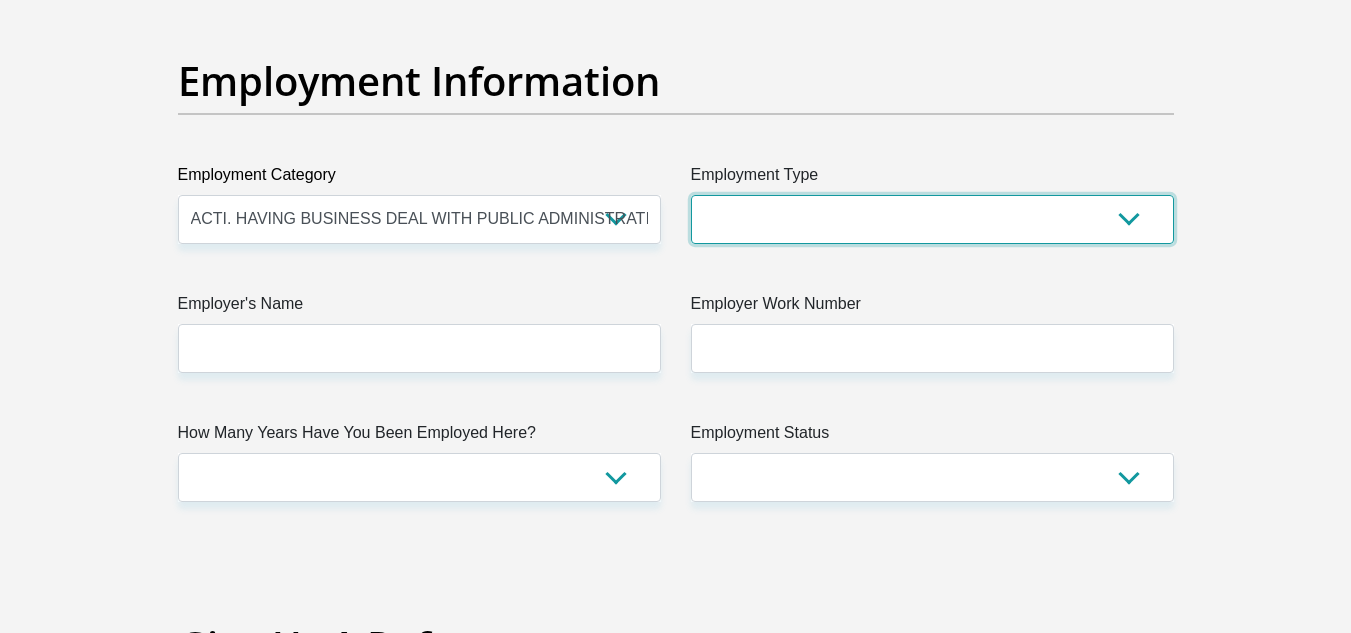 click on "College/Lecturer
Craft Seller
Creative
Driver
Executive
Farmer
Forces - Non Commissioned
Forces - Officer
Hawker
Housewife
Labourer
Licenced Professional
Manager
Miner
Non Licenced Professional
Office Staff/Clerk
Outside Worker
Pensioner
Permanent Teacher
Production/Manufacturing
Sales
Self-Employed
Semi-Professional Worker
Service Industry  Social Worker  Student" at bounding box center (932, 219) 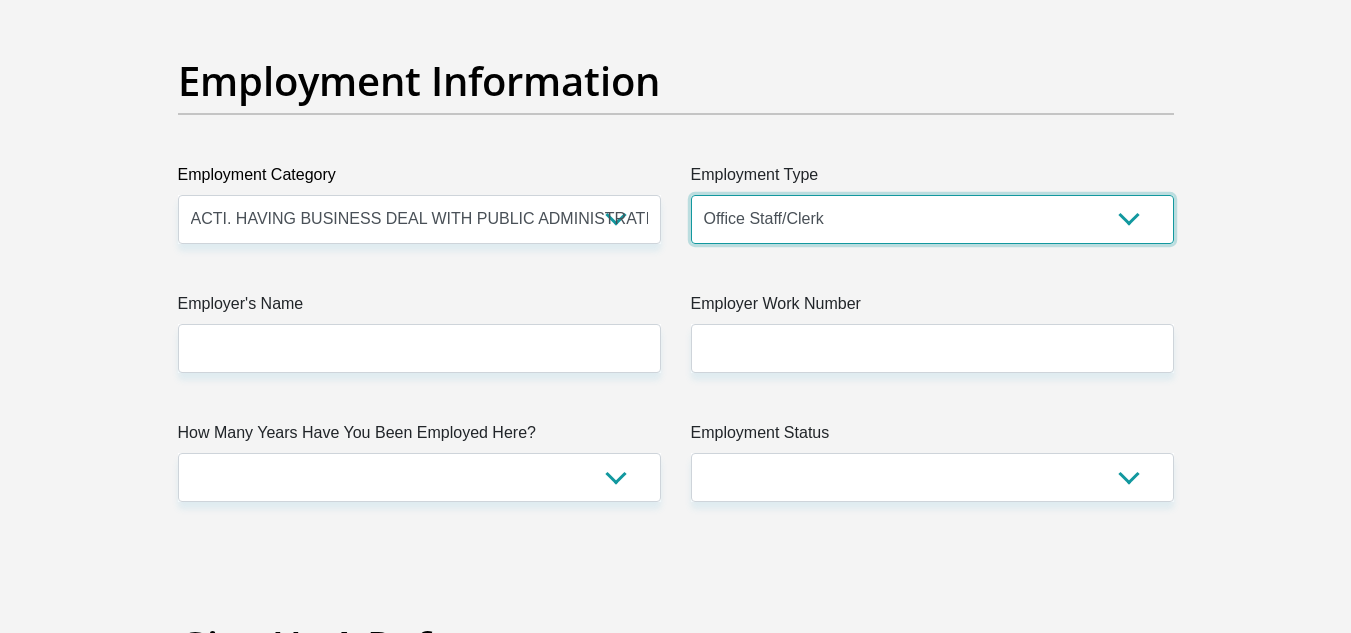 click on "College/Lecturer
Craft Seller
Creative
Driver
Executive
Farmer
Forces - Non Commissioned
Forces - Officer
Hawker
Housewife
Labourer
Licenced Professional
Manager
Miner
Non Licenced Professional
Office Staff/Clerk
Outside Worker
Pensioner
Permanent Teacher
Production/Manufacturing
Sales
Self-Employed
Semi-Professional Worker
Service Industry  Social Worker  Student" at bounding box center [932, 219] 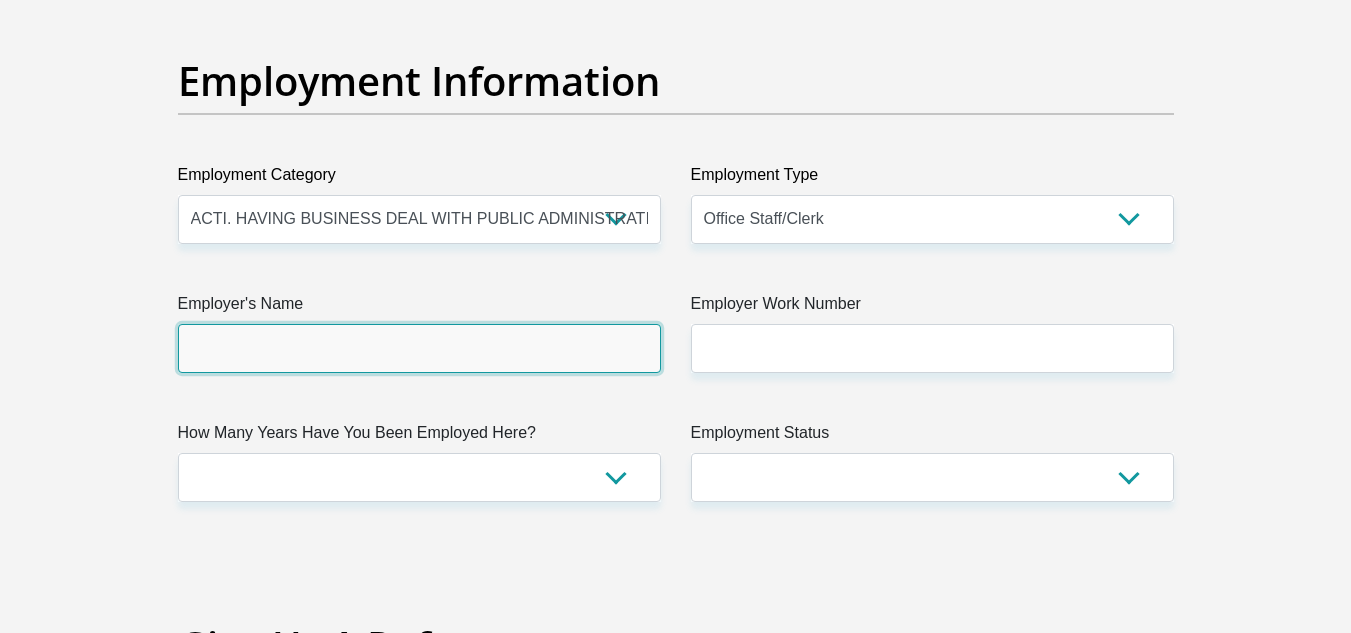 click on "Employer's Name" at bounding box center (419, 348) 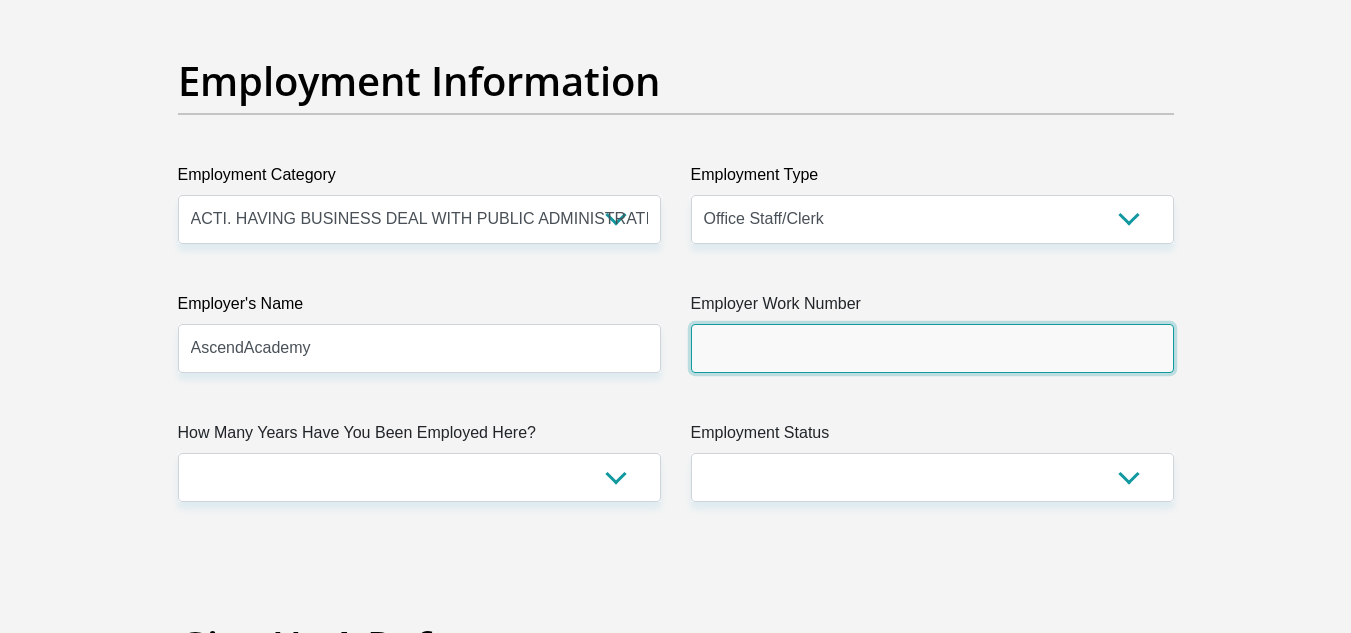 click on "Employer Work Number" at bounding box center [932, 348] 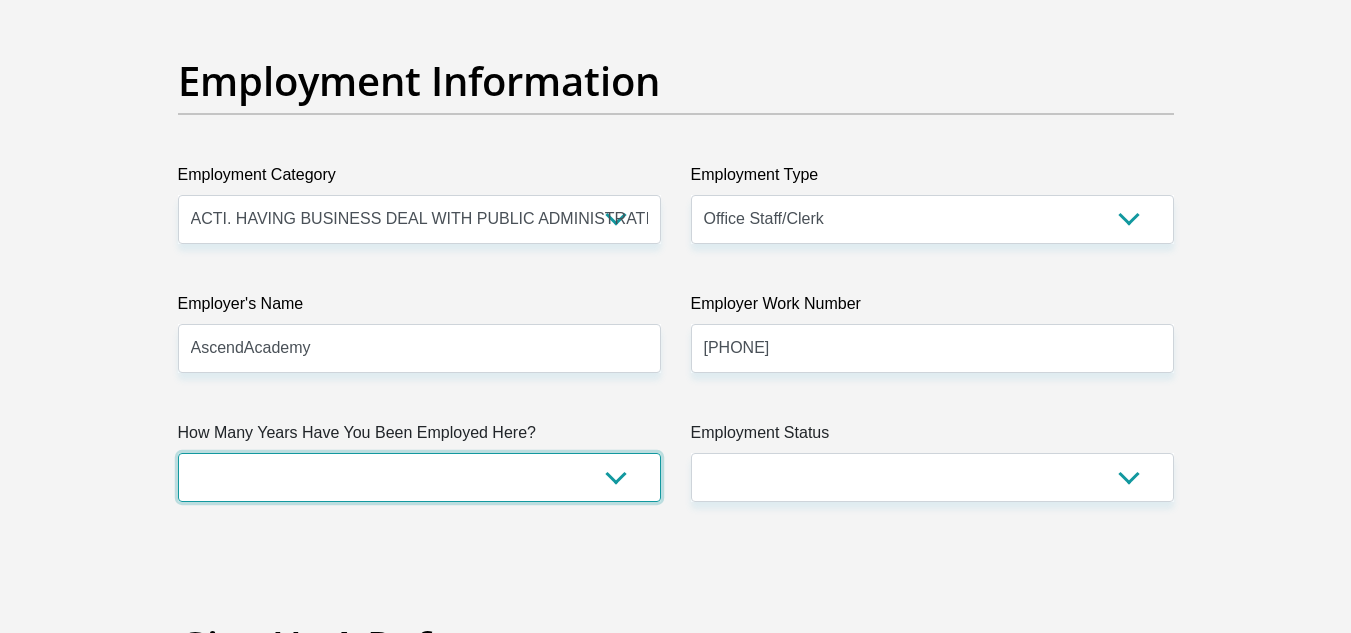 click on "less than 1 year
1-3 years
3-5 years
5+ years" at bounding box center [419, 477] 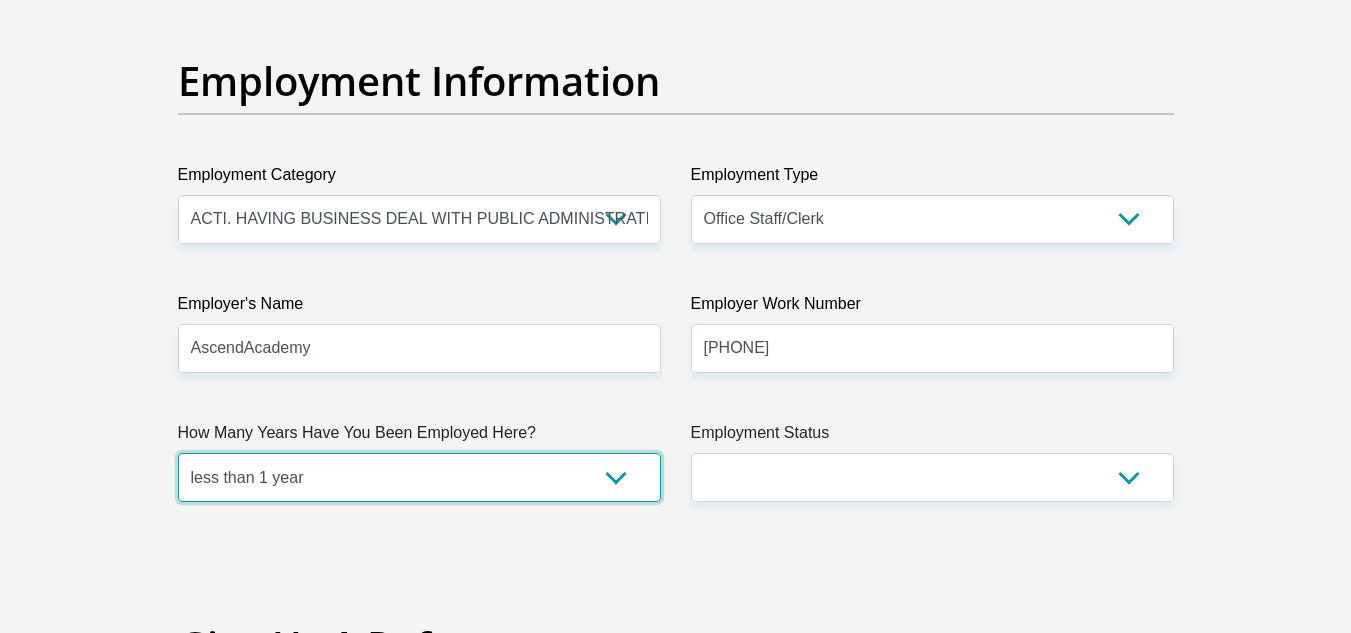 click on "less than 1 year
1-3 years
3-5 years
5+ years" at bounding box center (419, 477) 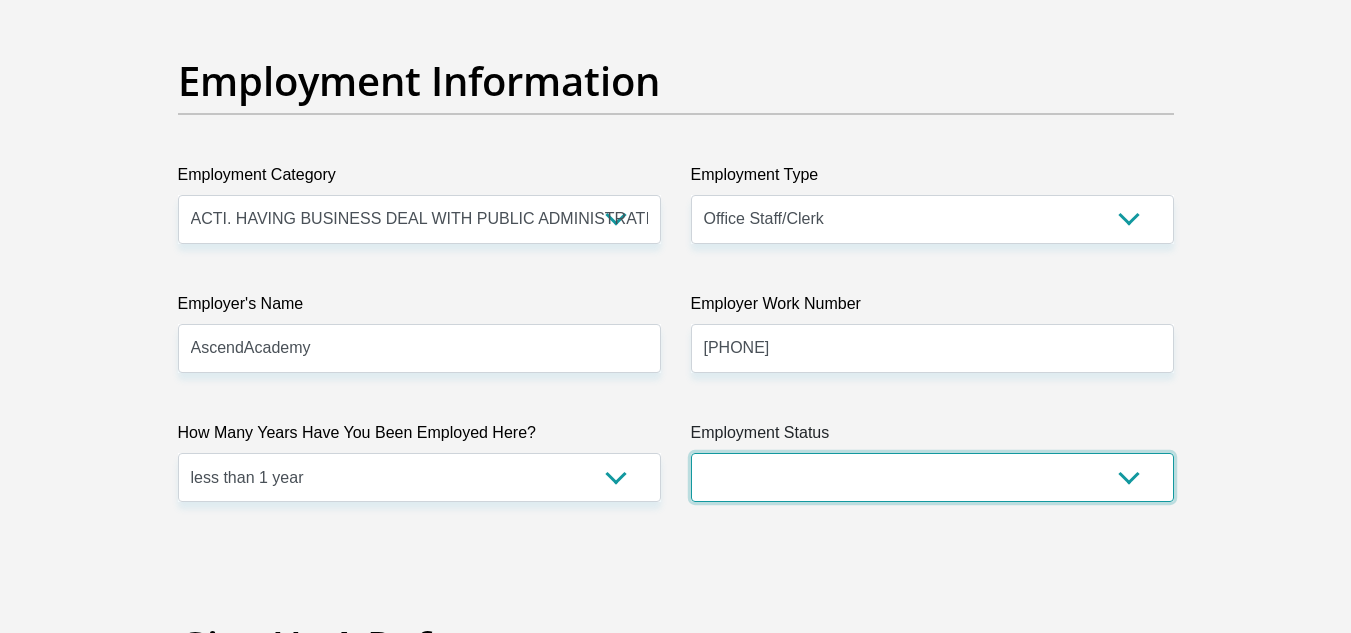 click on "Permanent/Full-time
Part-time/Casual
Contract Worker
Self-Employed
Housewife
Retired
Student
Medically Boarded
Disability
Unemployed" at bounding box center (932, 477) 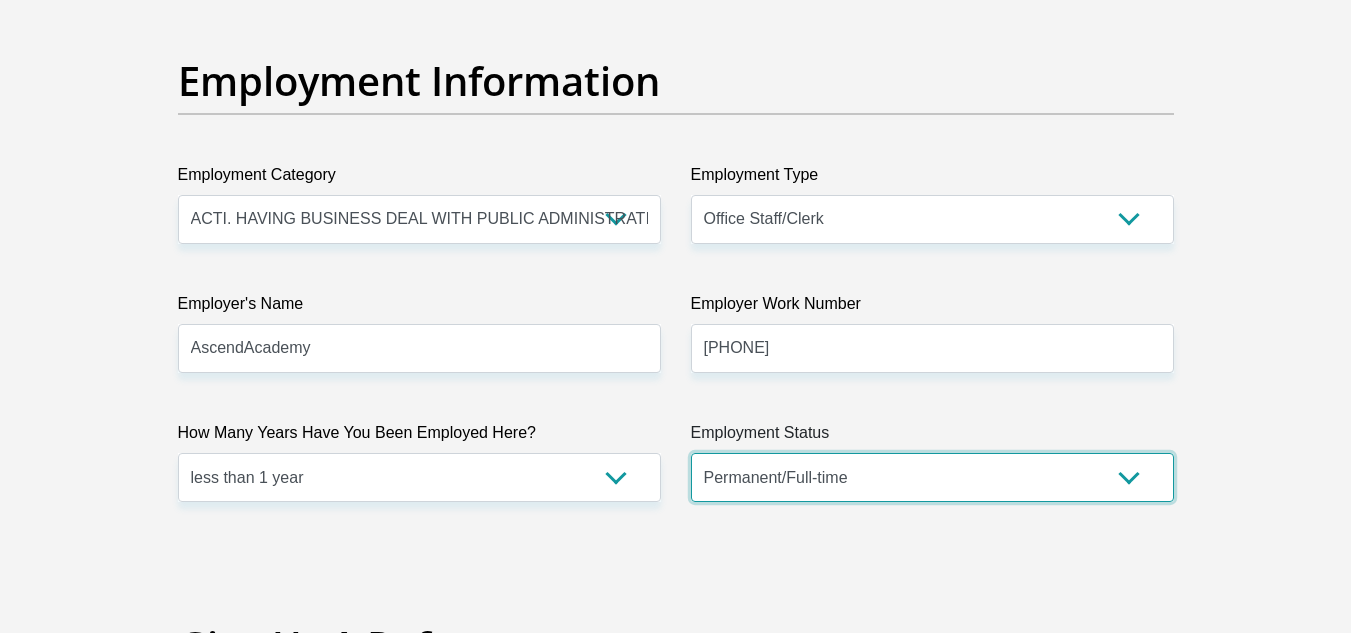 click on "Permanent/Full-time
Part-time/Casual
Contract Worker
Self-Employed
Housewife
Retired
Student
Medically Boarded
Disability
Unemployed" at bounding box center [932, 477] 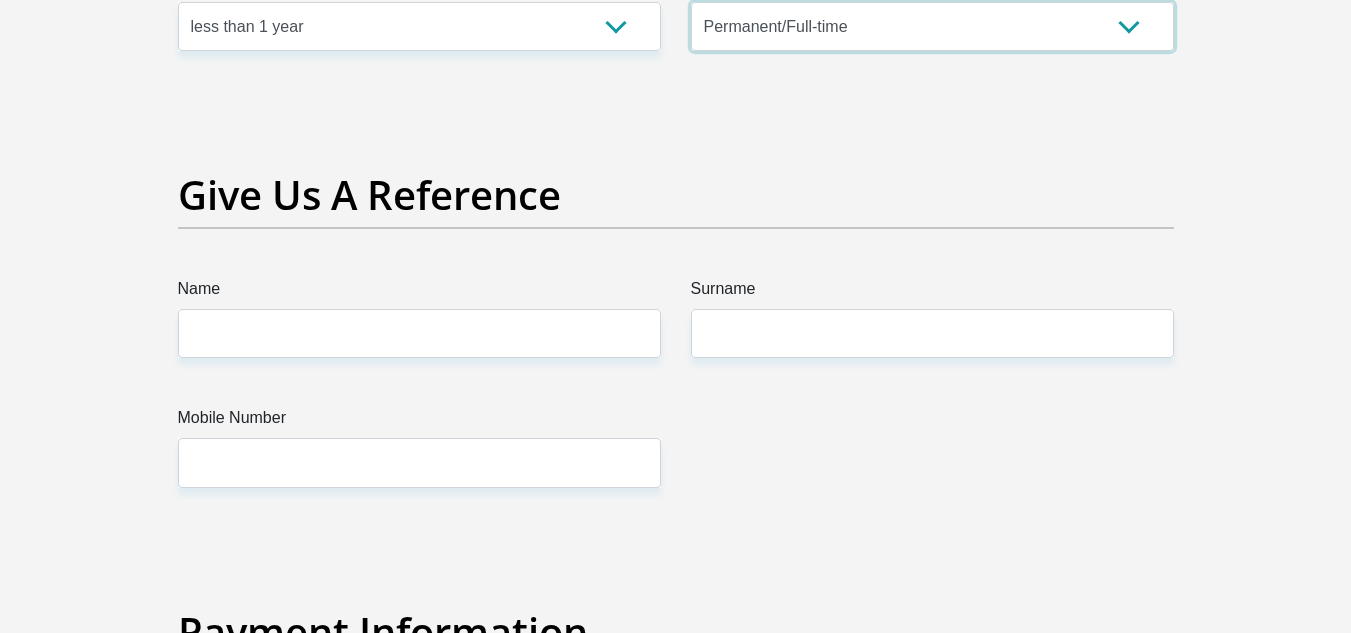 scroll, scrollTop: 4045, scrollLeft: 0, axis: vertical 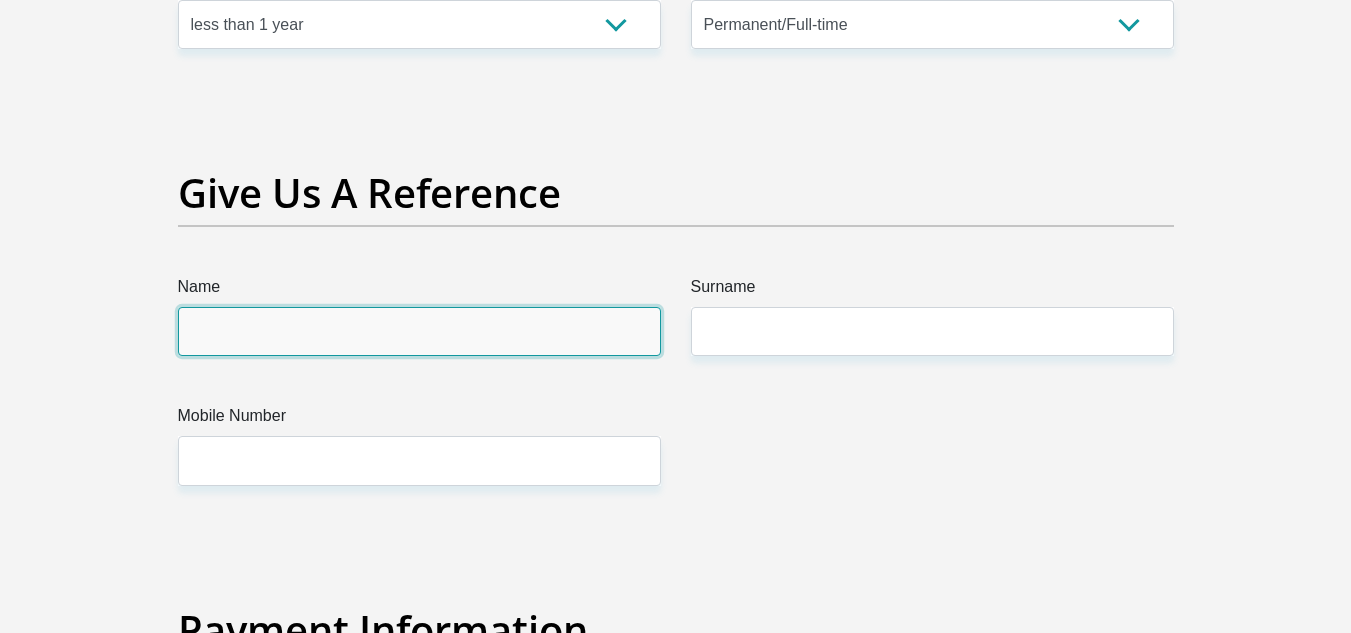 click on "Name" at bounding box center [419, 331] 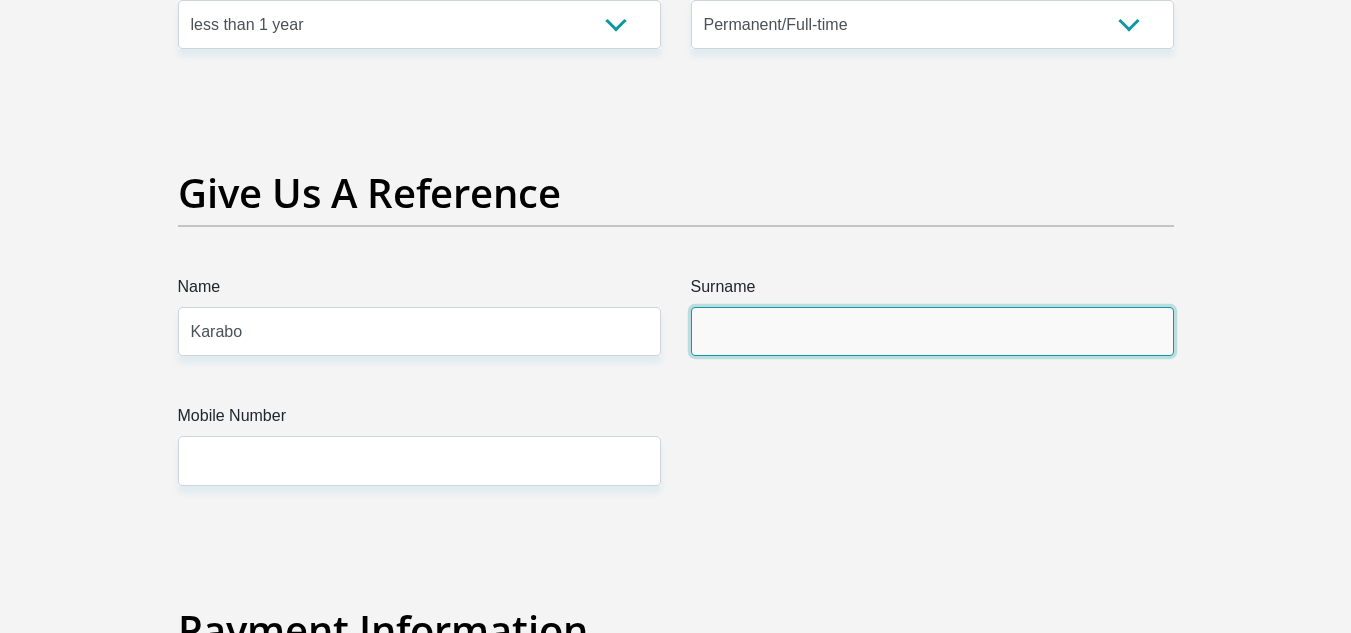 type on "Madisa" 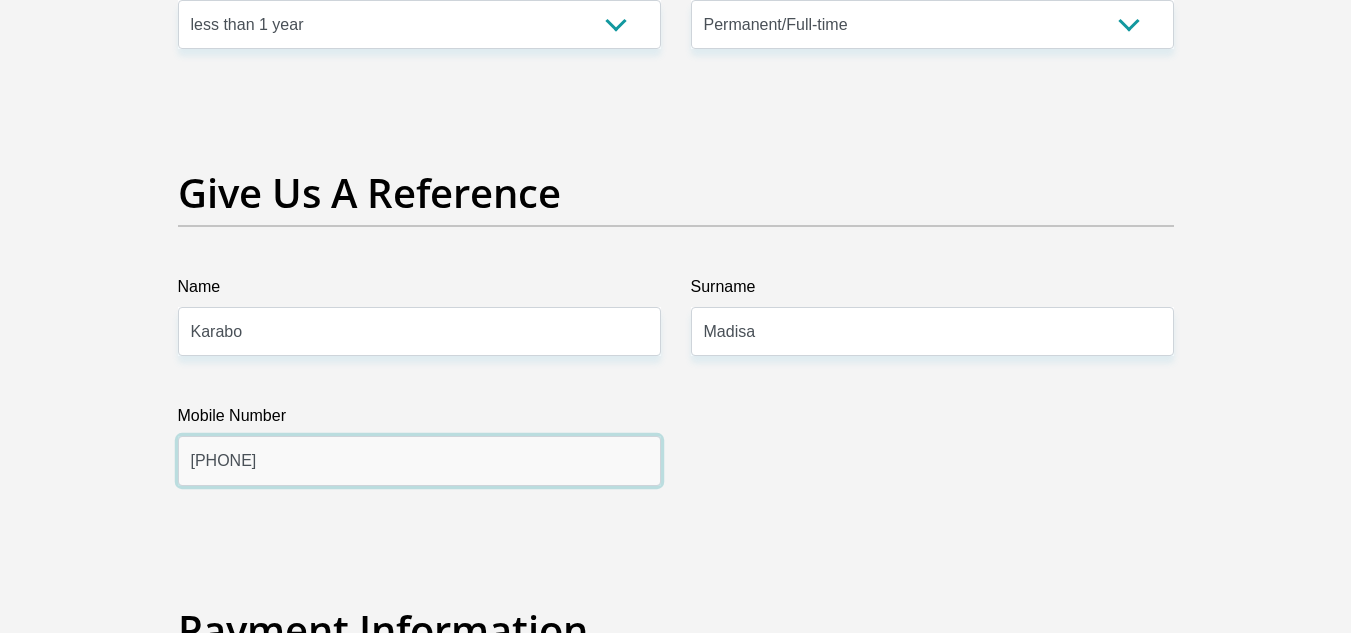 click on "0724267682" at bounding box center [419, 460] 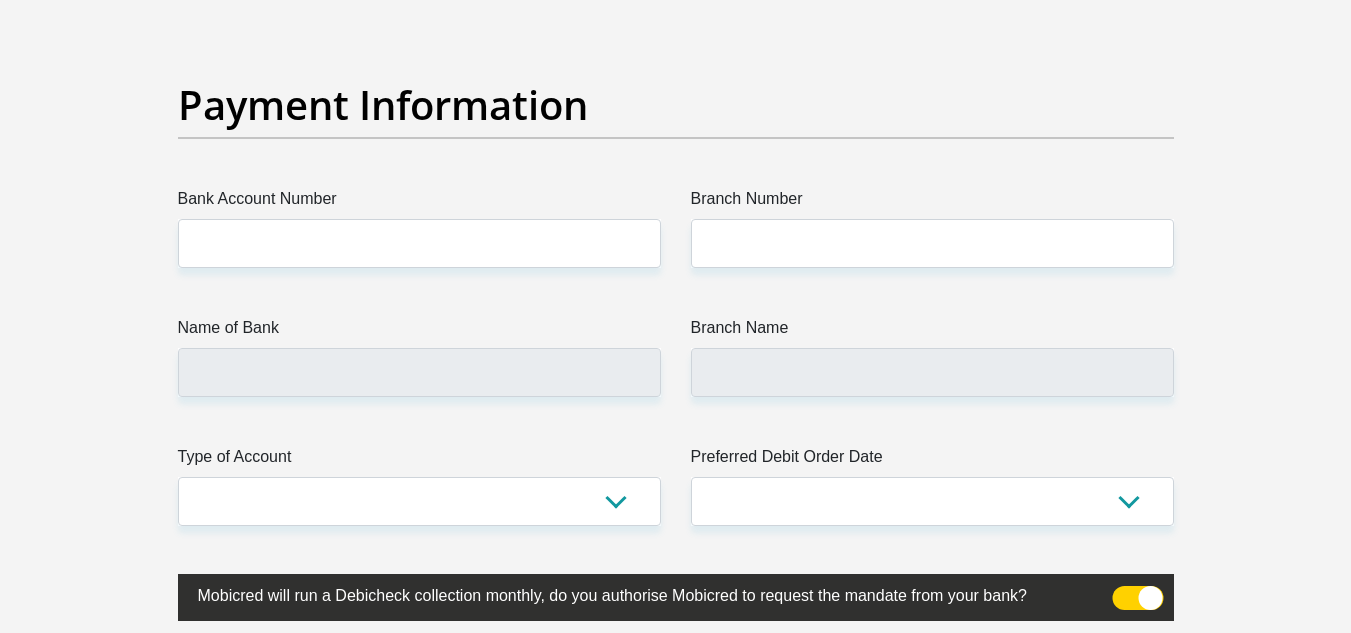scroll, scrollTop: 4573, scrollLeft: 0, axis: vertical 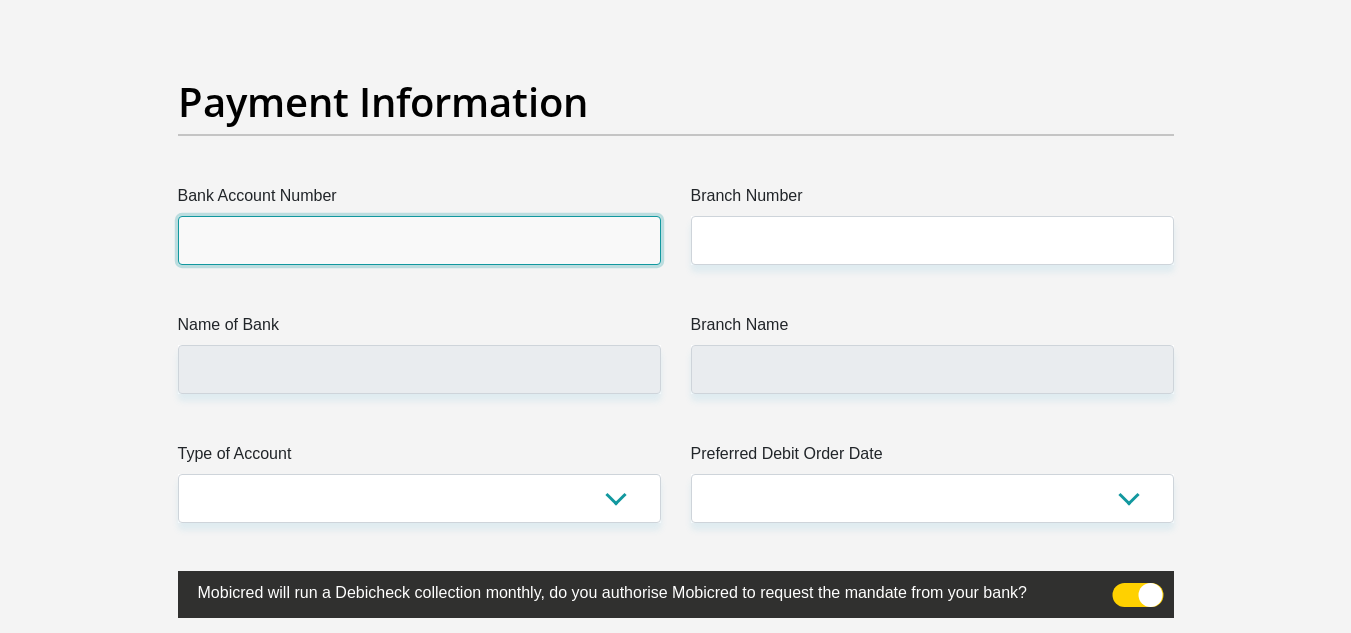 click on "Bank Account Number" at bounding box center (419, 240) 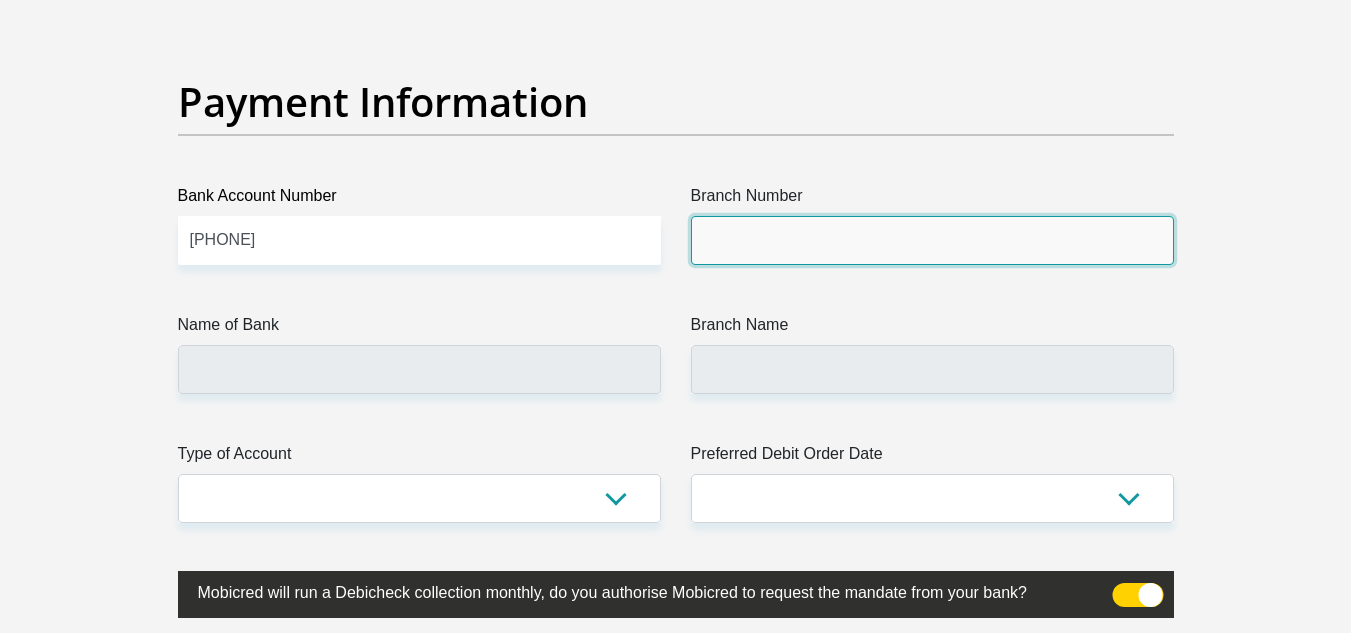 click on "Branch Number" at bounding box center [932, 240] 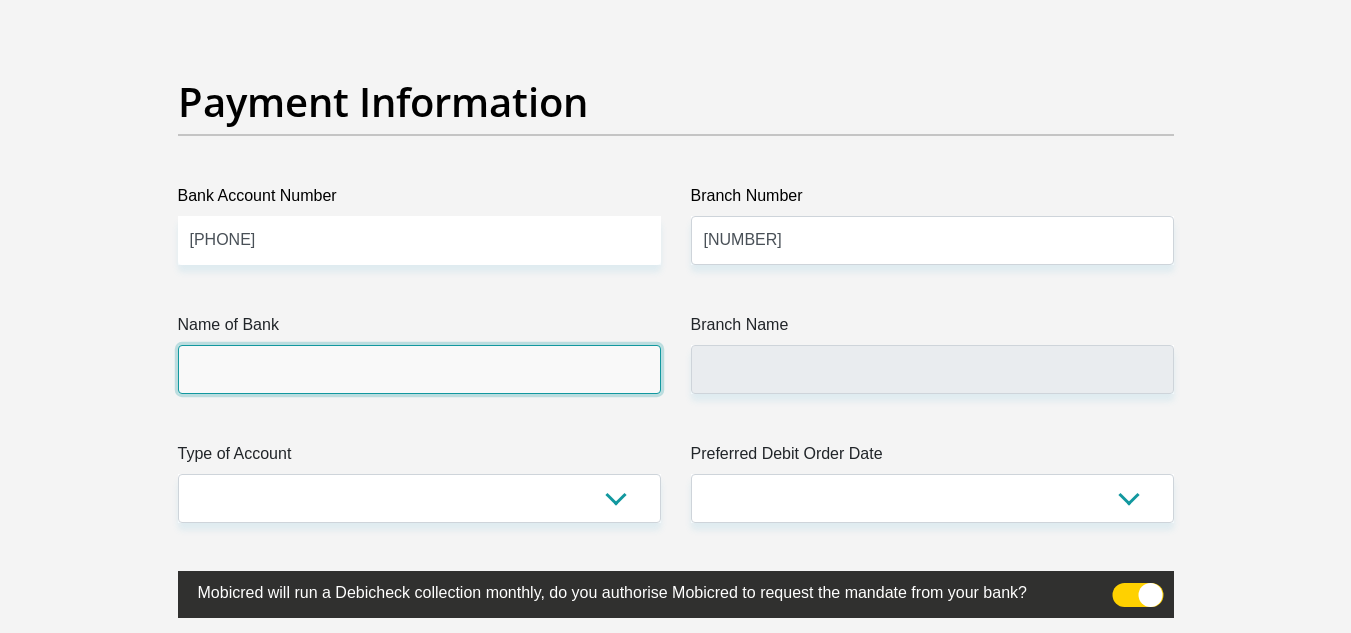 click on "Name of Bank" at bounding box center (419, 369) 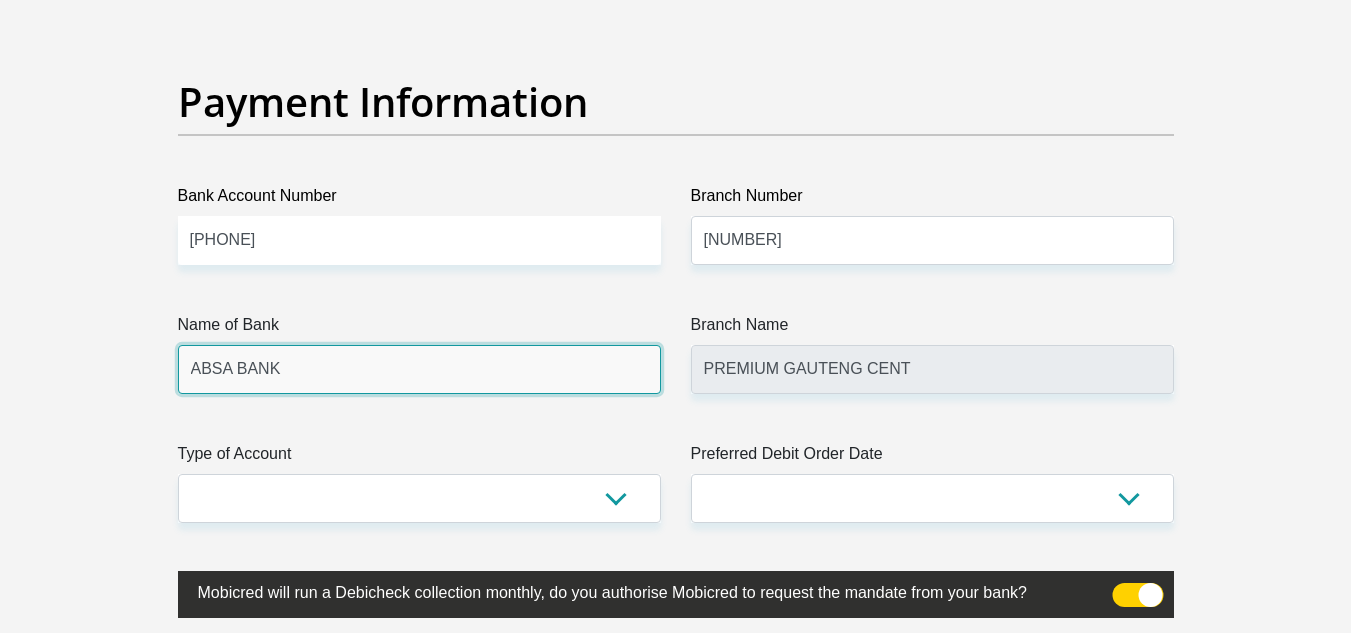 click on "ABSA BANK" at bounding box center [419, 369] 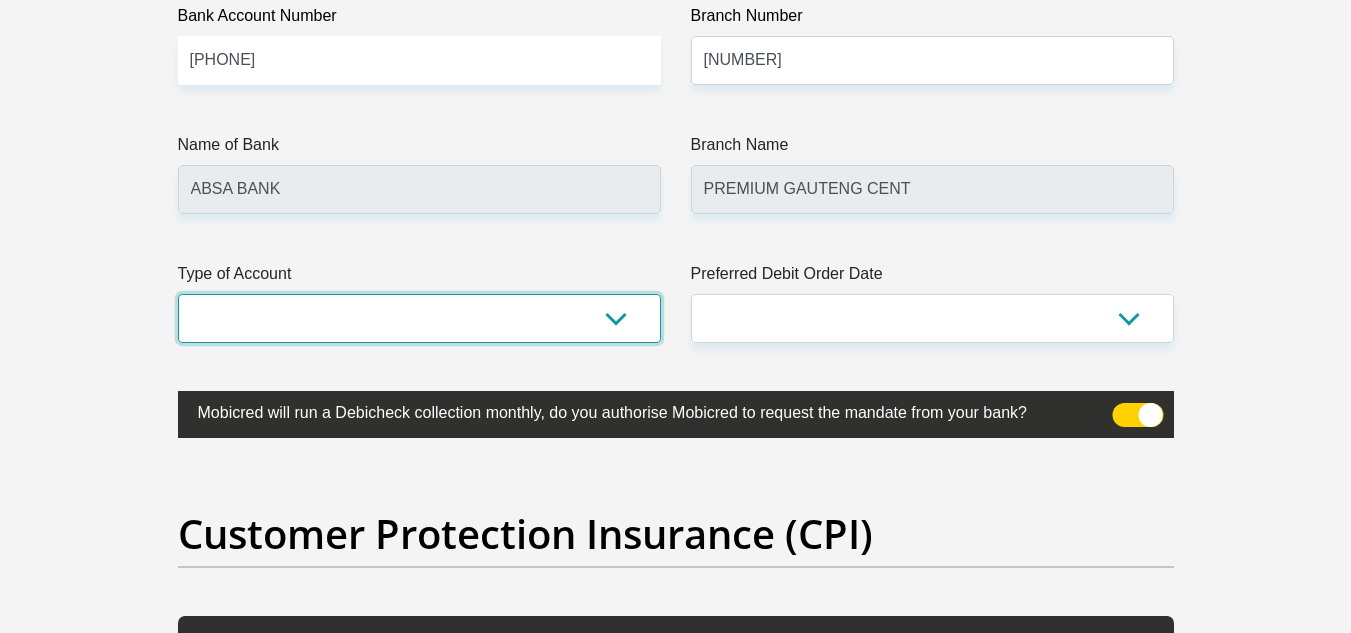 click on "Cheque
Savings" at bounding box center (419, 318) 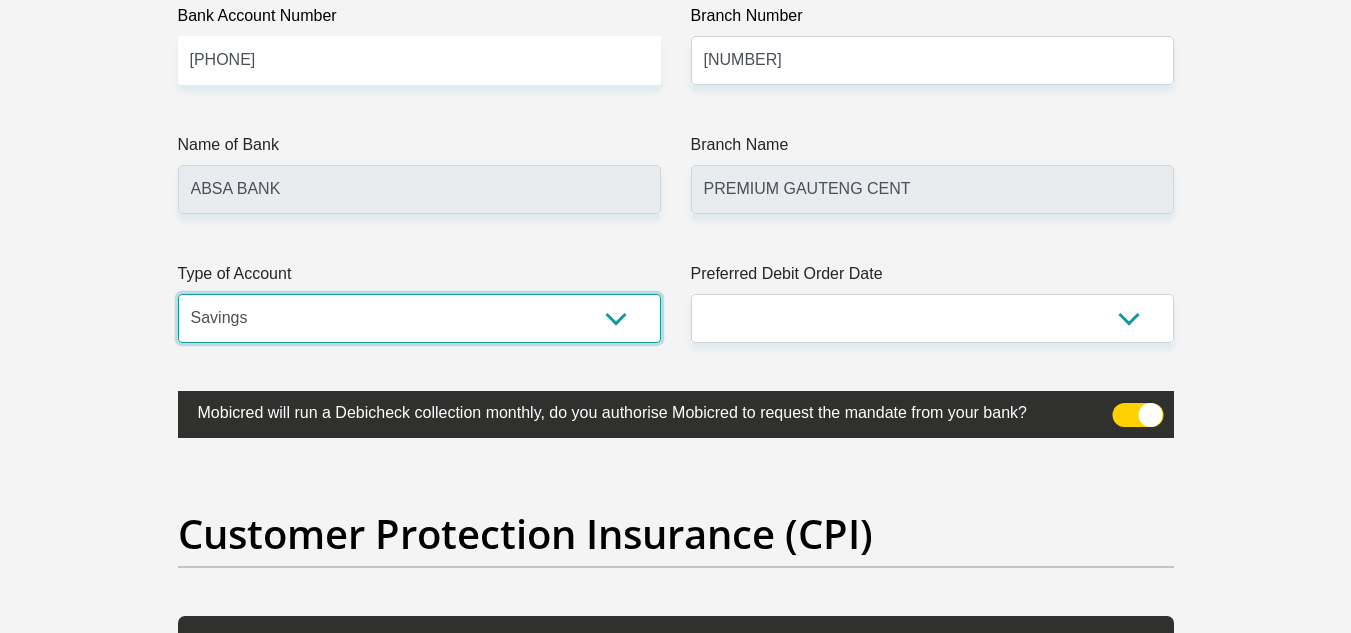 click on "Cheque
Savings" at bounding box center (419, 318) 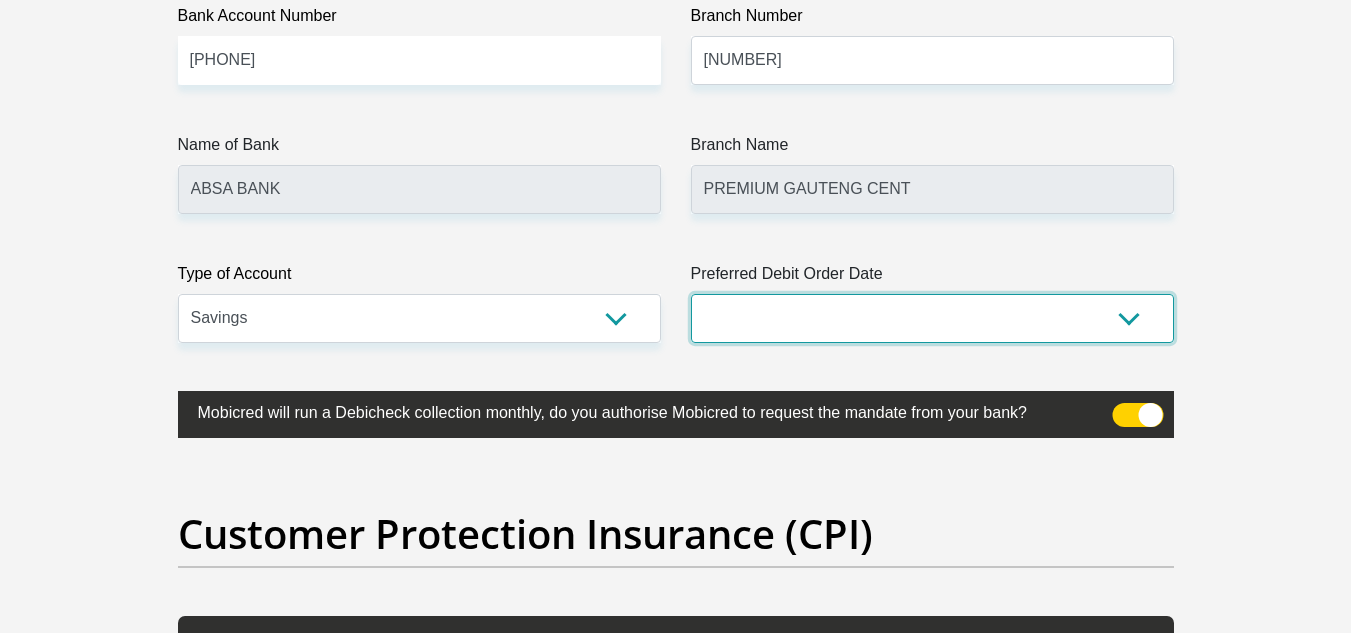 click on "1st
2nd
3rd
4th
5th
7th
18th
19th
20th
21st
22nd
23rd
24th
25th
26th
27th
28th
29th
30th" at bounding box center (932, 318) 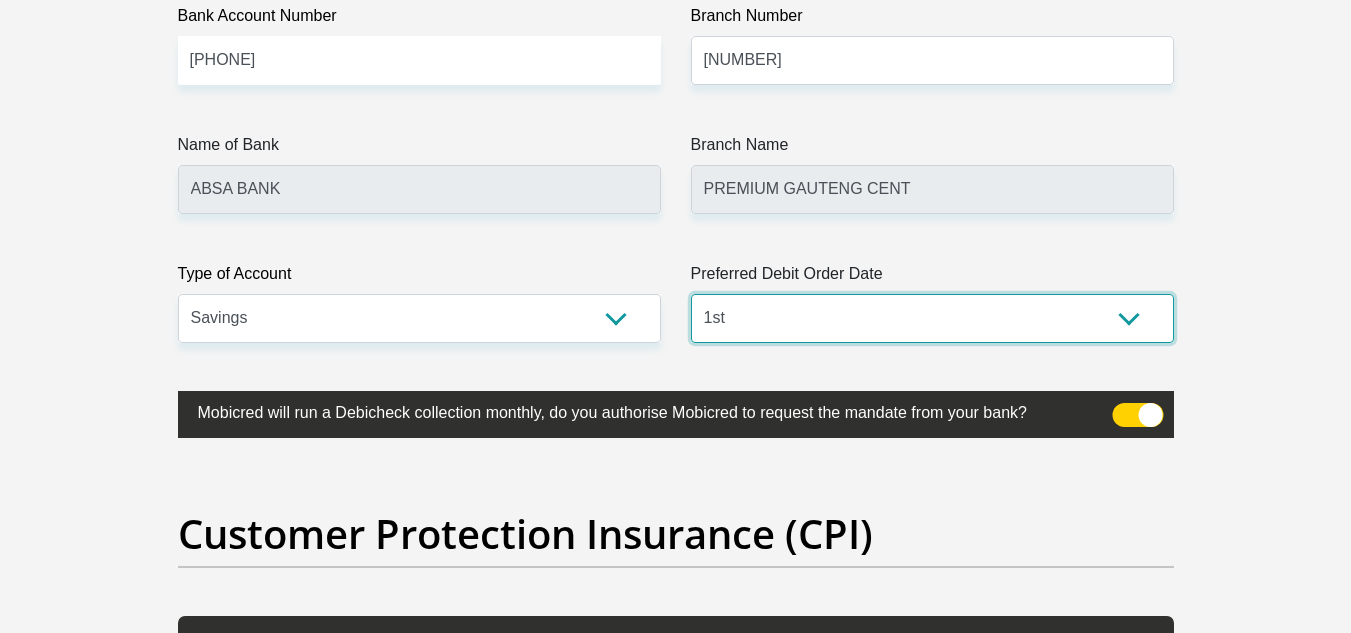 click on "1st
2nd
3rd
4th
5th
7th
18th
19th
20th
21st
22nd
23rd
24th
25th
26th
27th
28th
29th
30th" at bounding box center [932, 318] 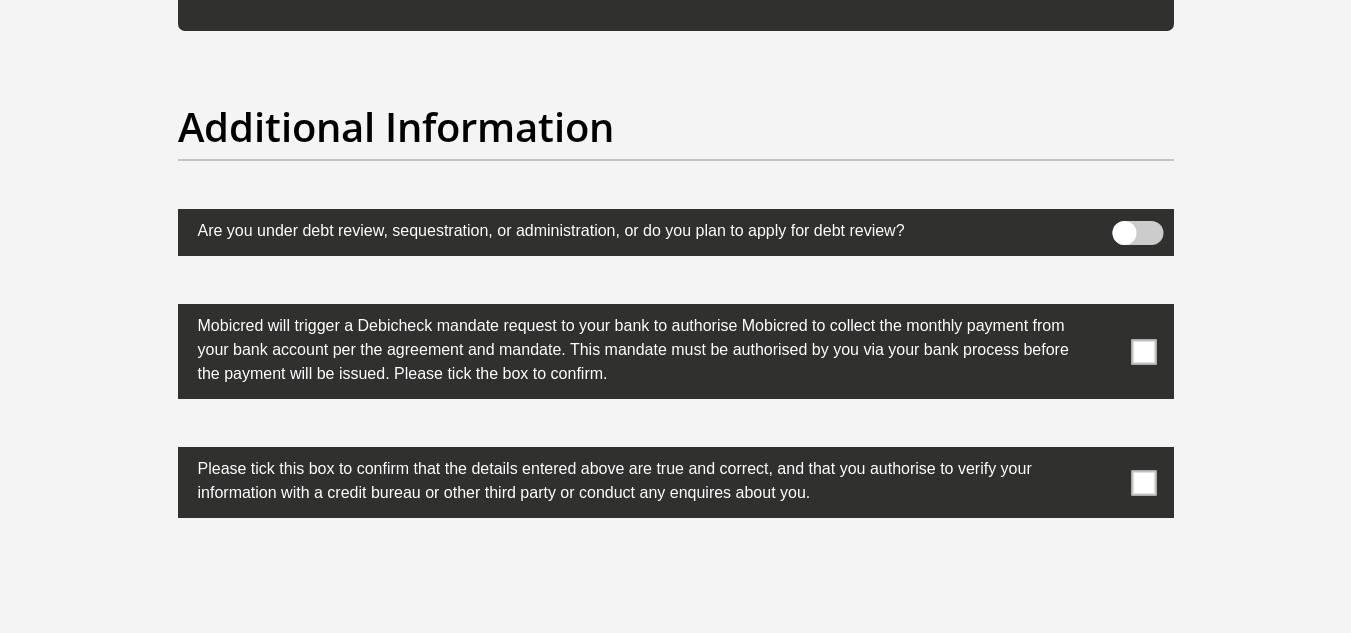 scroll, scrollTop: 6178, scrollLeft: 0, axis: vertical 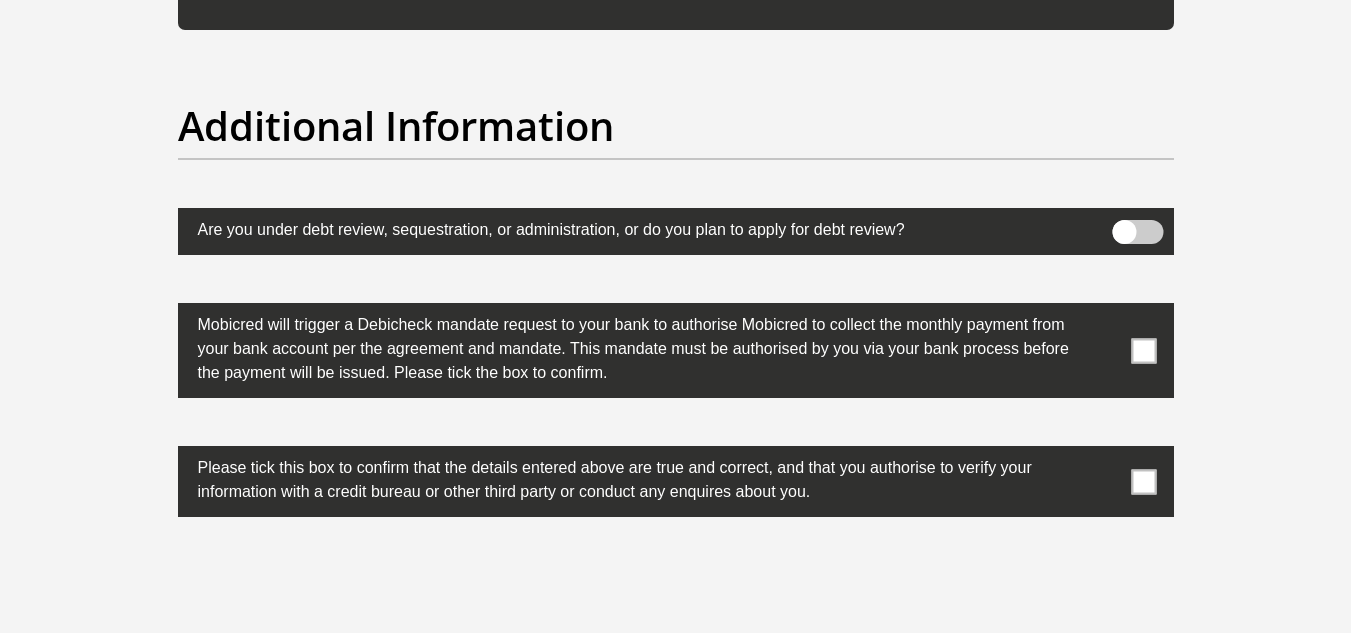 click at bounding box center [1143, 350] 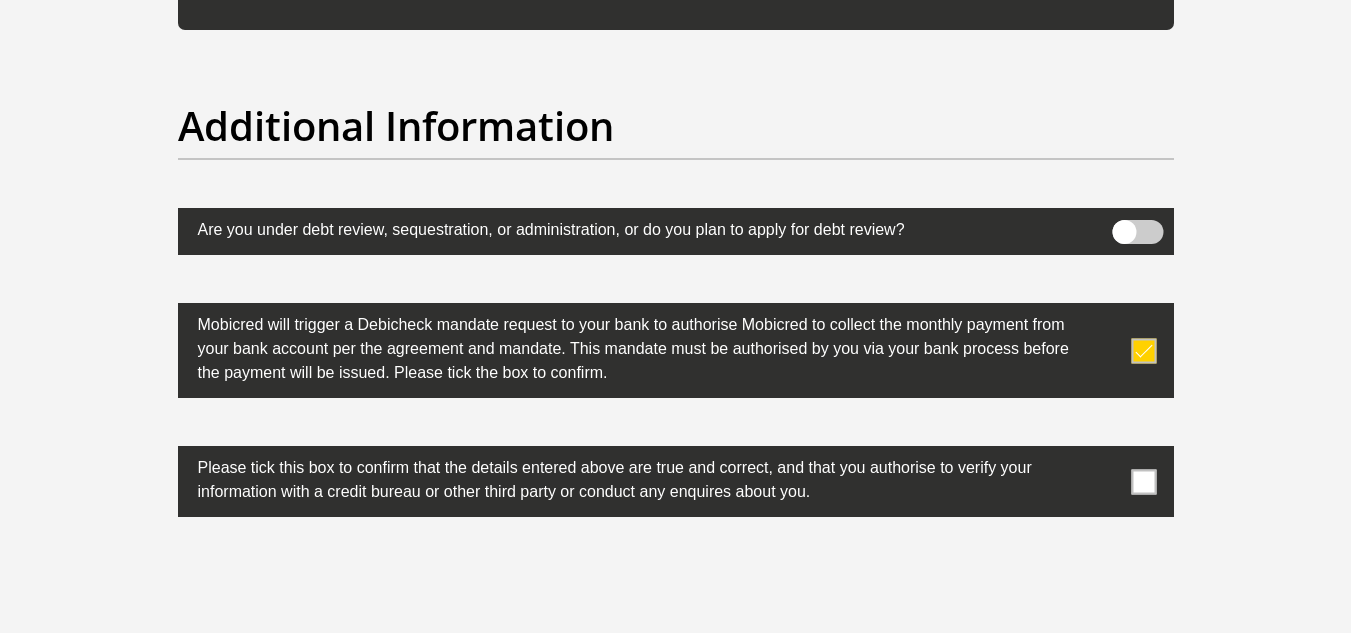 click at bounding box center [1143, 481] 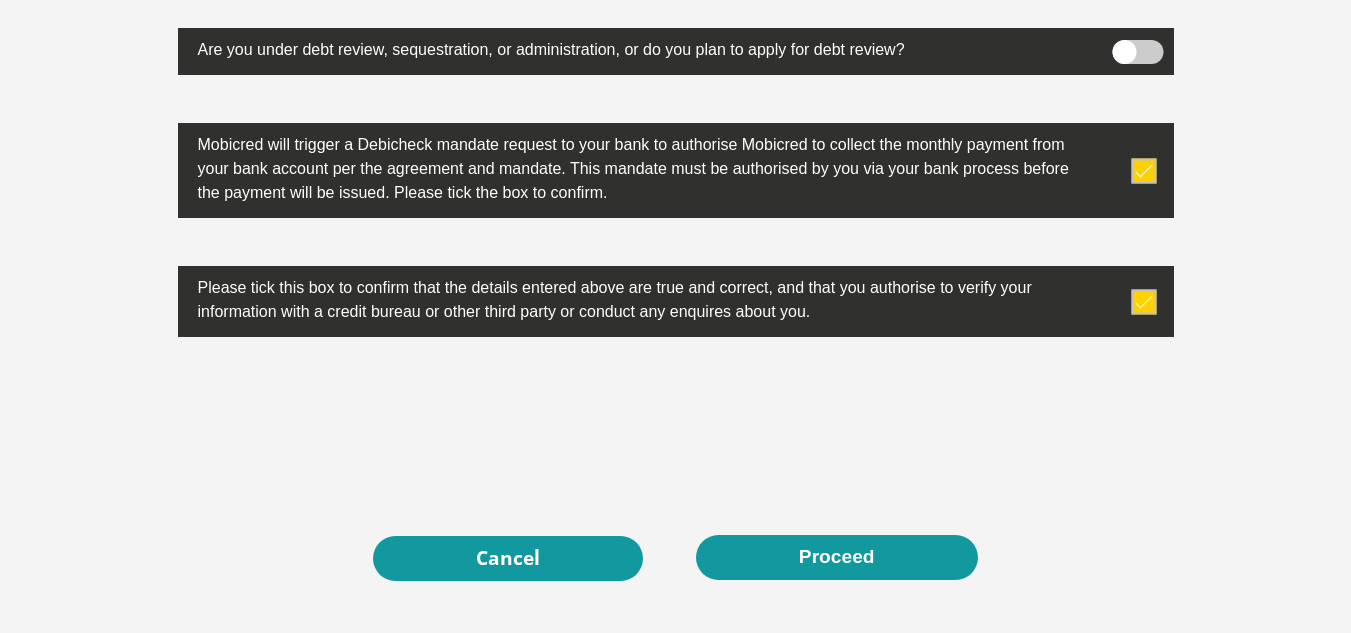 scroll, scrollTop: 6542, scrollLeft: 0, axis: vertical 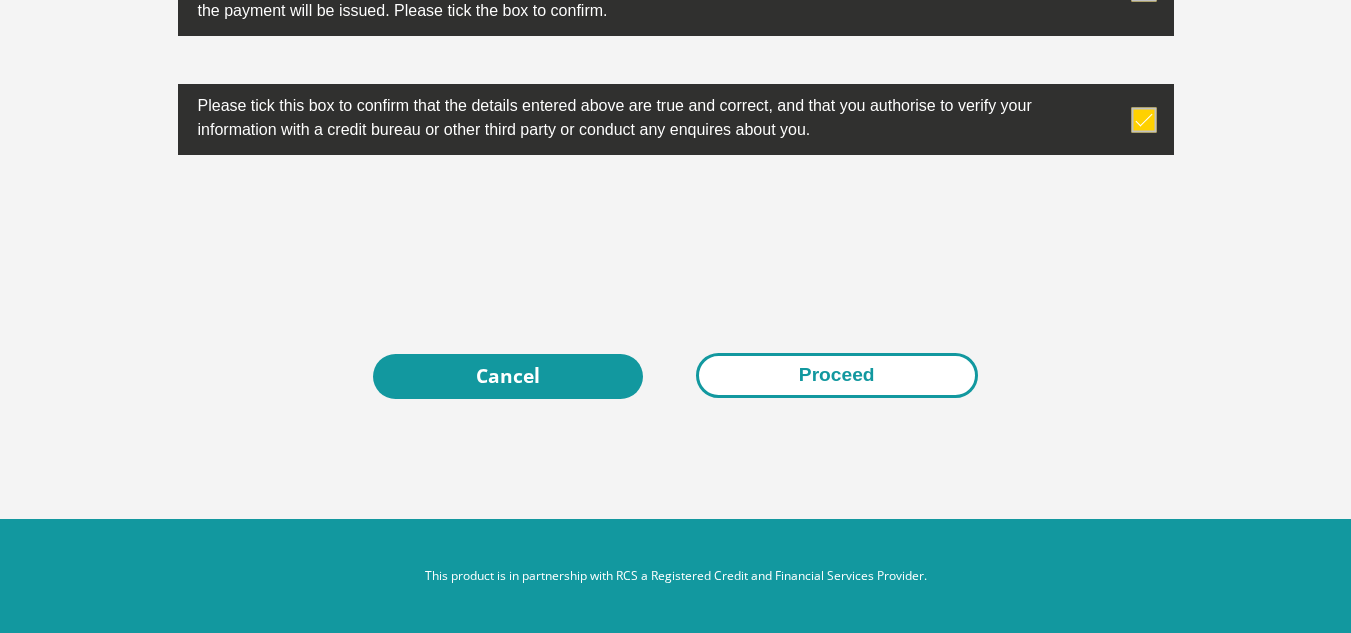 click on "Proceed" at bounding box center (837, 375) 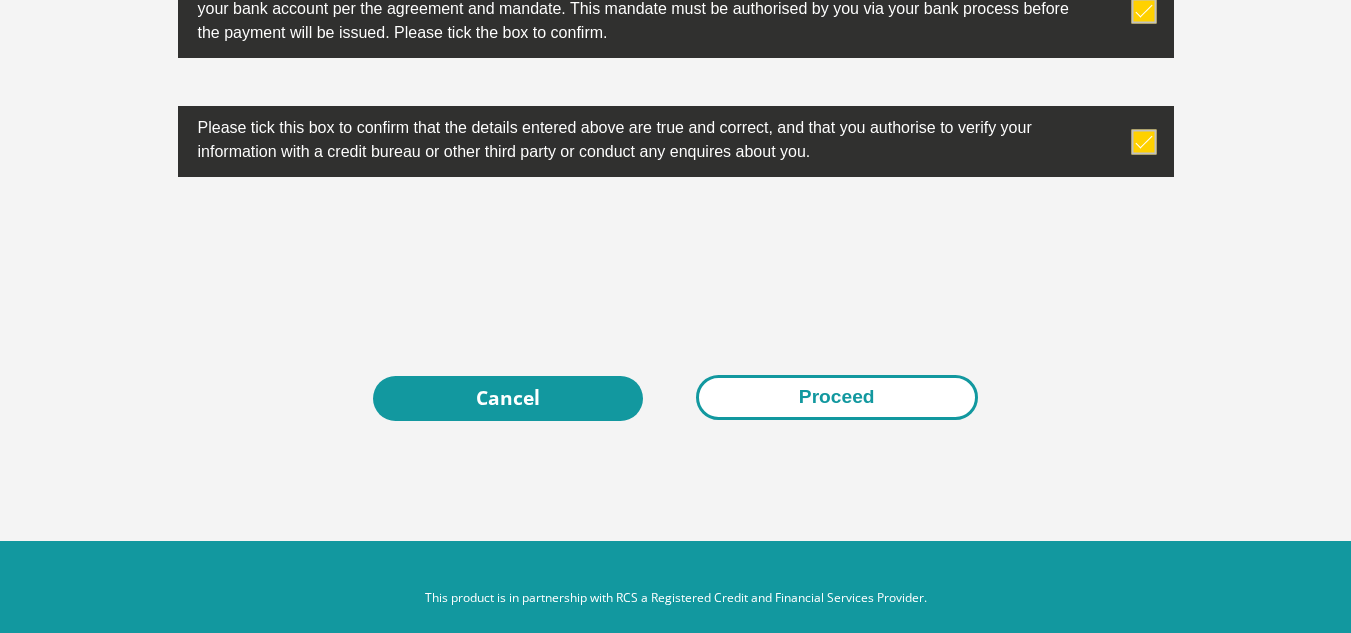 scroll, scrollTop: 6566, scrollLeft: 0, axis: vertical 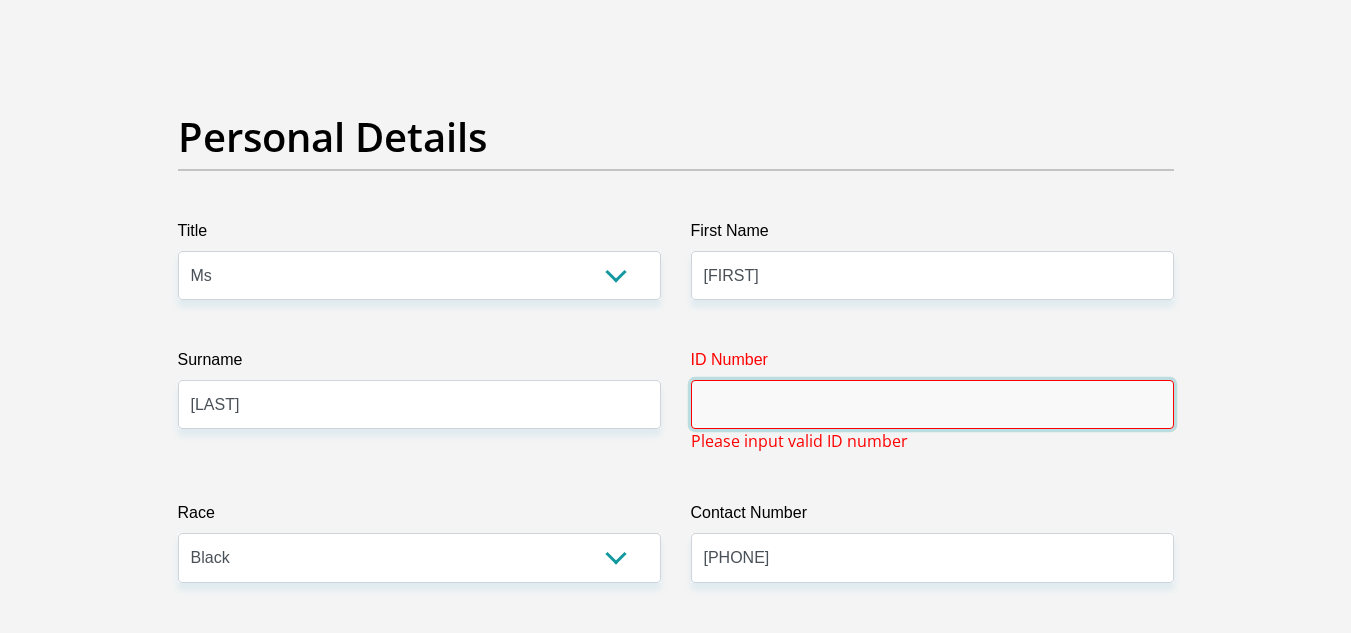 click on "ID Number" at bounding box center (932, 404) 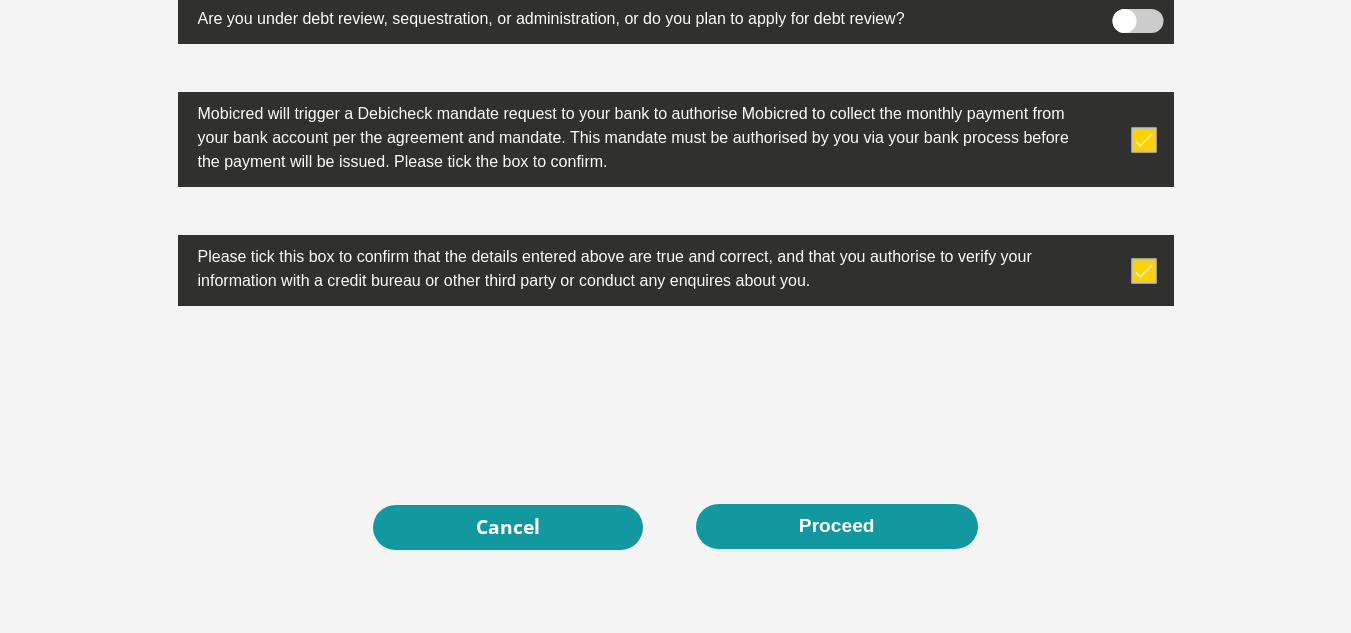 scroll, scrollTop: 6484, scrollLeft: 0, axis: vertical 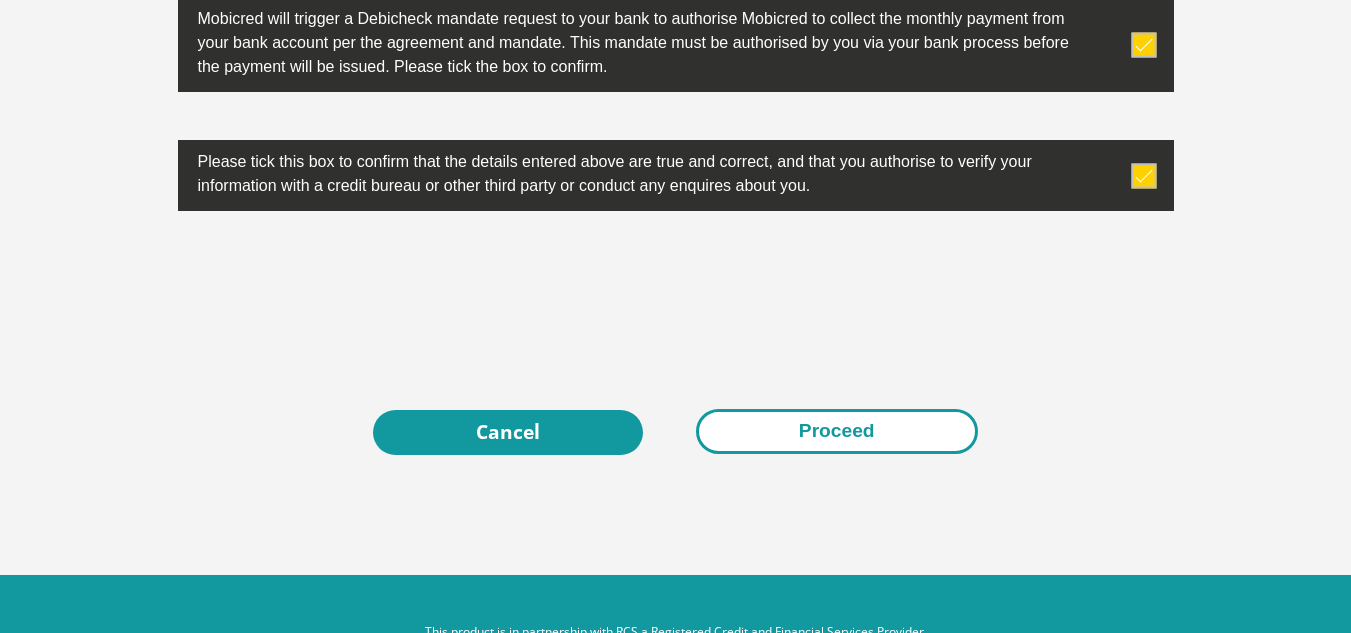 type on "0207131000086" 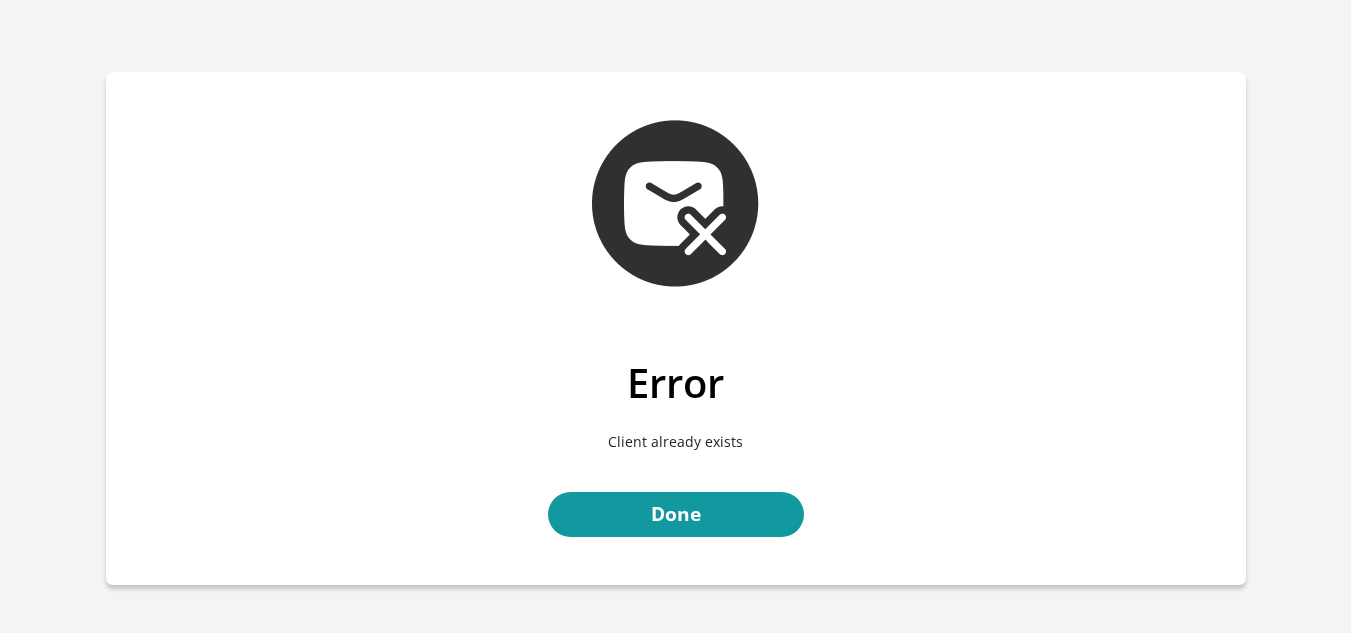 scroll, scrollTop: 0, scrollLeft: 0, axis: both 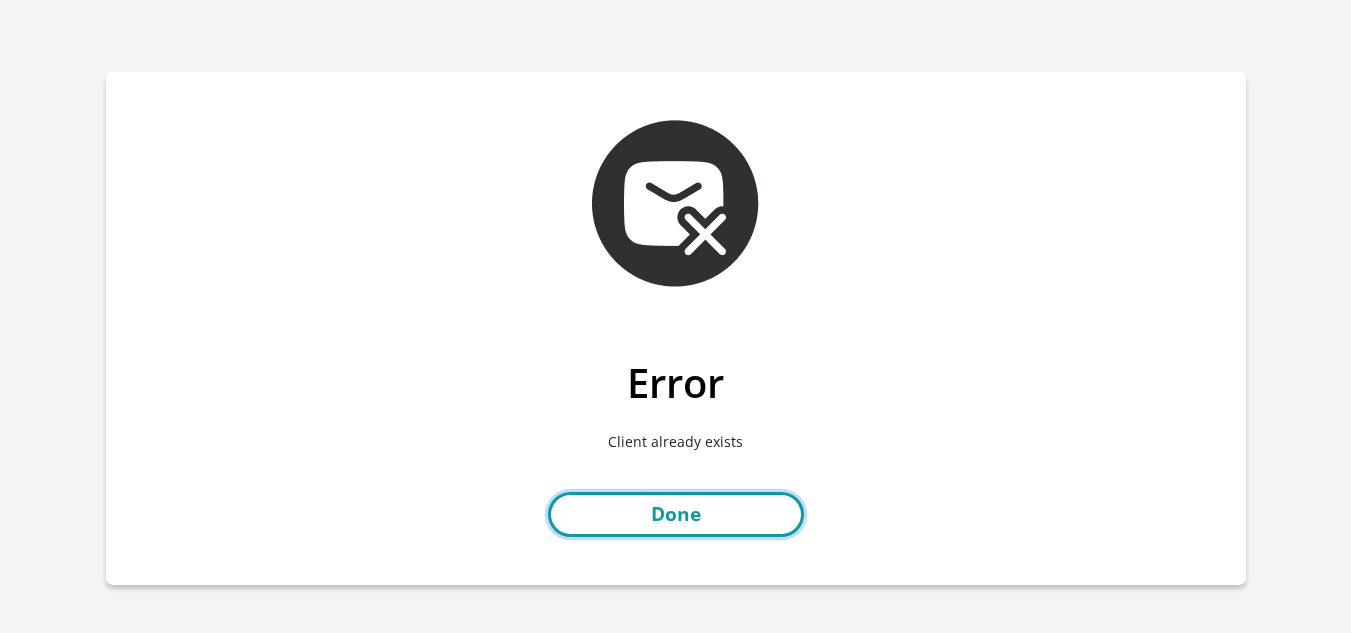 click on "Done" at bounding box center (676, 514) 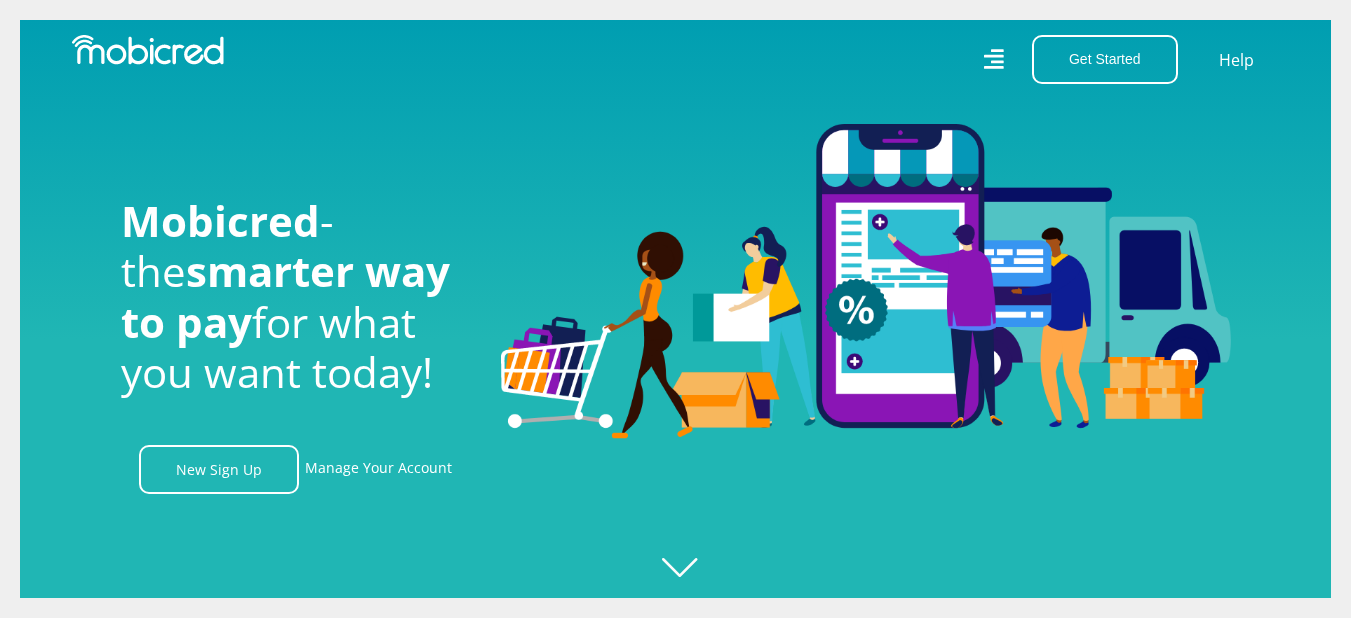 scroll, scrollTop: 0, scrollLeft: 0, axis: both 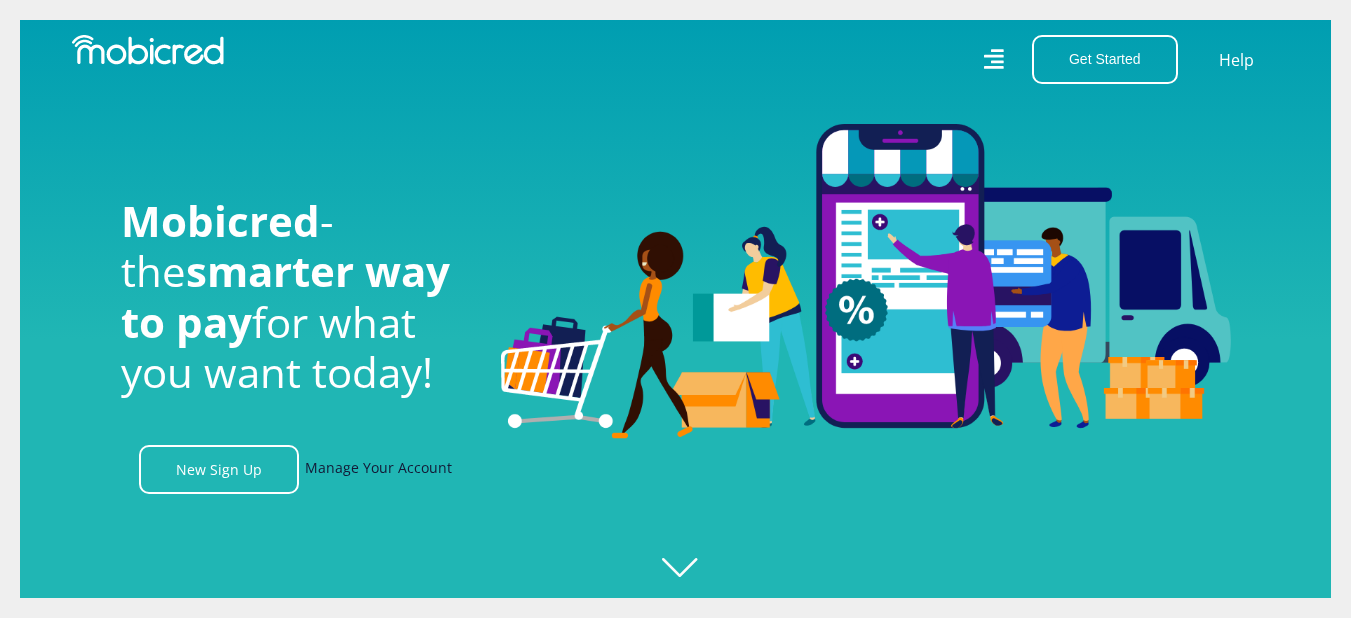 click on "Manage Your Account" at bounding box center [378, 469] 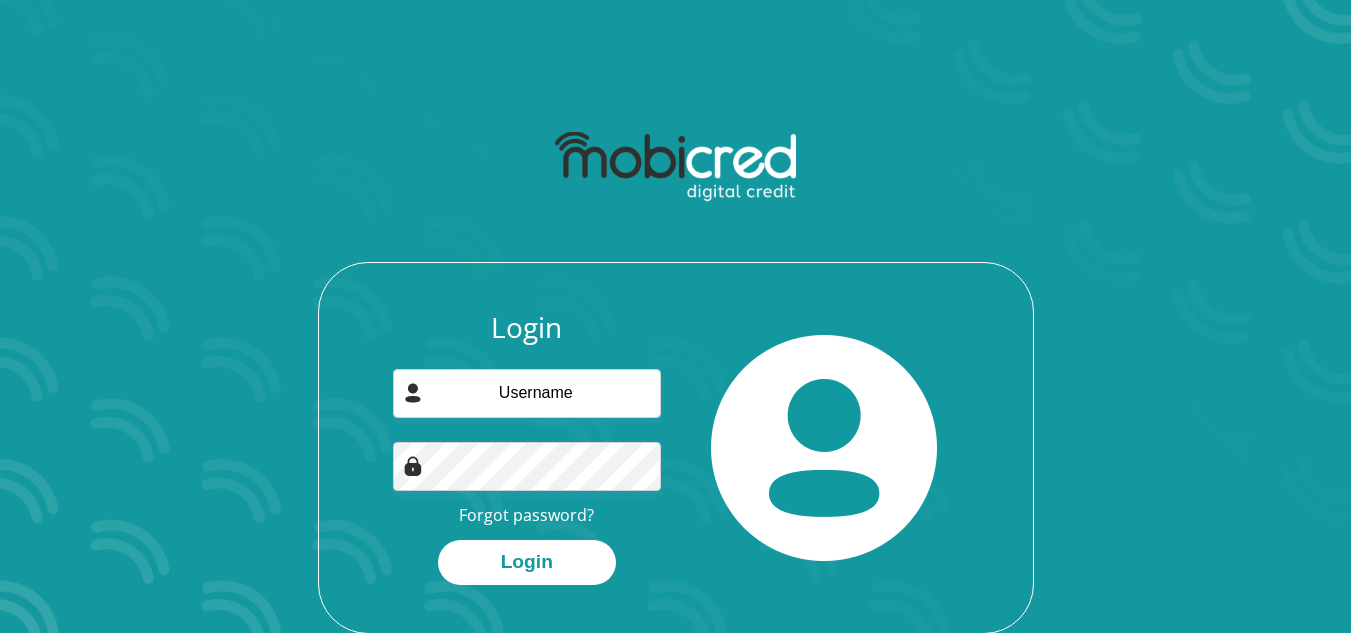 scroll, scrollTop: 0, scrollLeft: 0, axis: both 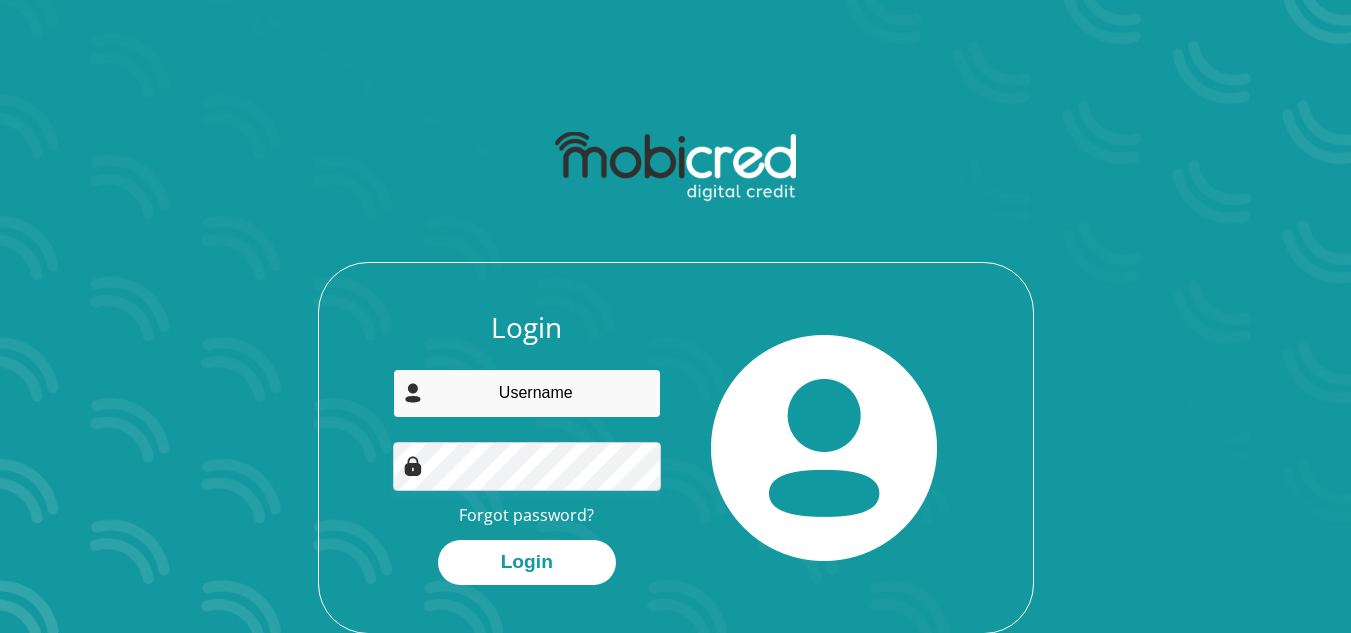 click at bounding box center (527, 393) 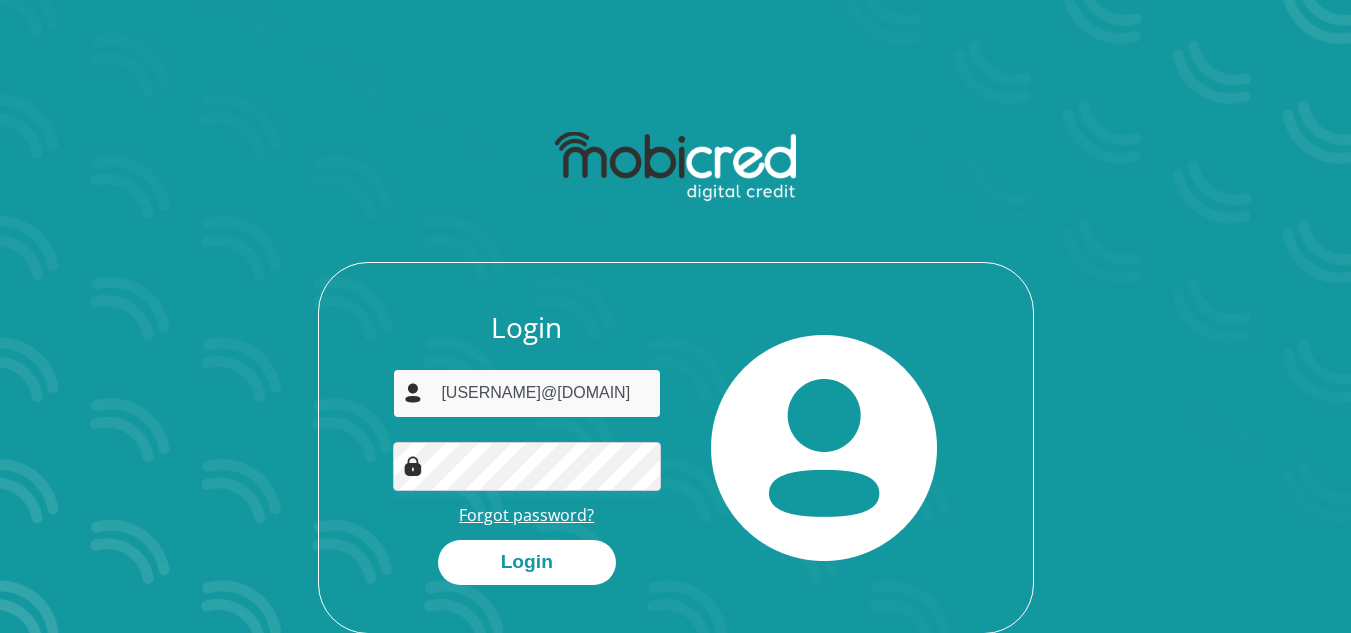 scroll, scrollTop: 114, scrollLeft: 0, axis: vertical 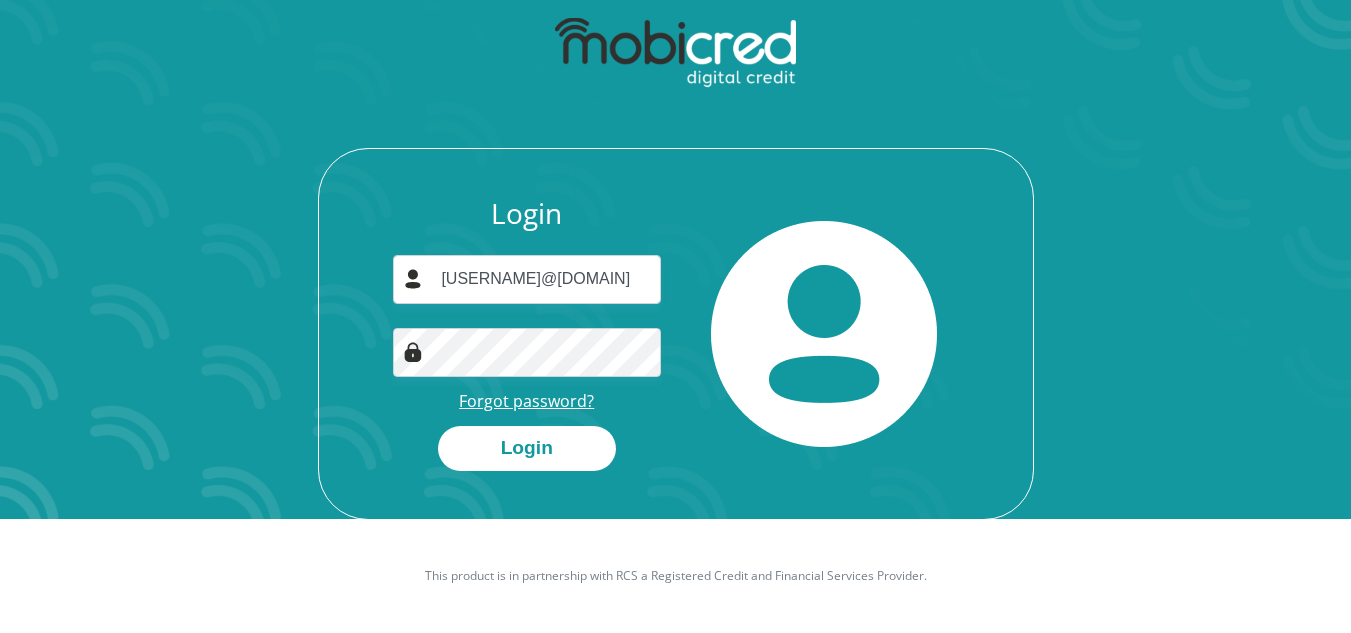 click on "Forgot password?" at bounding box center (526, 401) 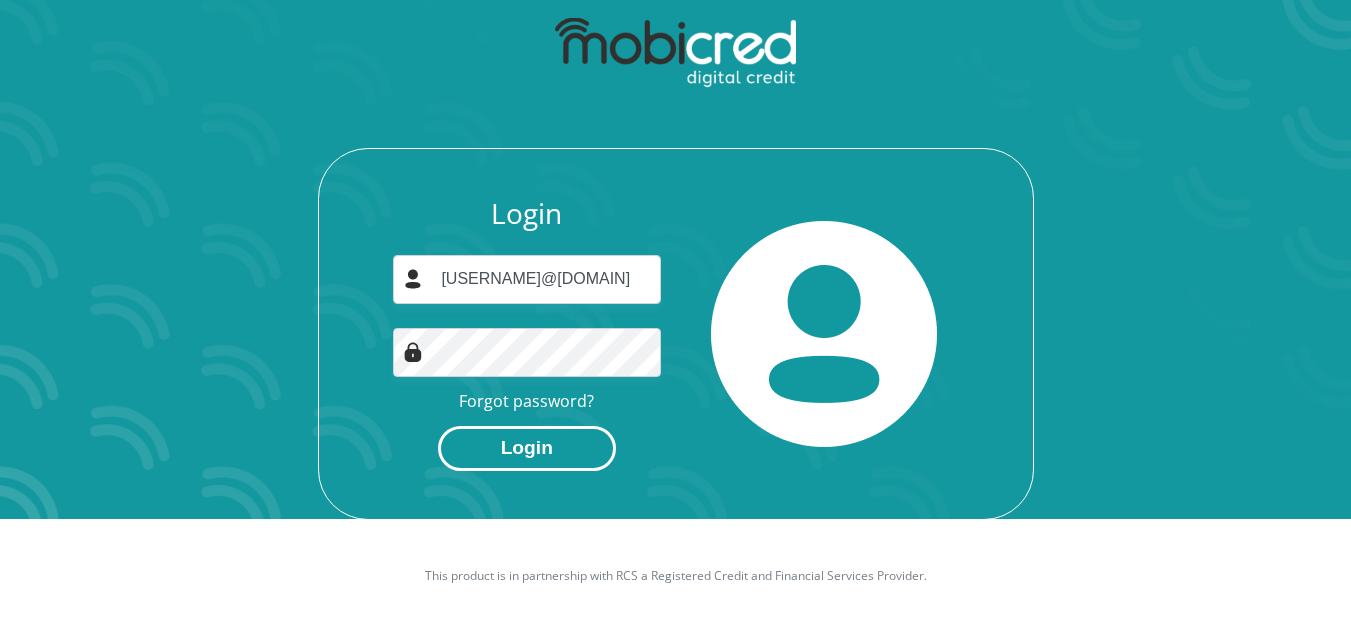click on "Login" at bounding box center [527, 448] 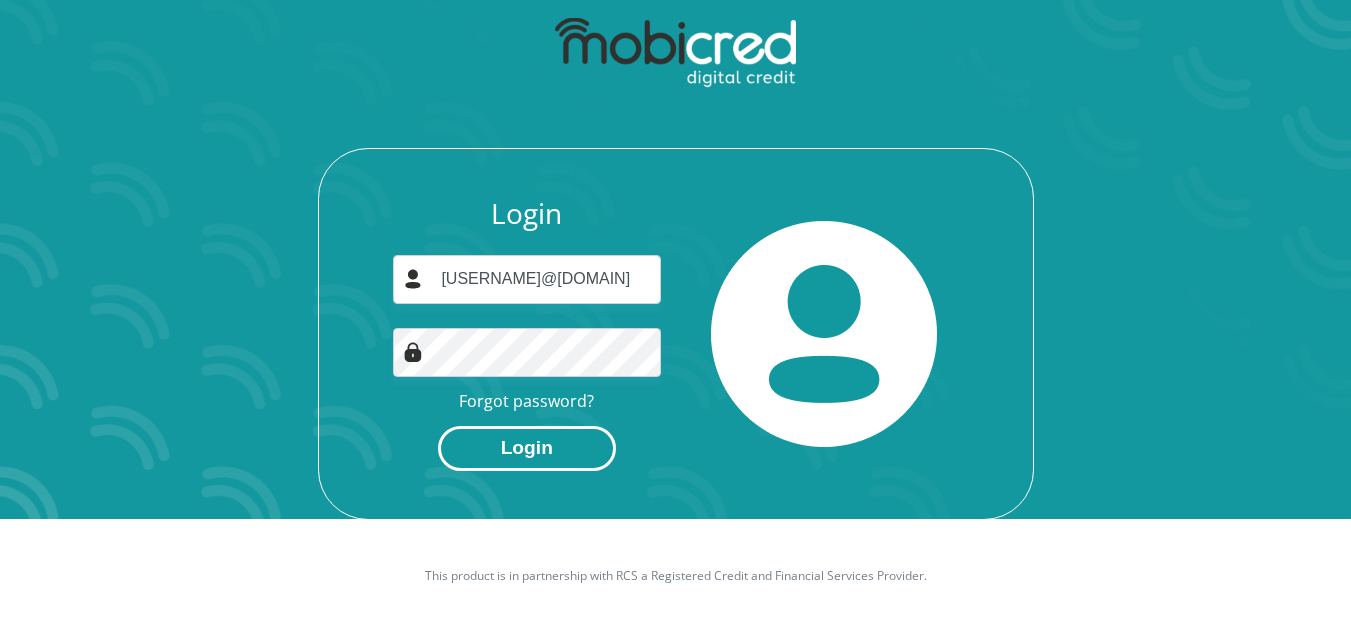 click on "Login" at bounding box center (527, 448) 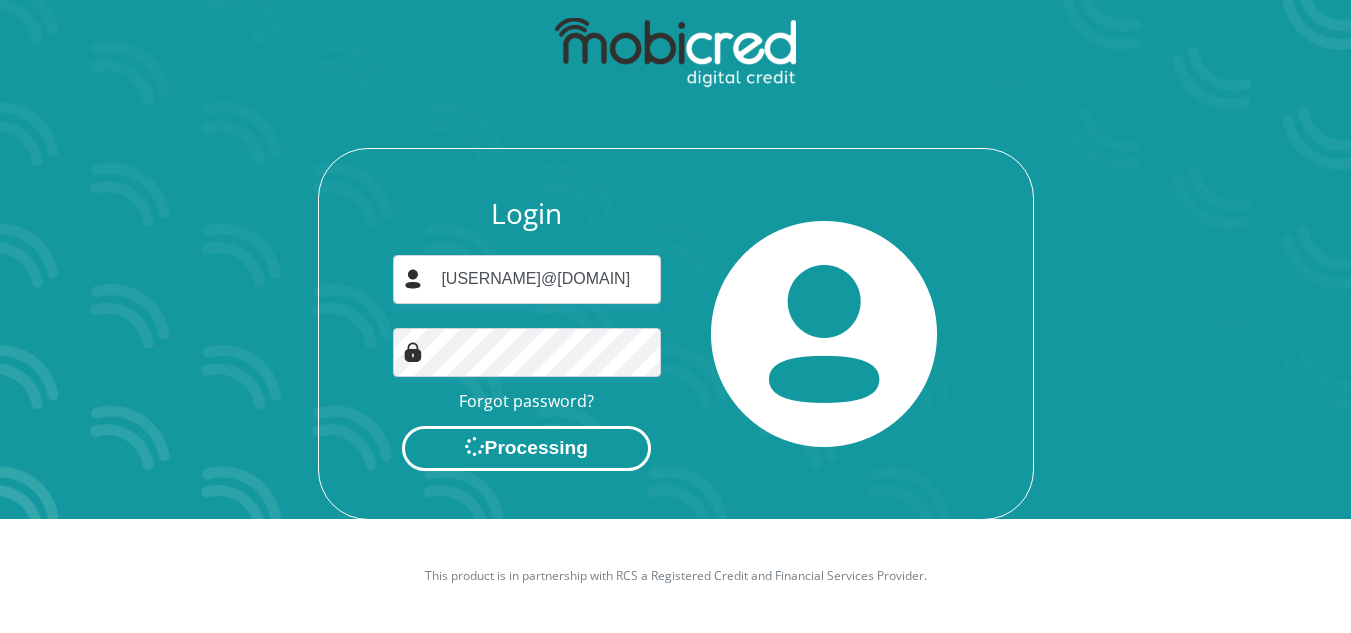 scroll, scrollTop: 0, scrollLeft: 0, axis: both 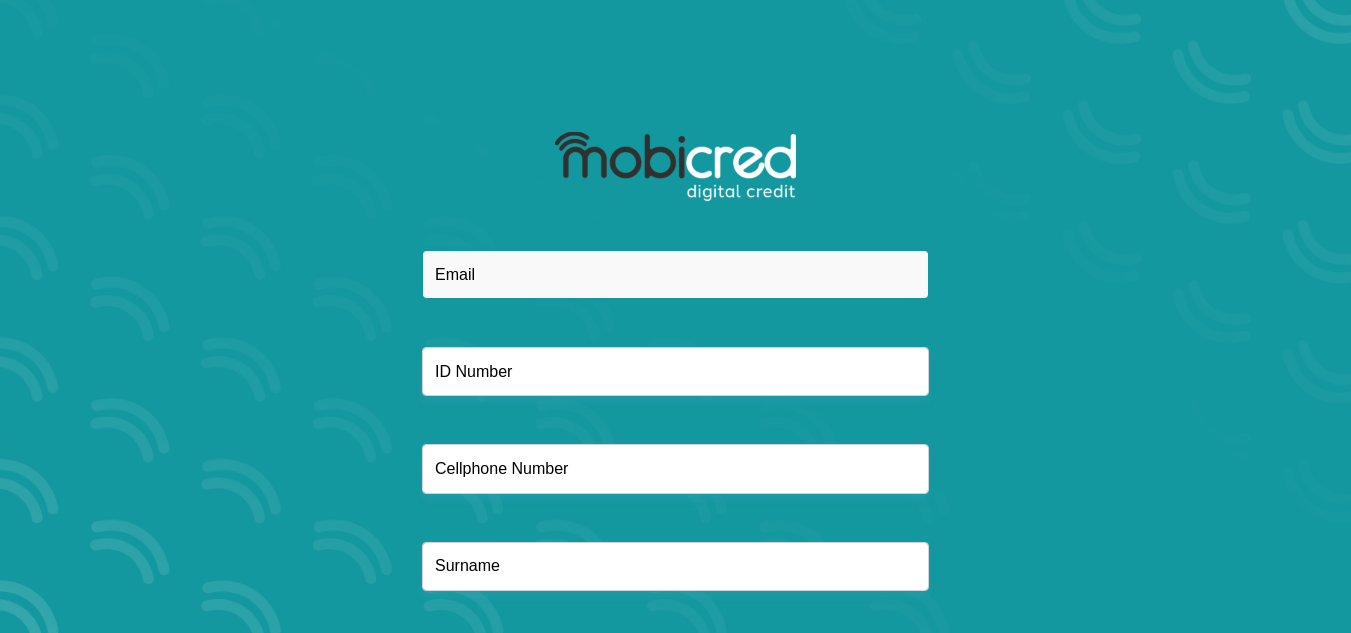 click at bounding box center (675, 274) 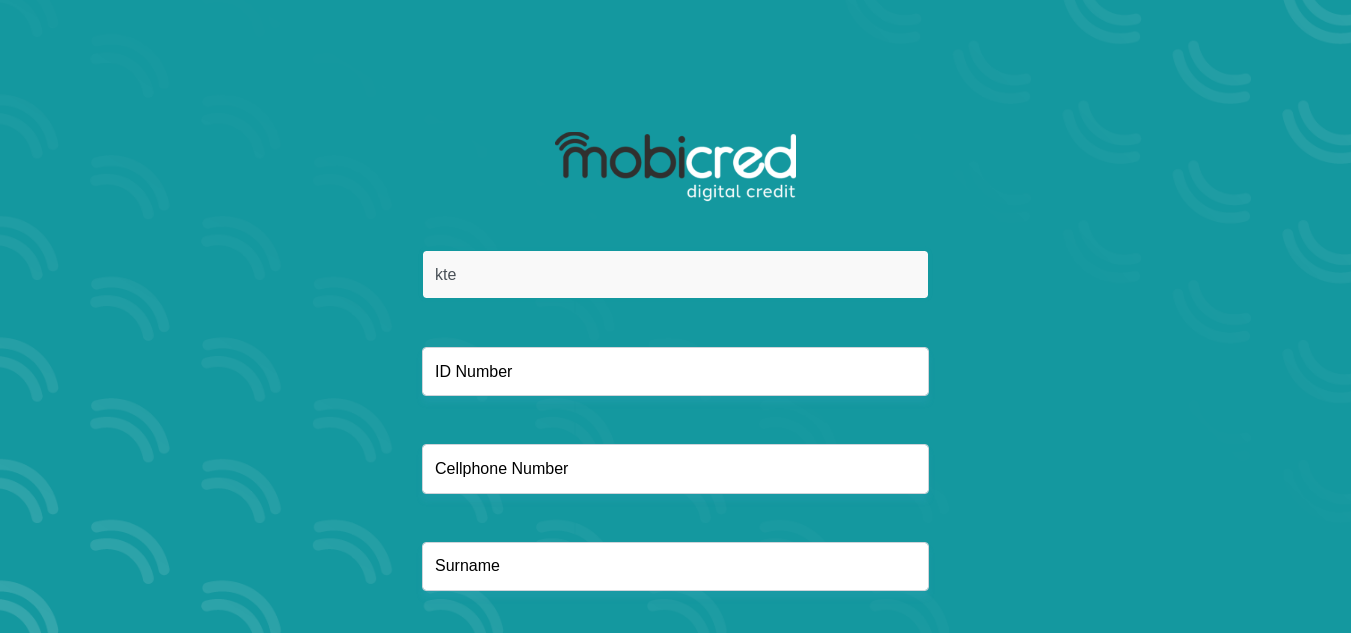 type on "[PHONE]@example.com" 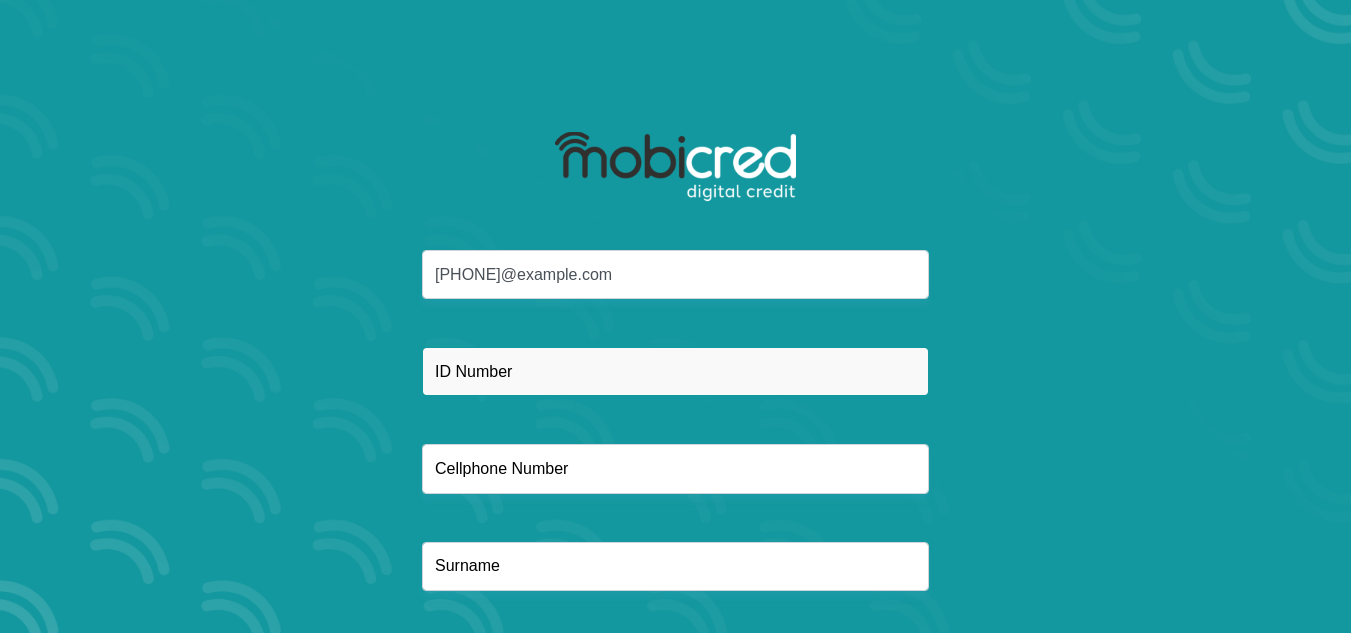 click at bounding box center [675, 371] 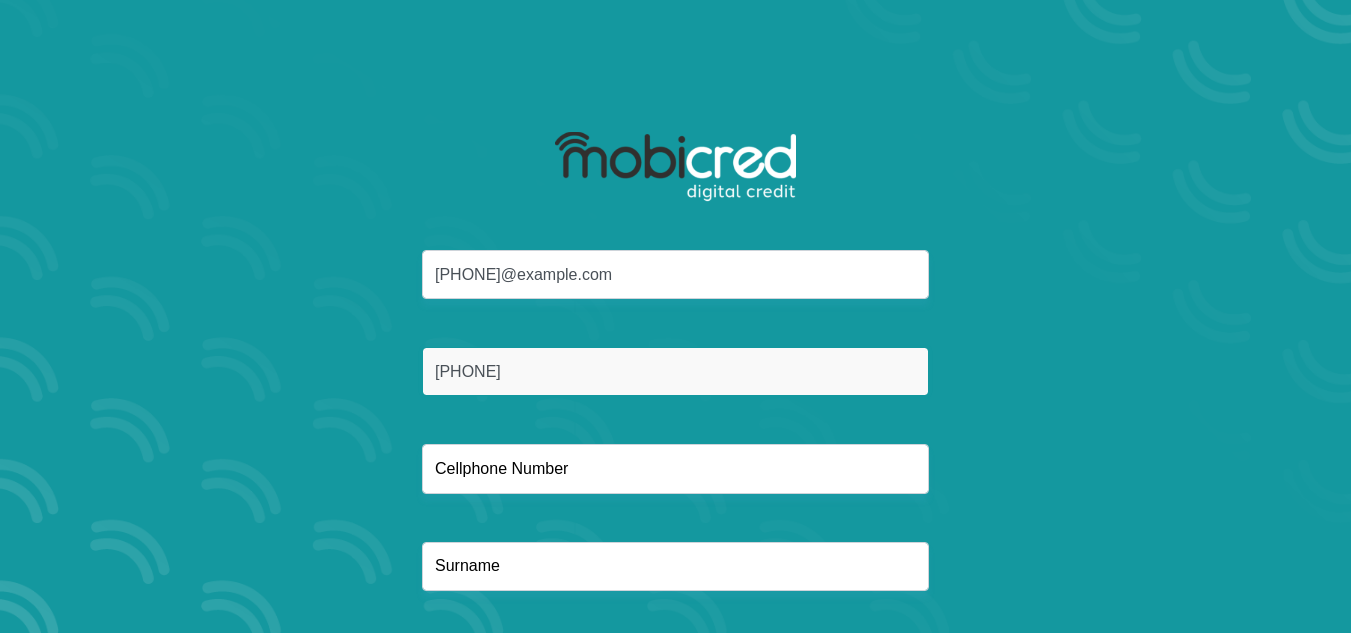 type on "[PHONE]" 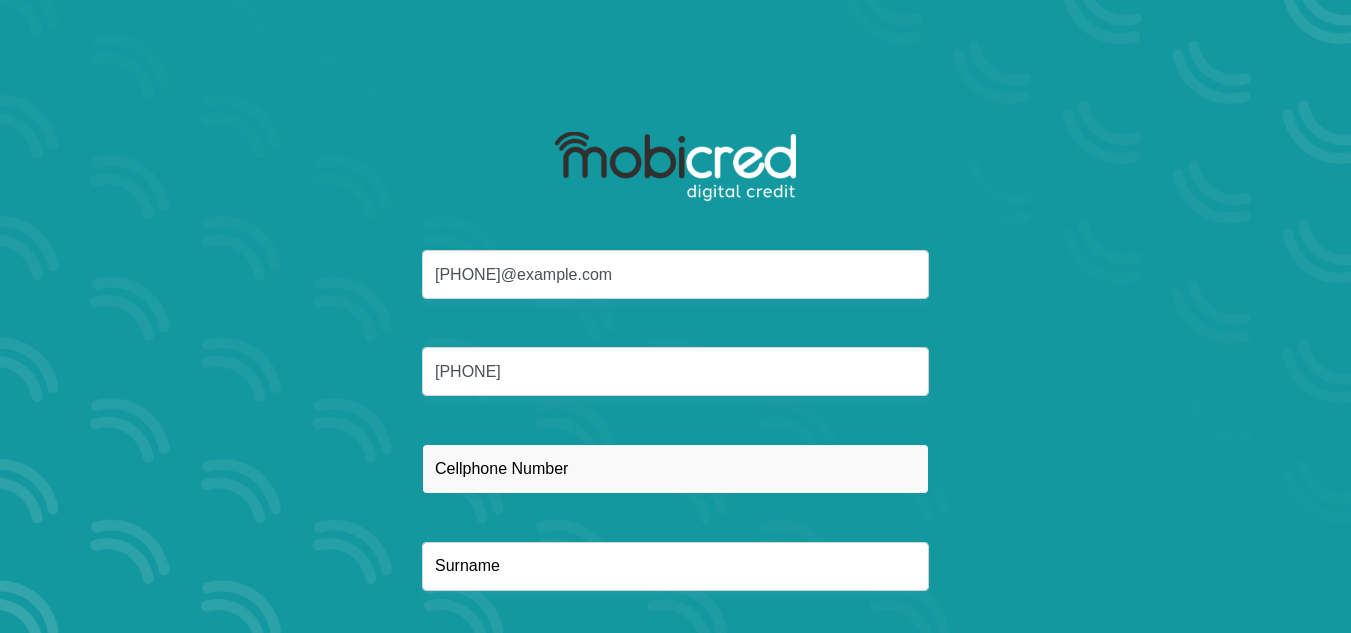 click at bounding box center (675, 468) 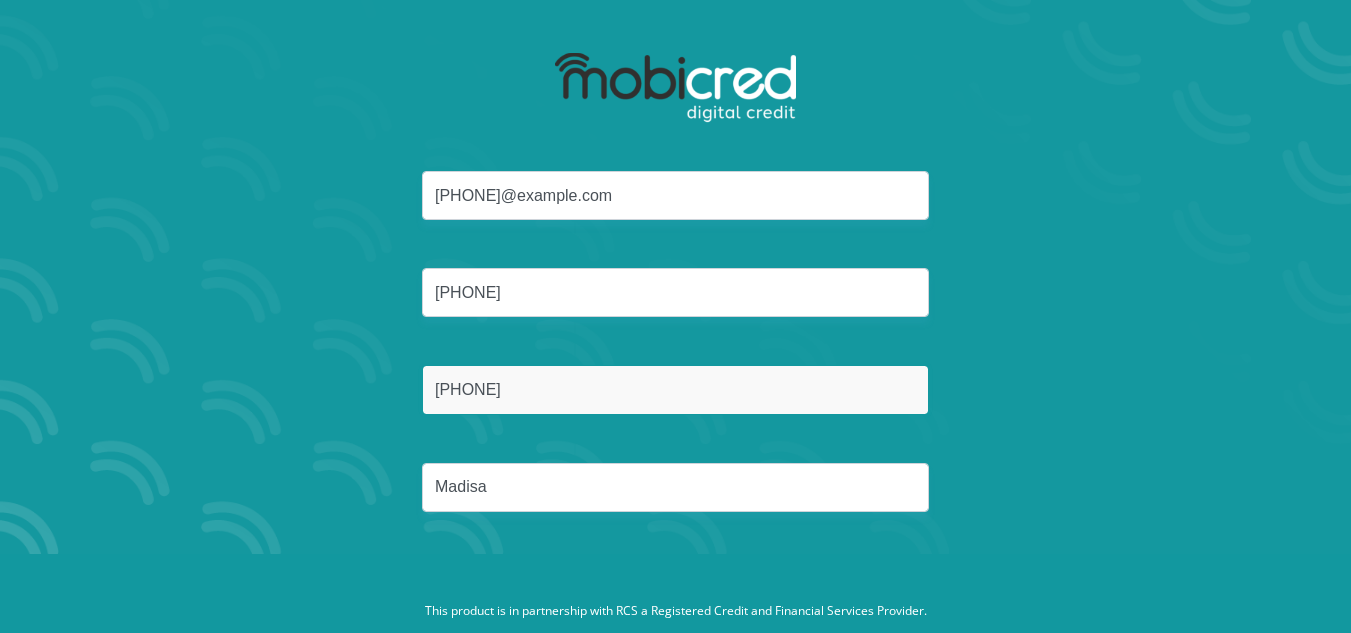 scroll, scrollTop: 88, scrollLeft: 0, axis: vertical 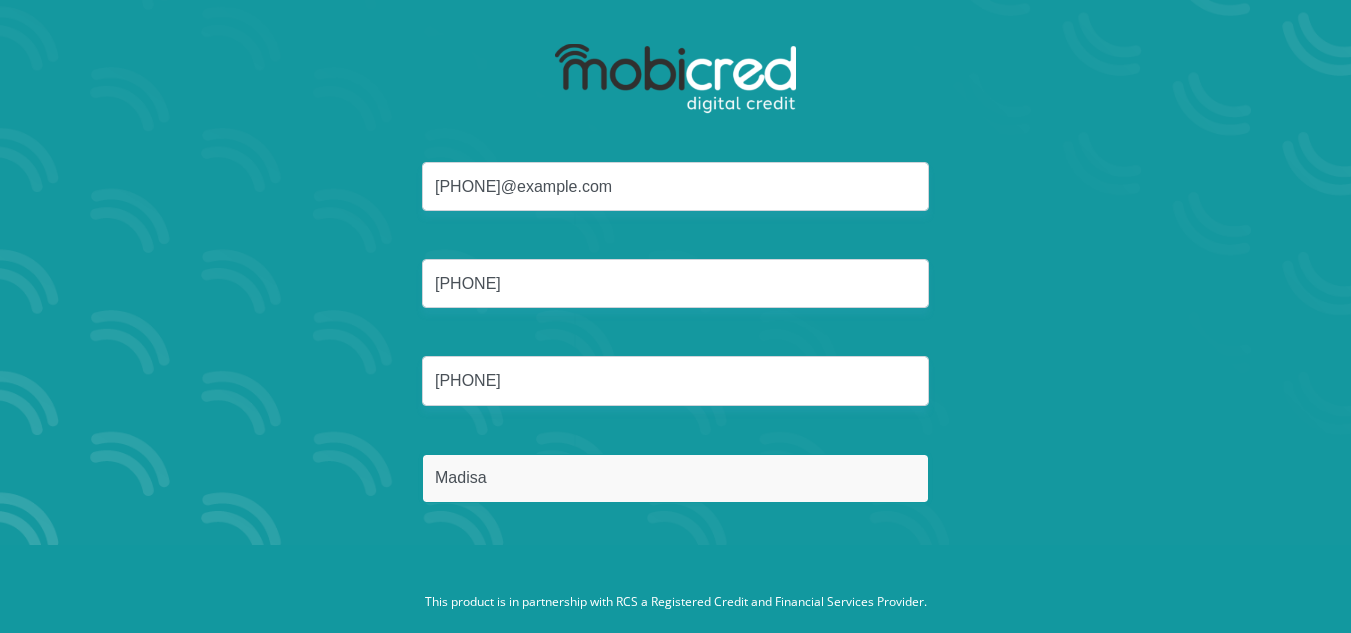 click on "Madisa" at bounding box center (675, 478) 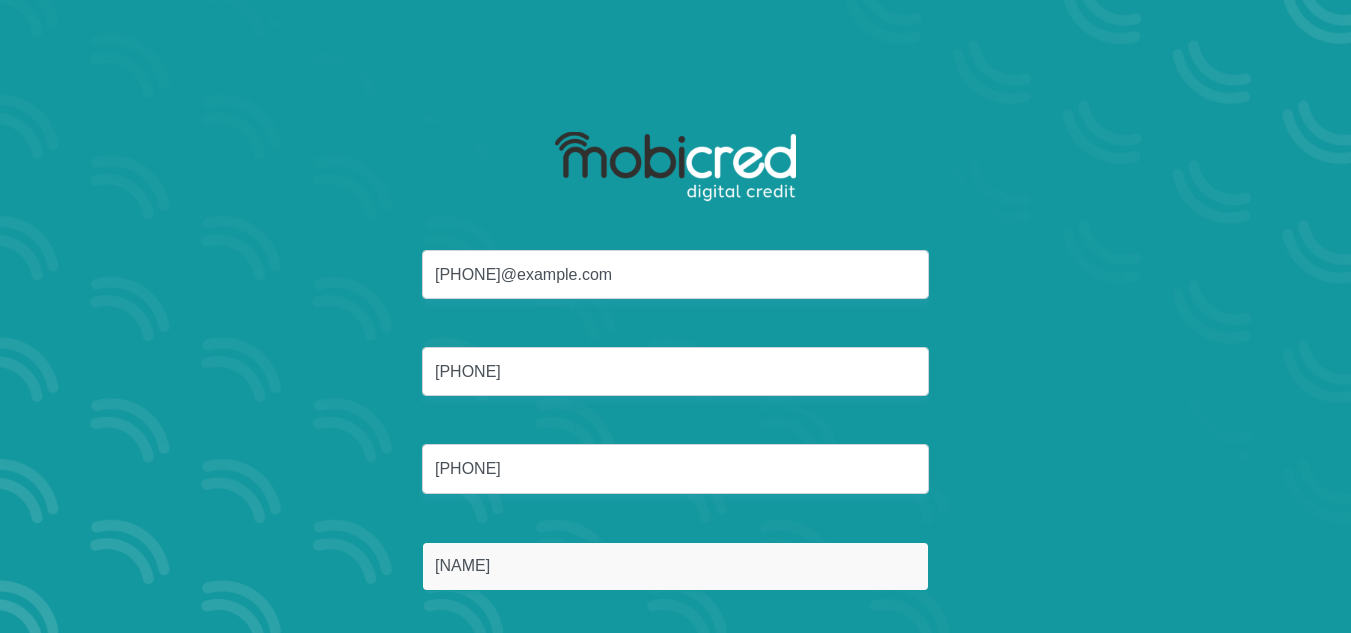 scroll, scrollTop: 114, scrollLeft: 0, axis: vertical 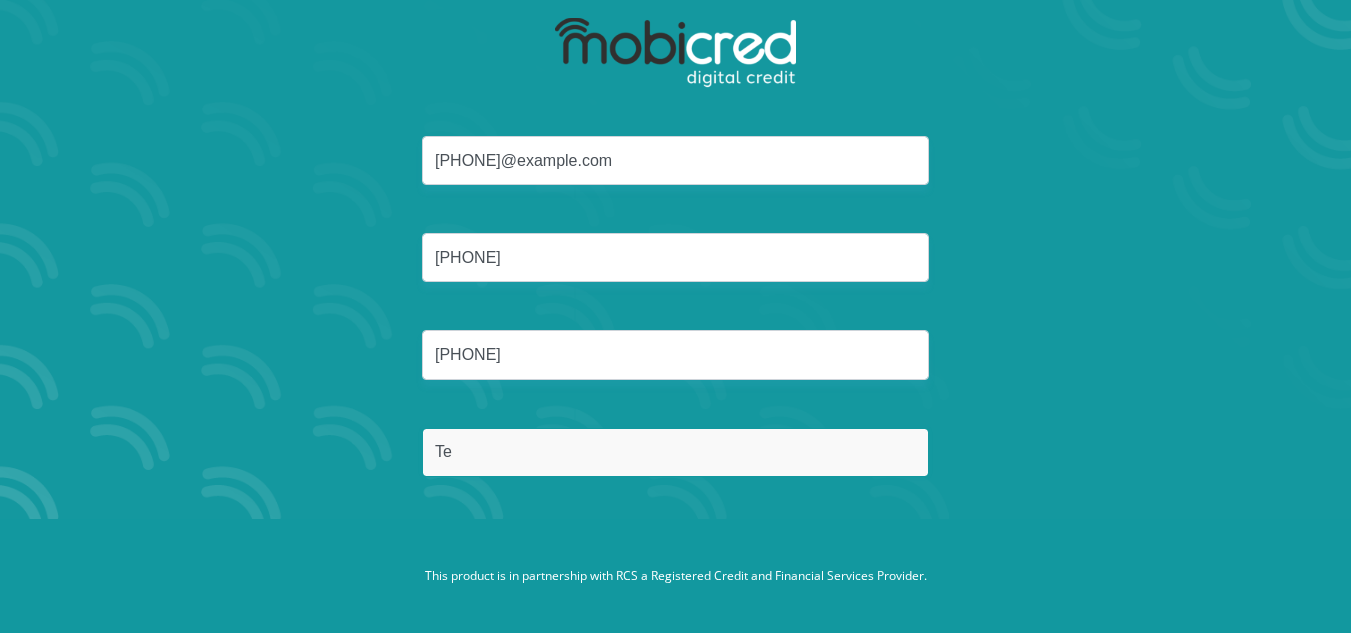 type on "T" 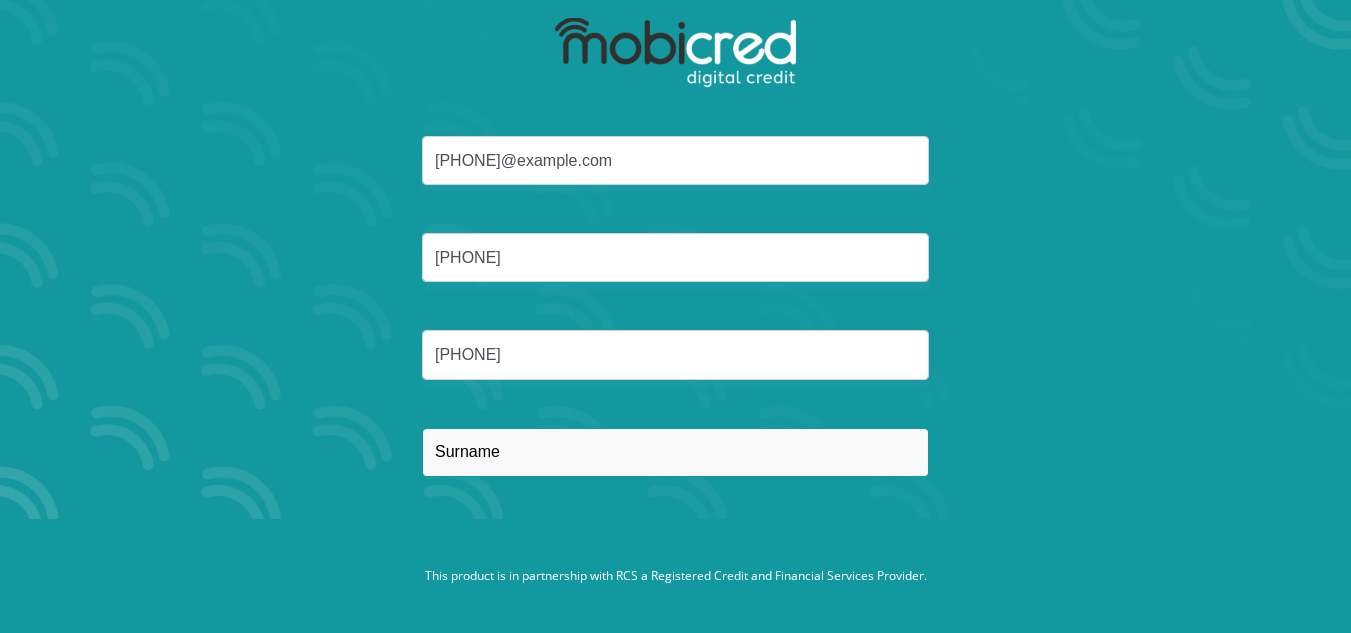 type 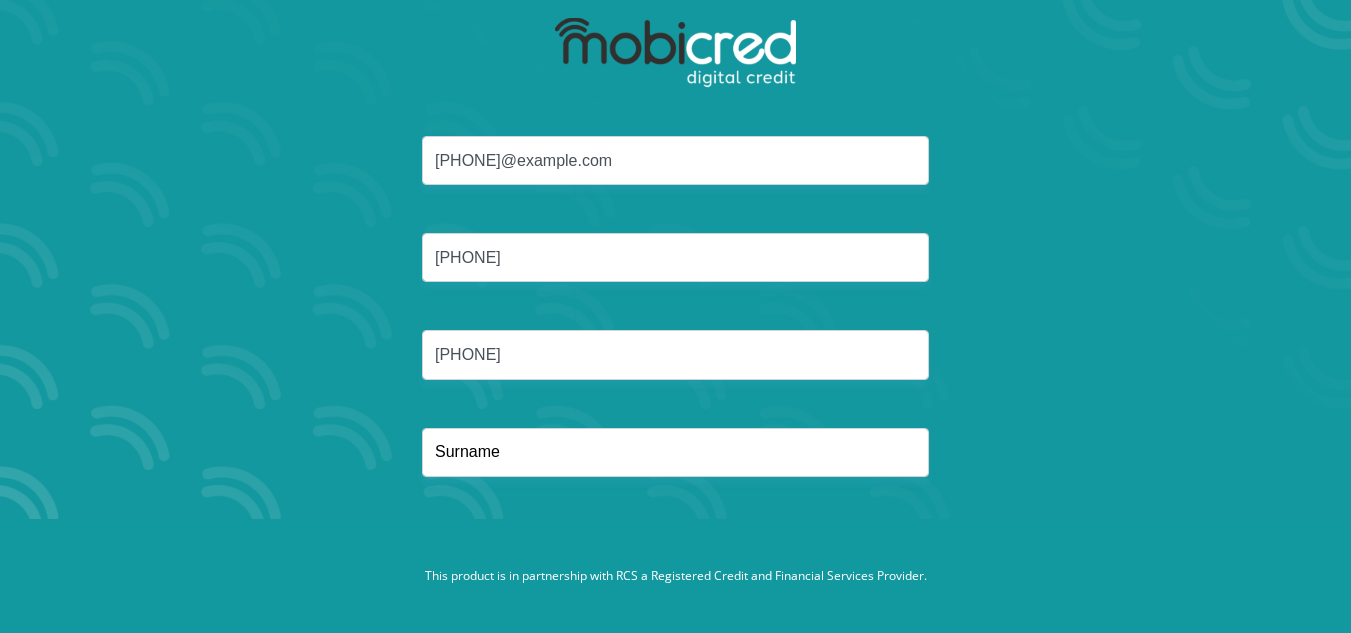 type 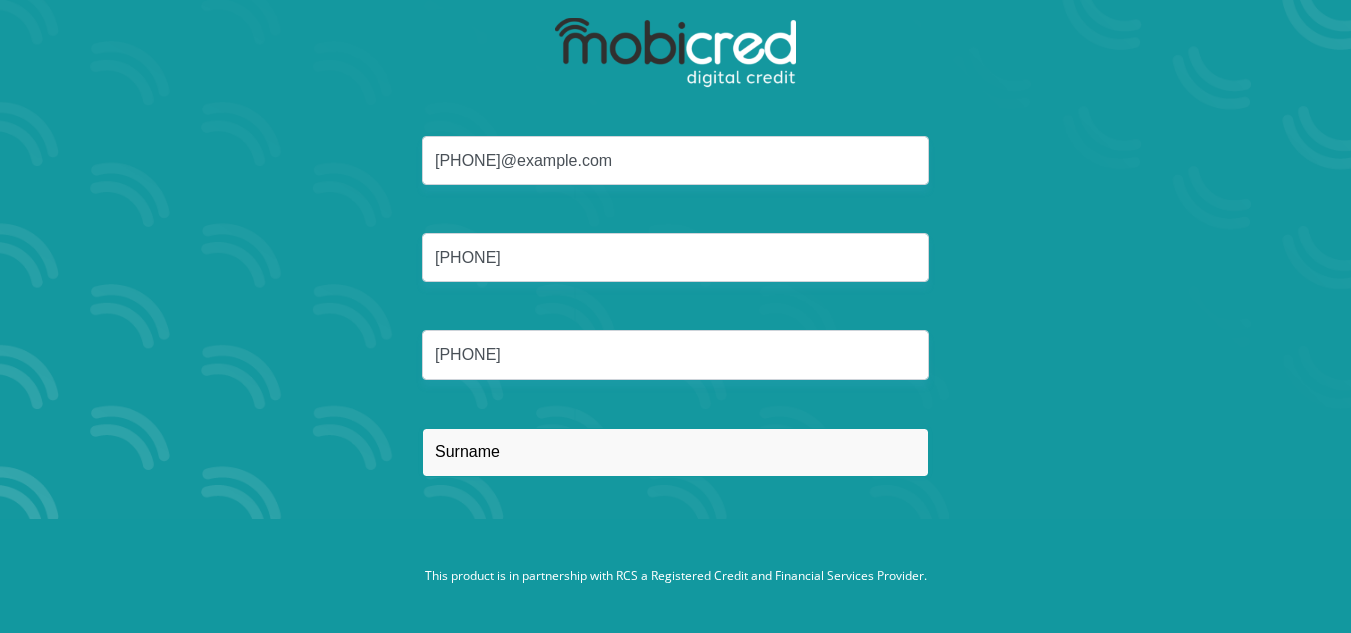 click at bounding box center (675, 452) 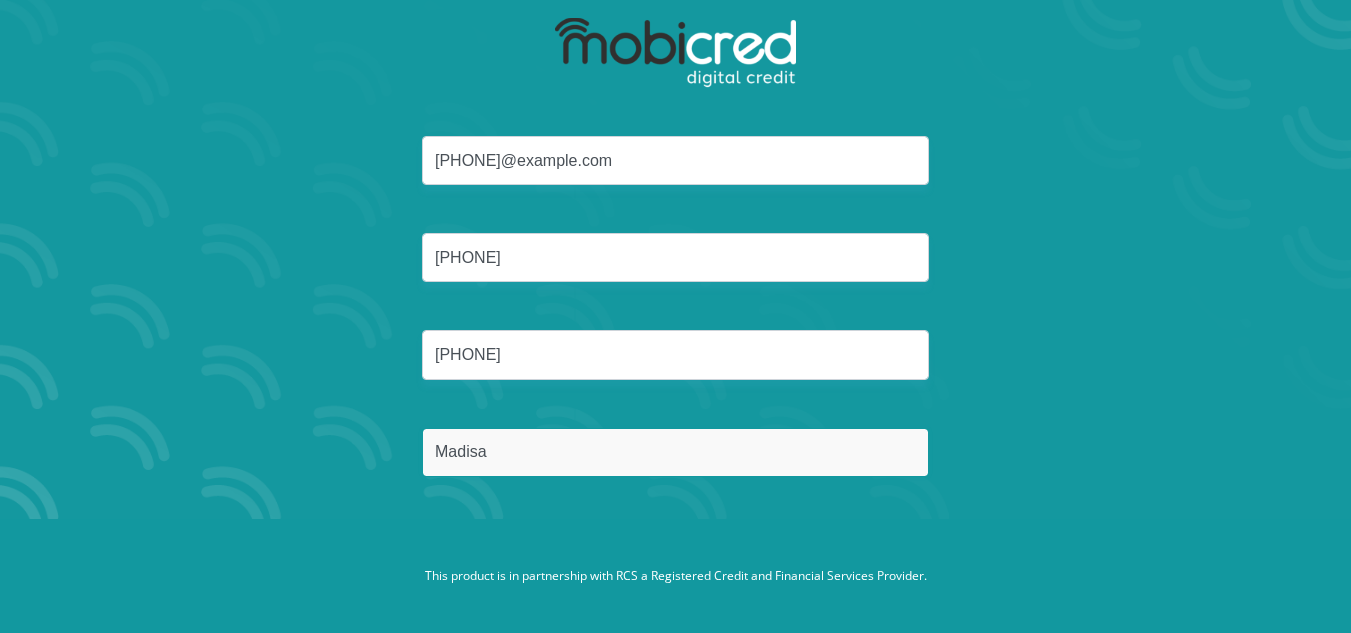 click on "Madisa" at bounding box center (675, 452) 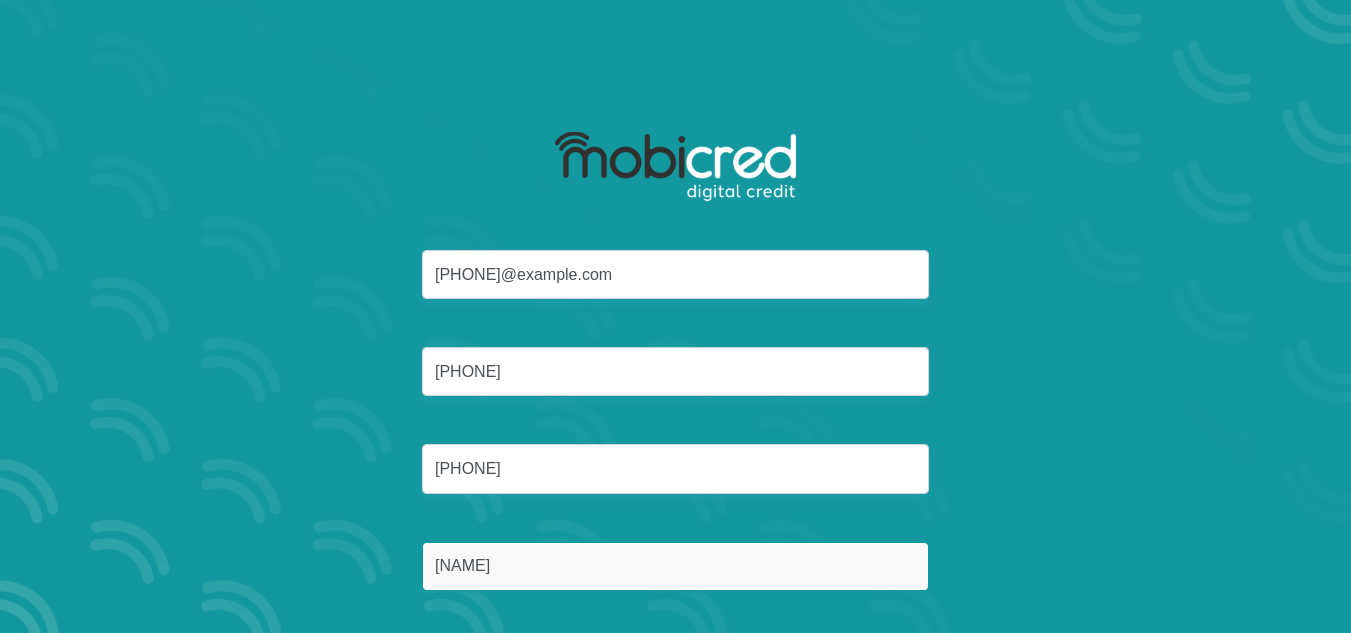 scroll, scrollTop: 114, scrollLeft: 0, axis: vertical 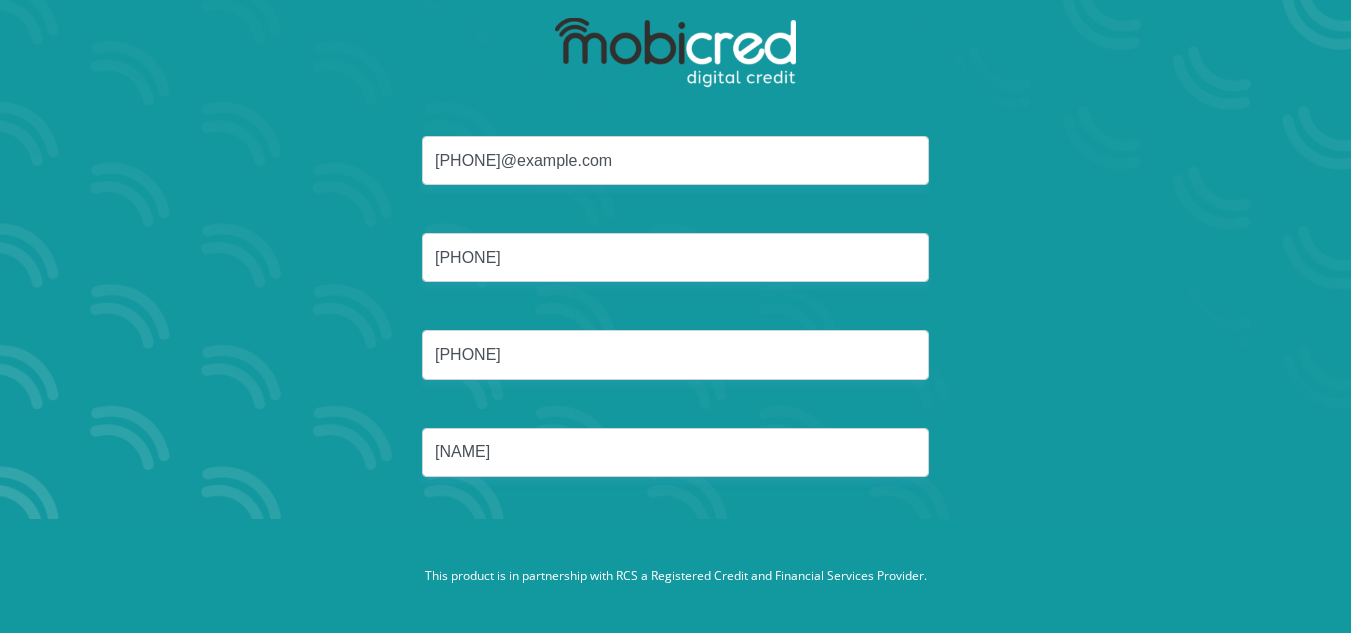 click on "[PHONE]@example.com
[PHONE]
[PHONE]
[NAME]" at bounding box center (676, 330) 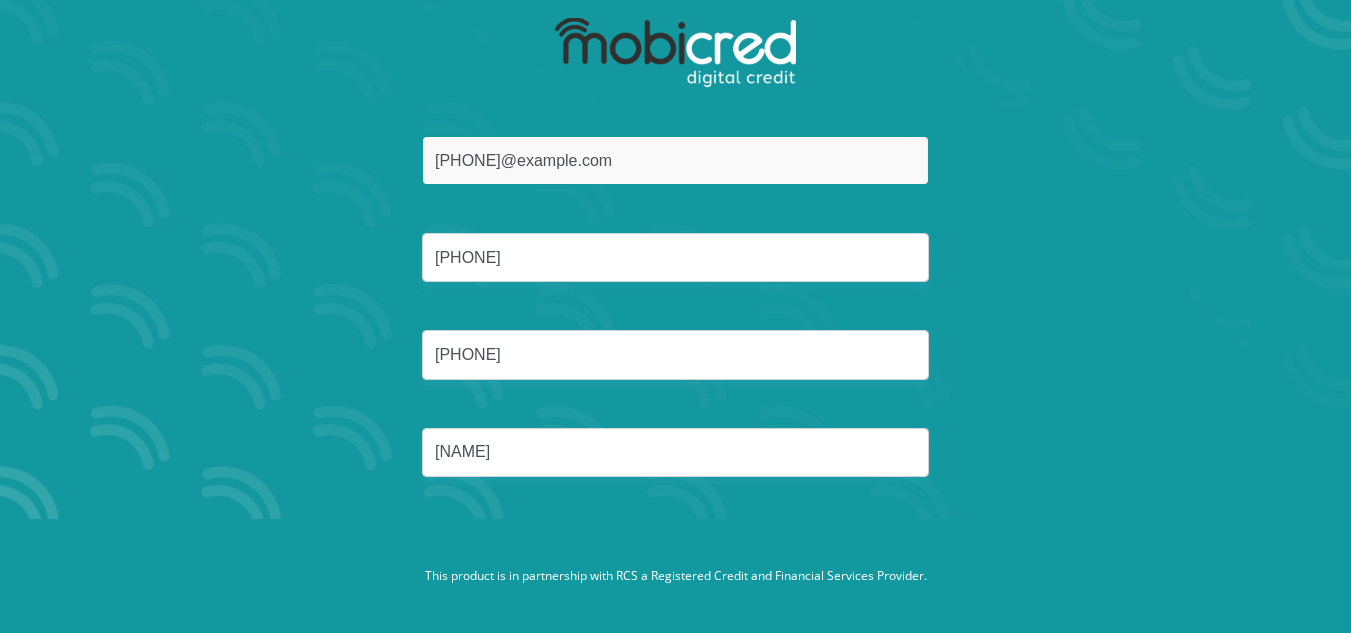 click on "[PHONE]@example.com" at bounding box center (675, 160) 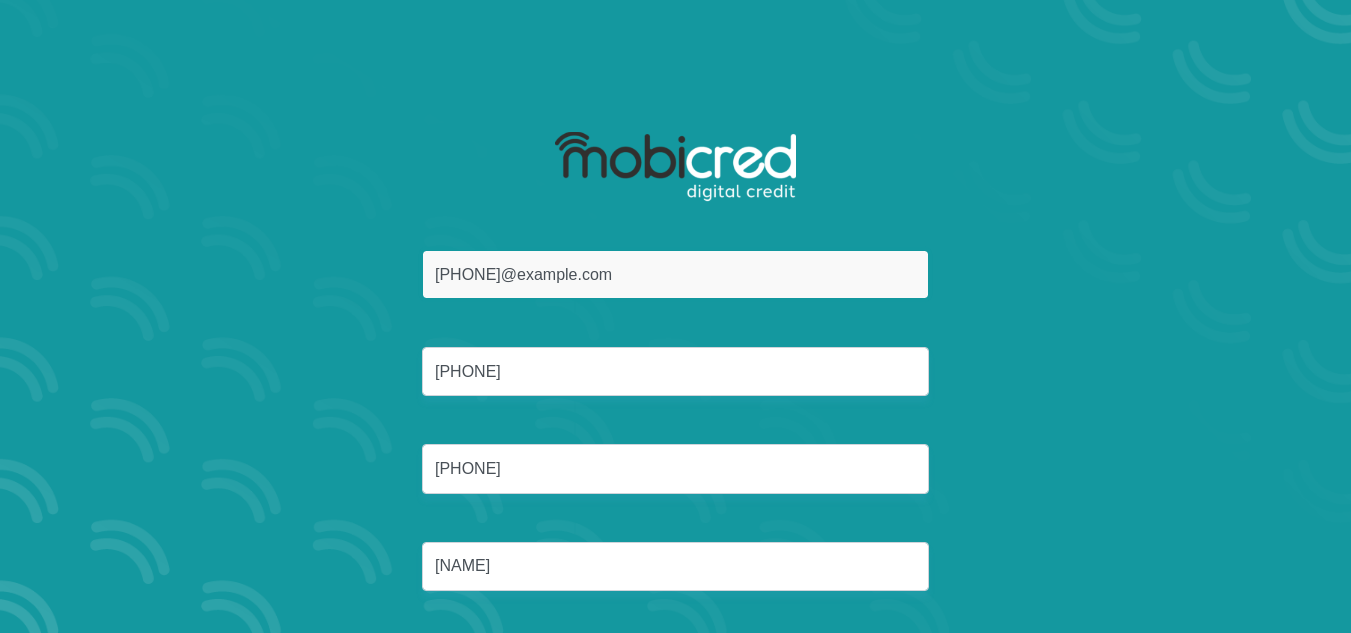 scroll, scrollTop: 9, scrollLeft: 0, axis: vertical 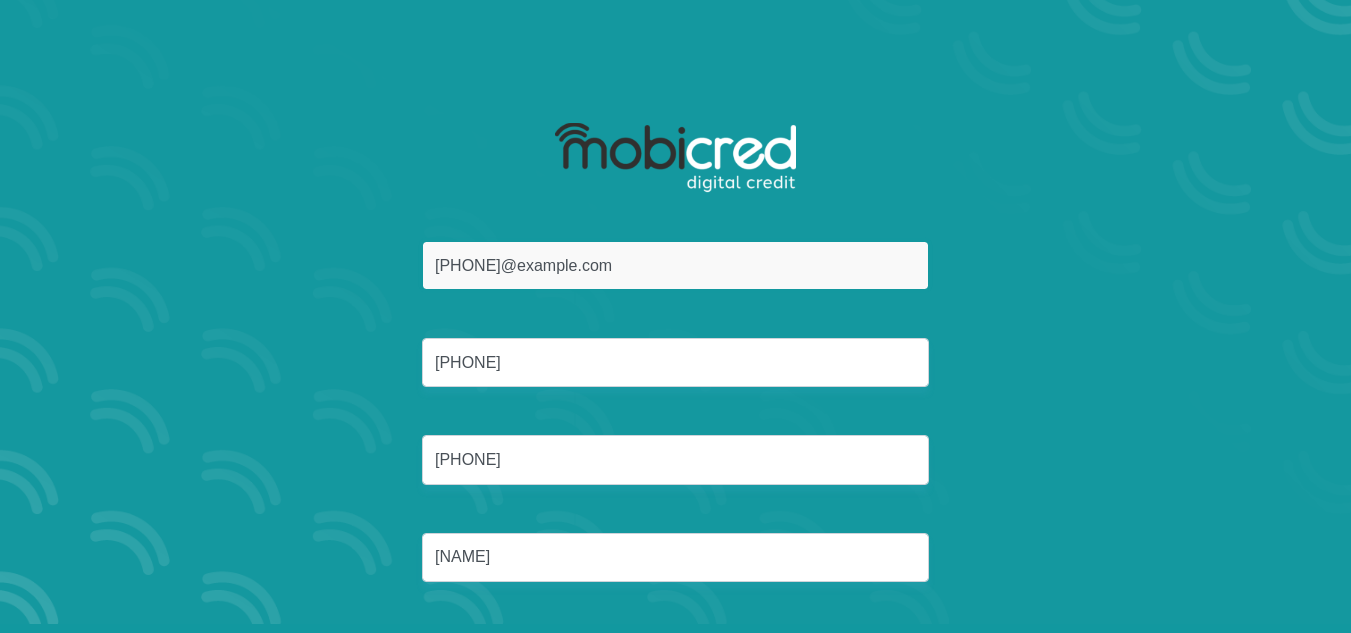 click on "[PHONE]@example.com" at bounding box center [675, 265] 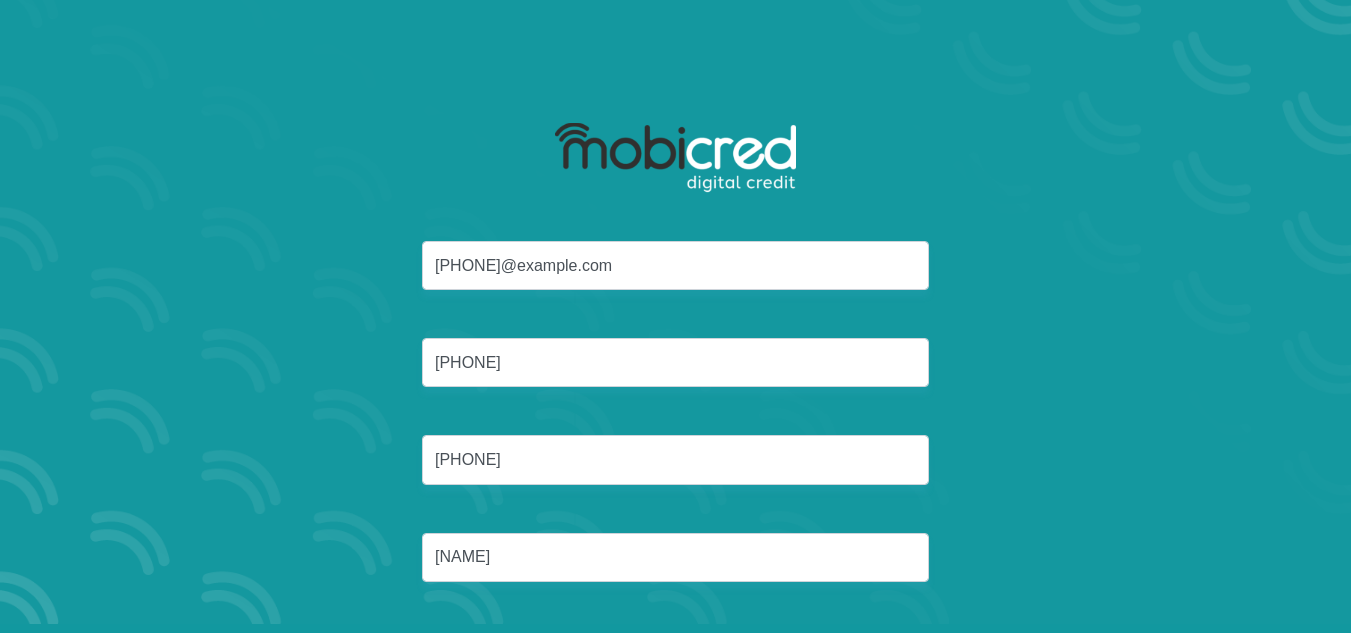 drag, startPoint x: 952, startPoint y: 406, endPoint x: 1065, endPoint y: 466, distance: 127.94139 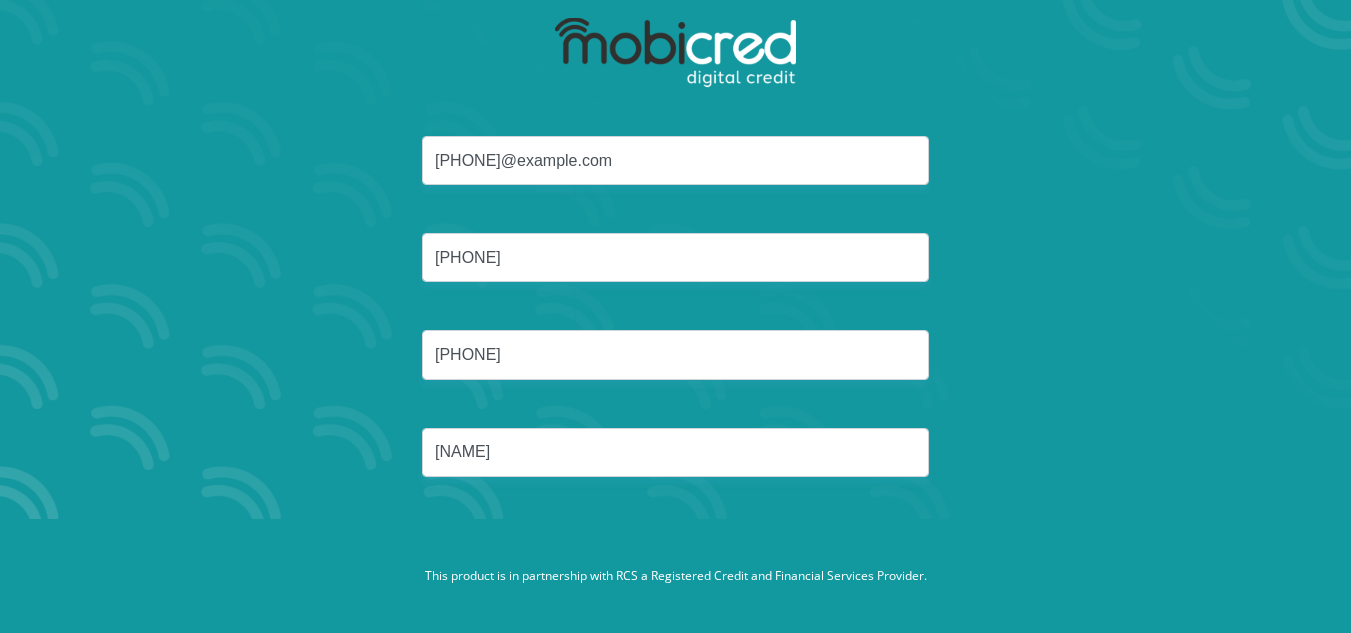 drag, startPoint x: 1065, startPoint y: 466, endPoint x: 1019, endPoint y: 558, distance: 102.85912 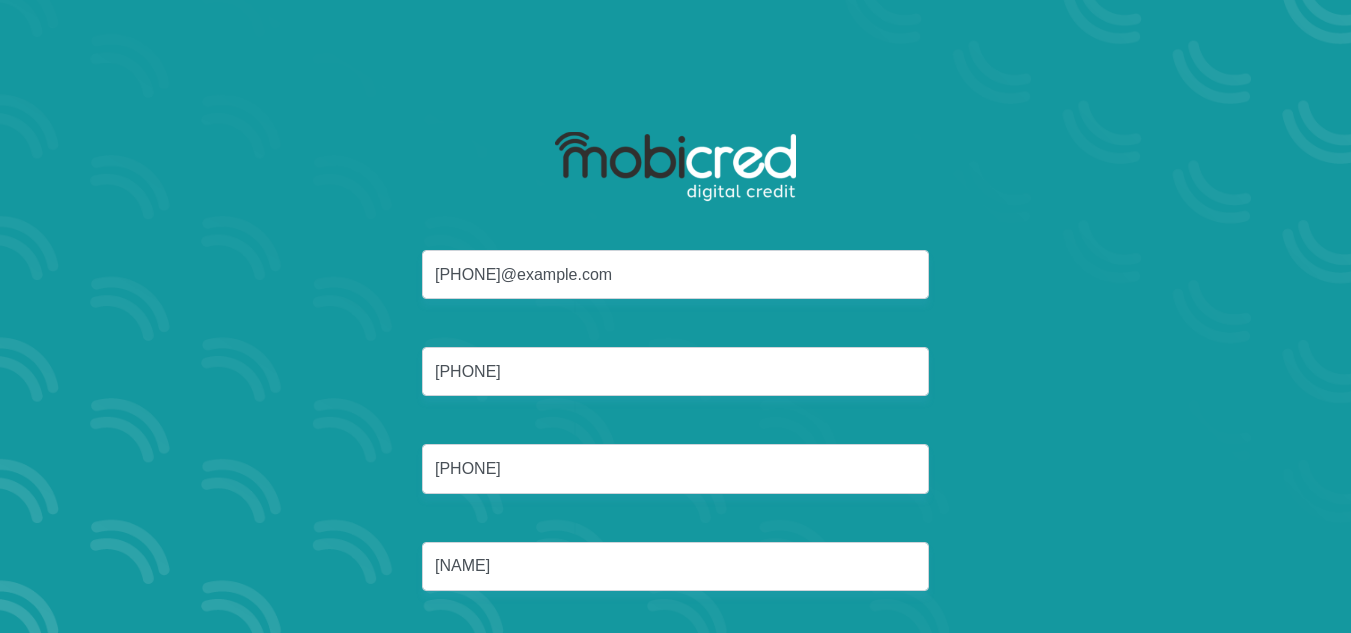 scroll, scrollTop: 114, scrollLeft: 0, axis: vertical 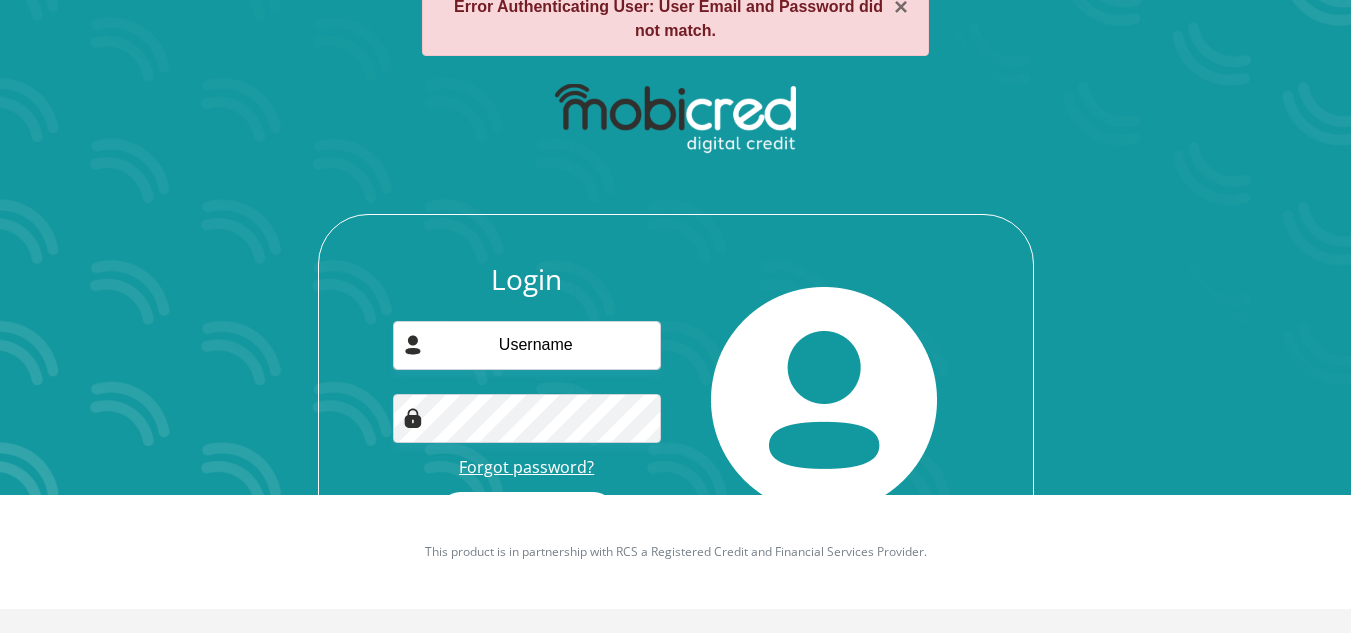 click on "Forgot password?" at bounding box center (526, 467) 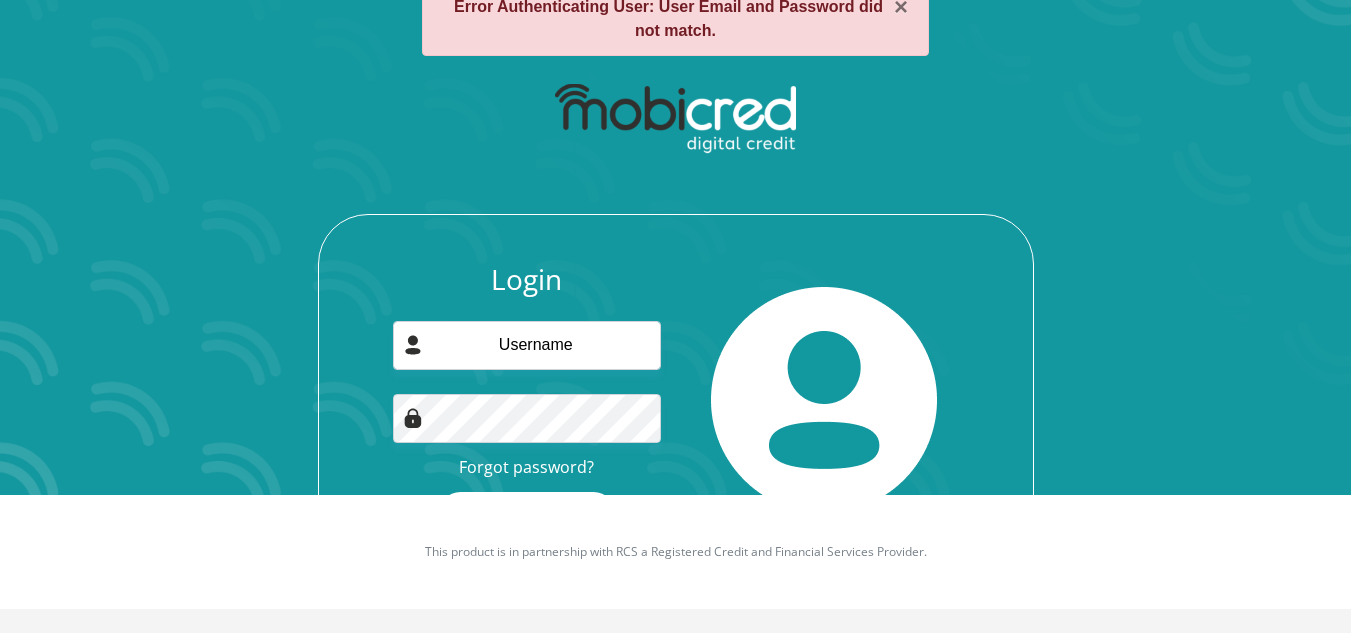 scroll, scrollTop: 0, scrollLeft: 0, axis: both 